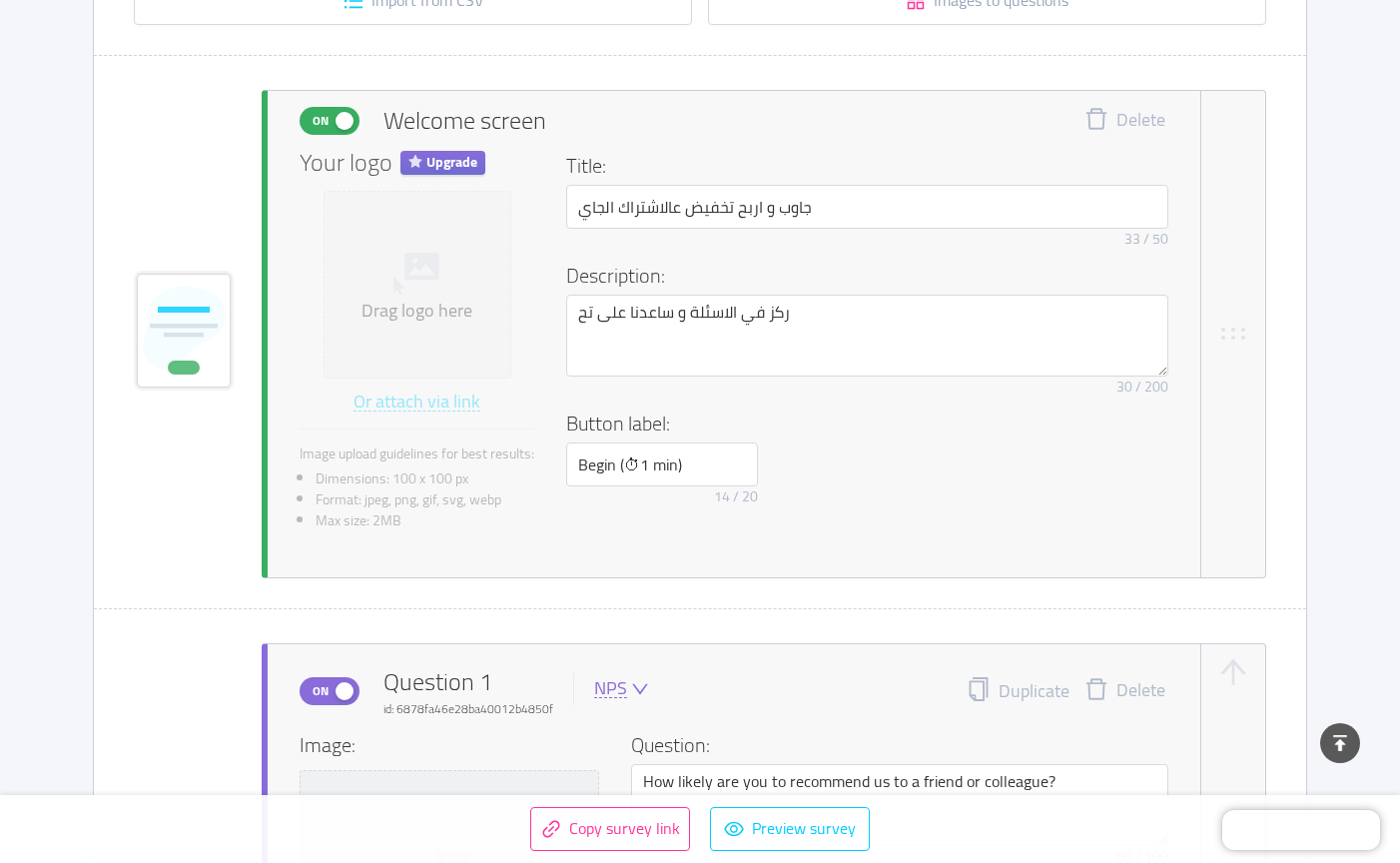 scroll, scrollTop: 432, scrollLeft: 0, axis: vertical 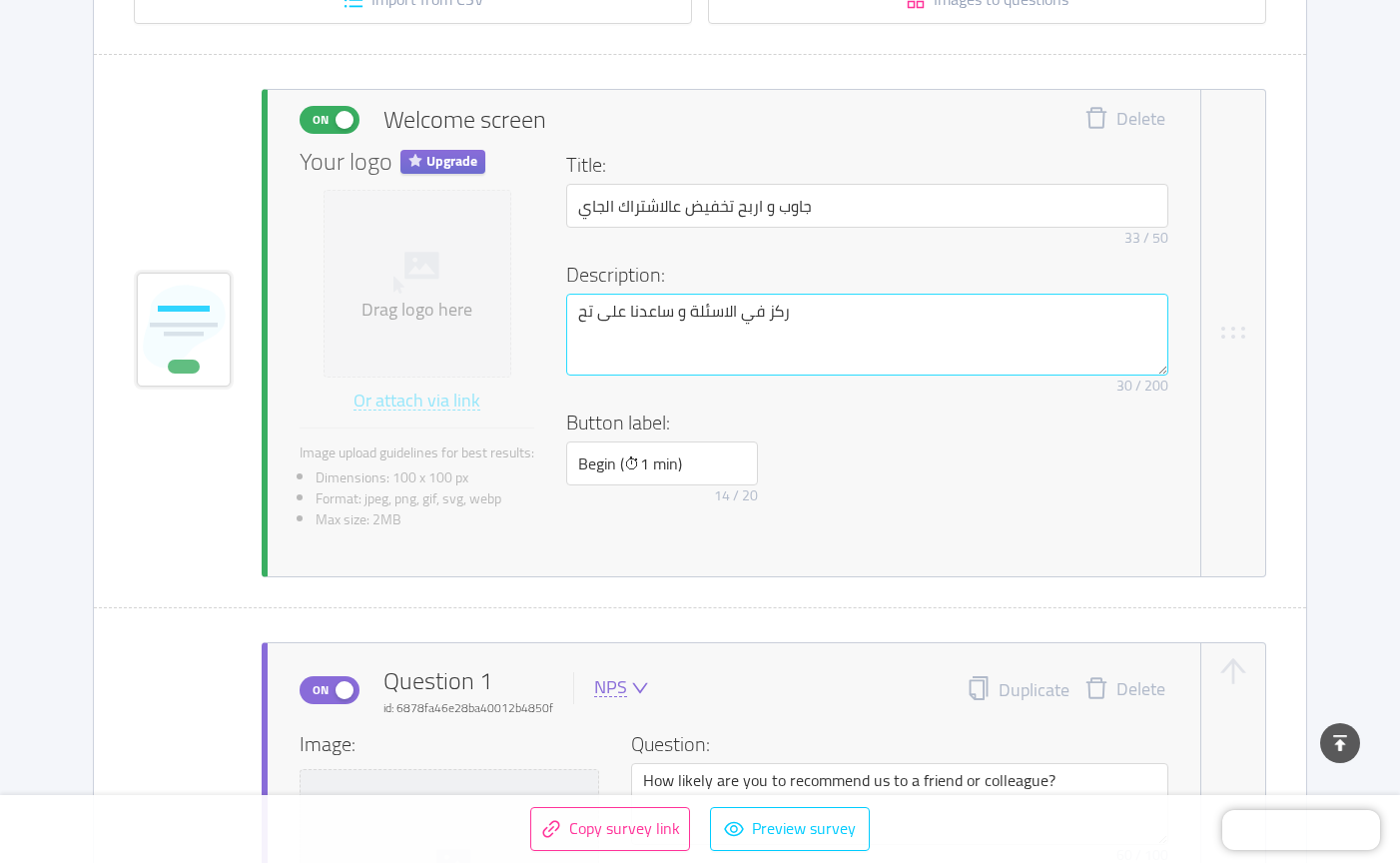 click on "ركز في الاسئلة و ساعدنا على تح" at bounding box center [867, 335] 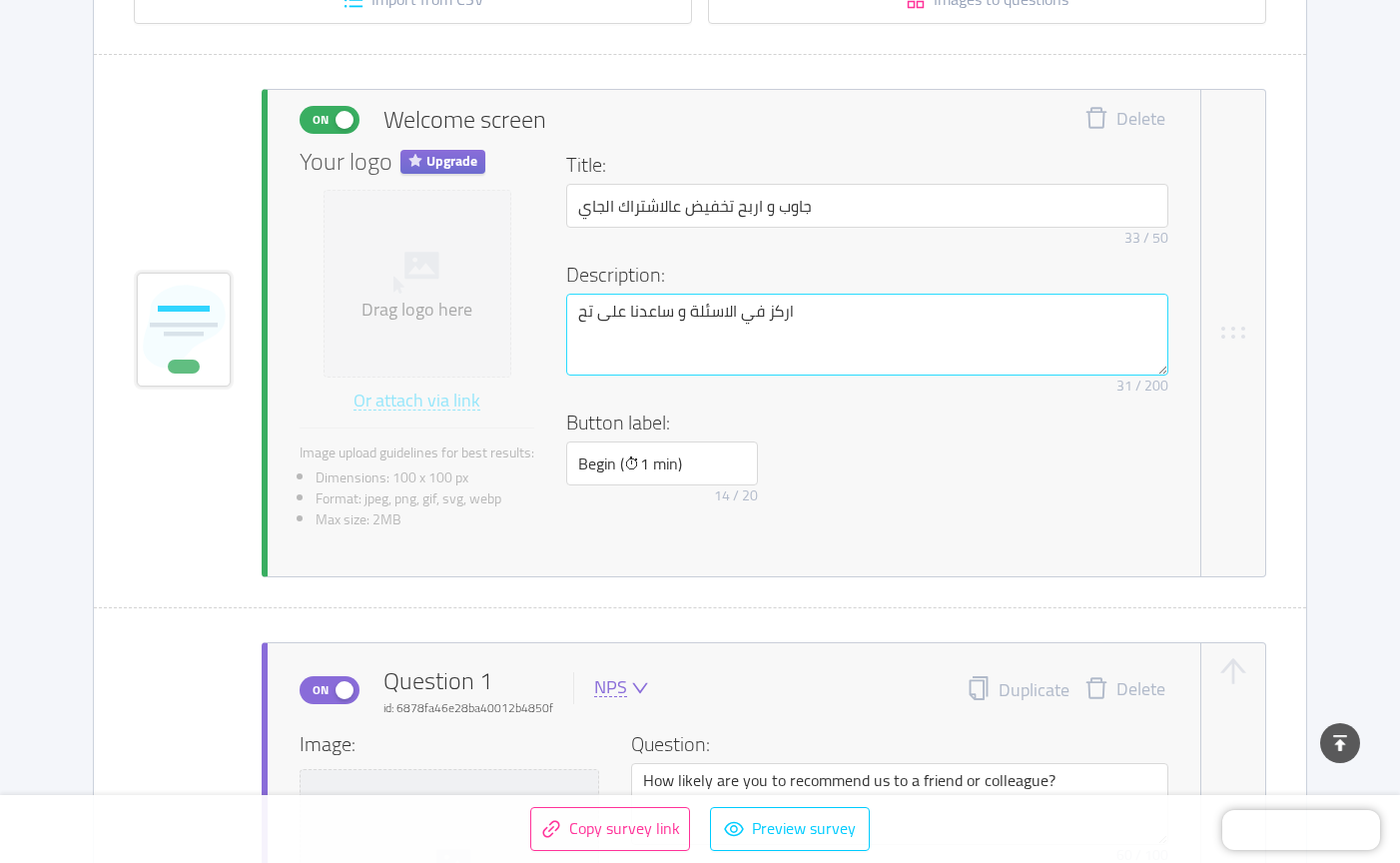 type on "ركز في الاسئلة و ساعدنا على تح" 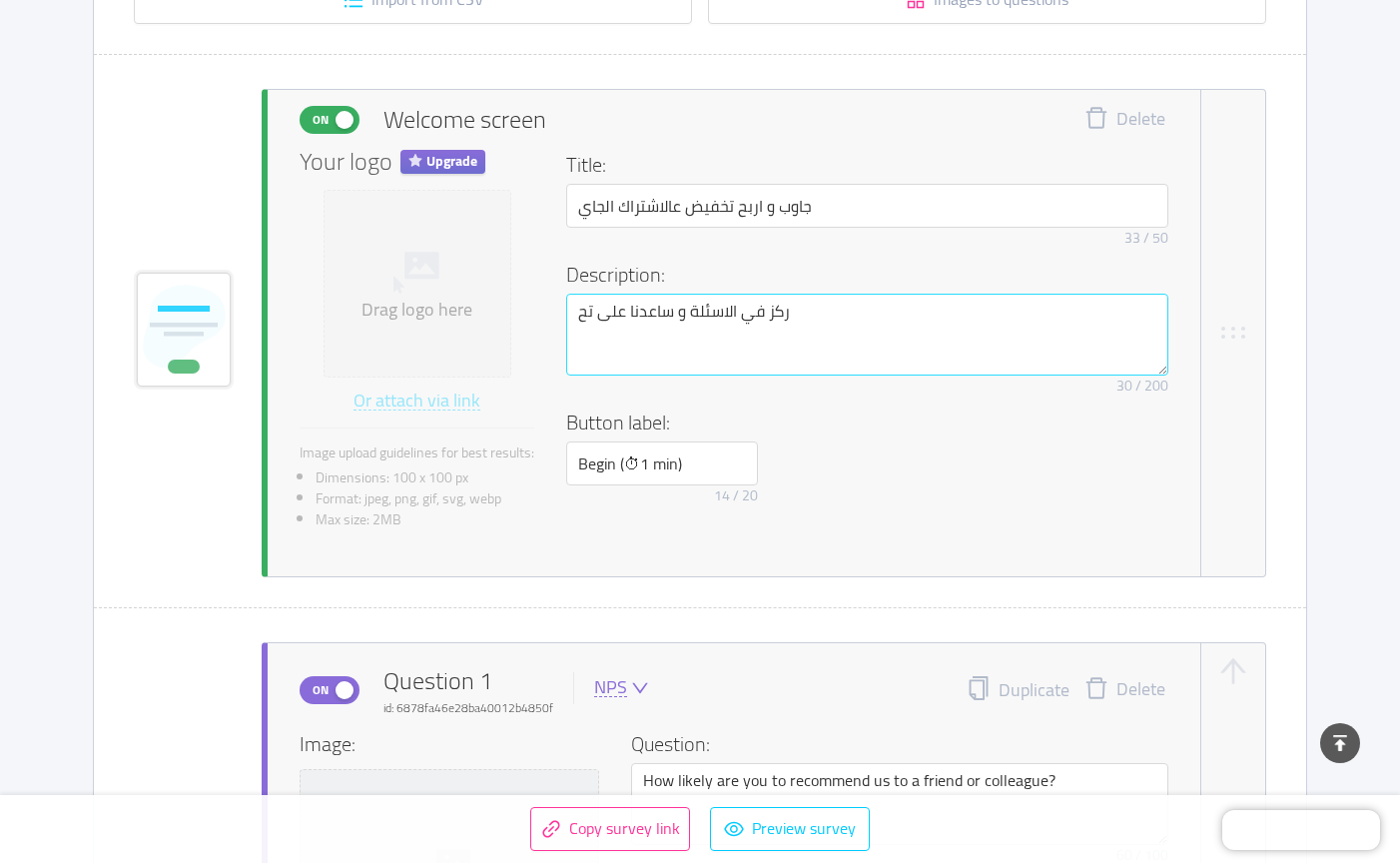 type on "ركز في الاسئلة و ساعدنا على تحa" 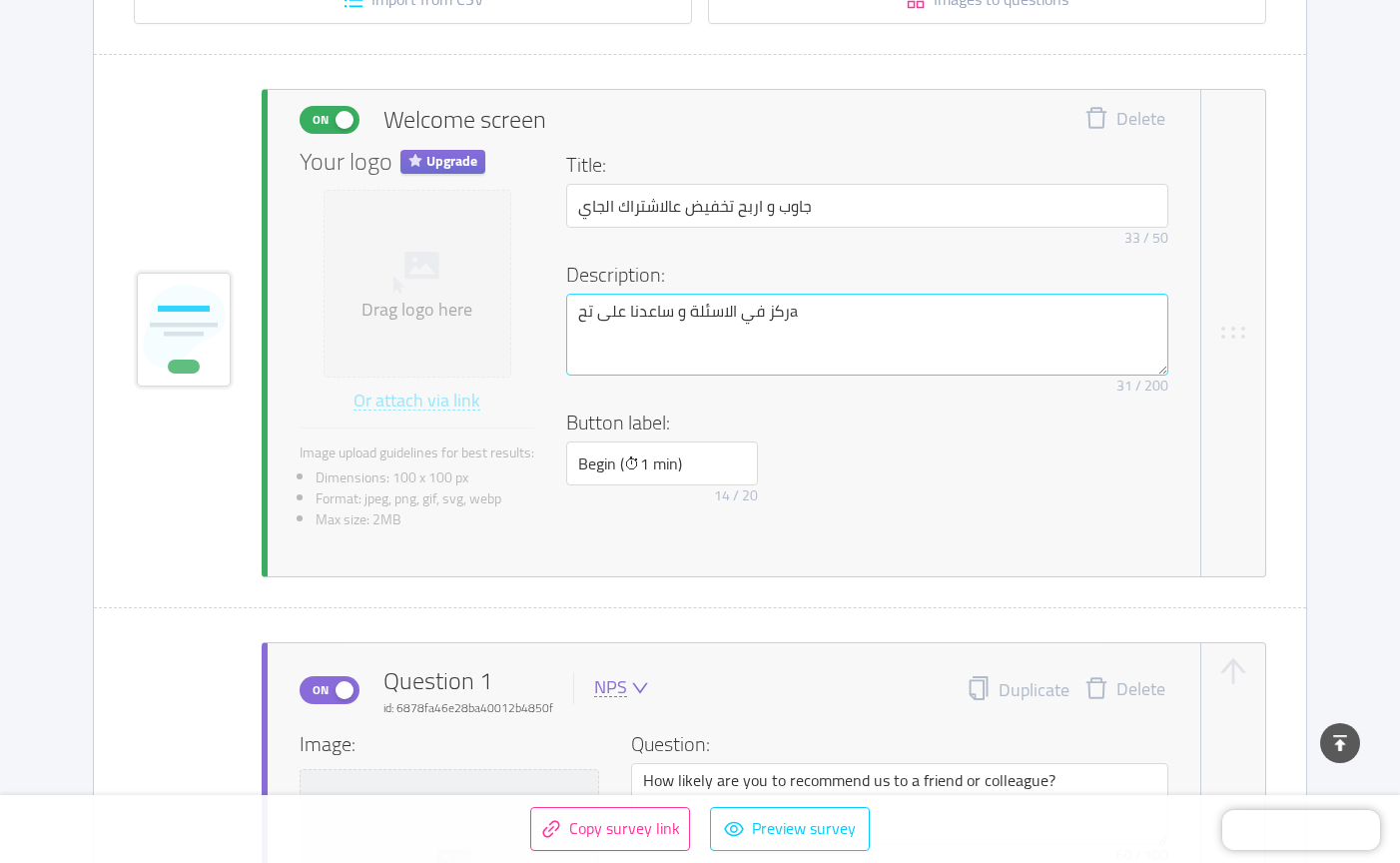 type on "ركز في الاسئلة و ساعدنا على تح" 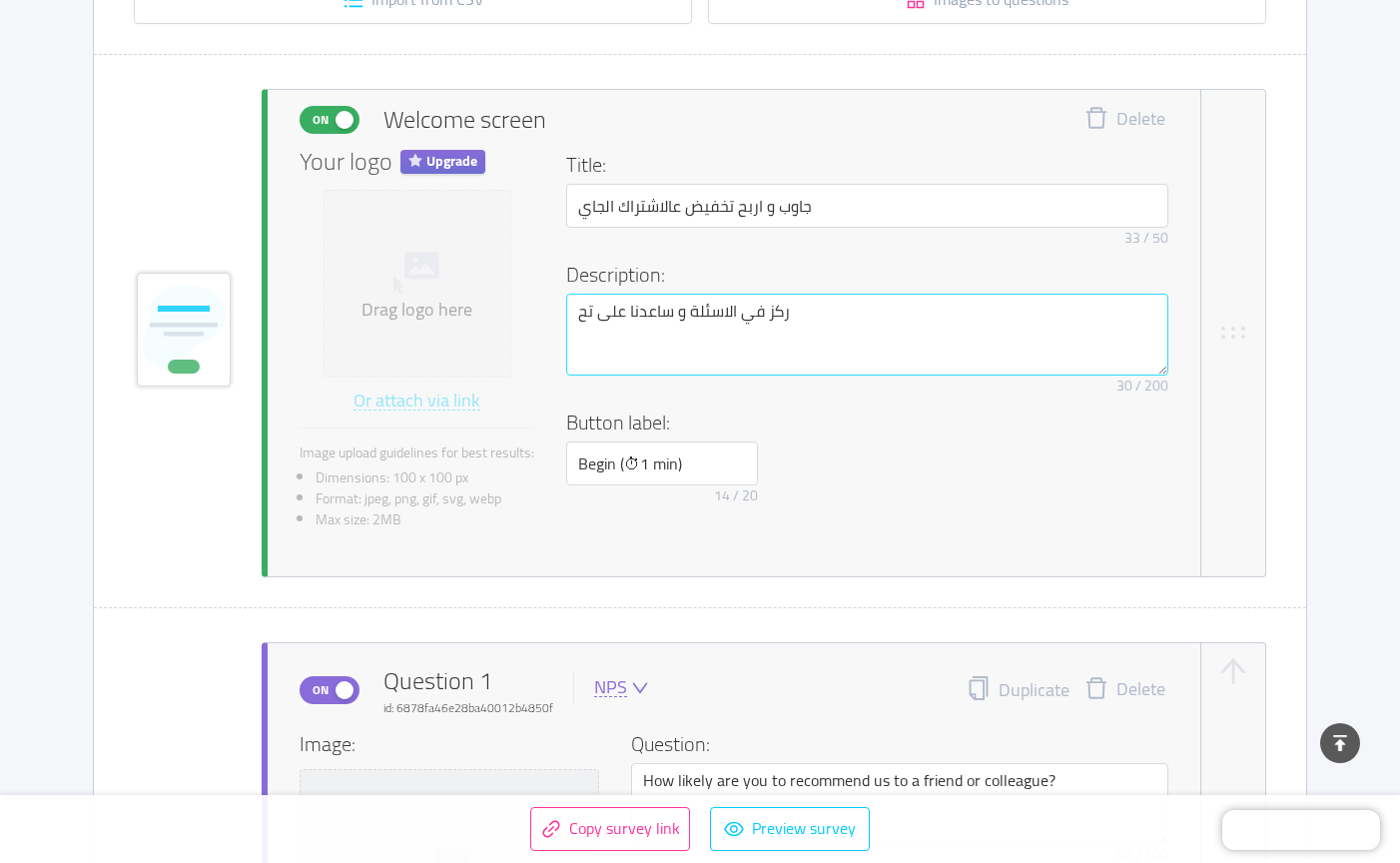 type on "ركز في الاسئلة و ساعدنا على تحა" 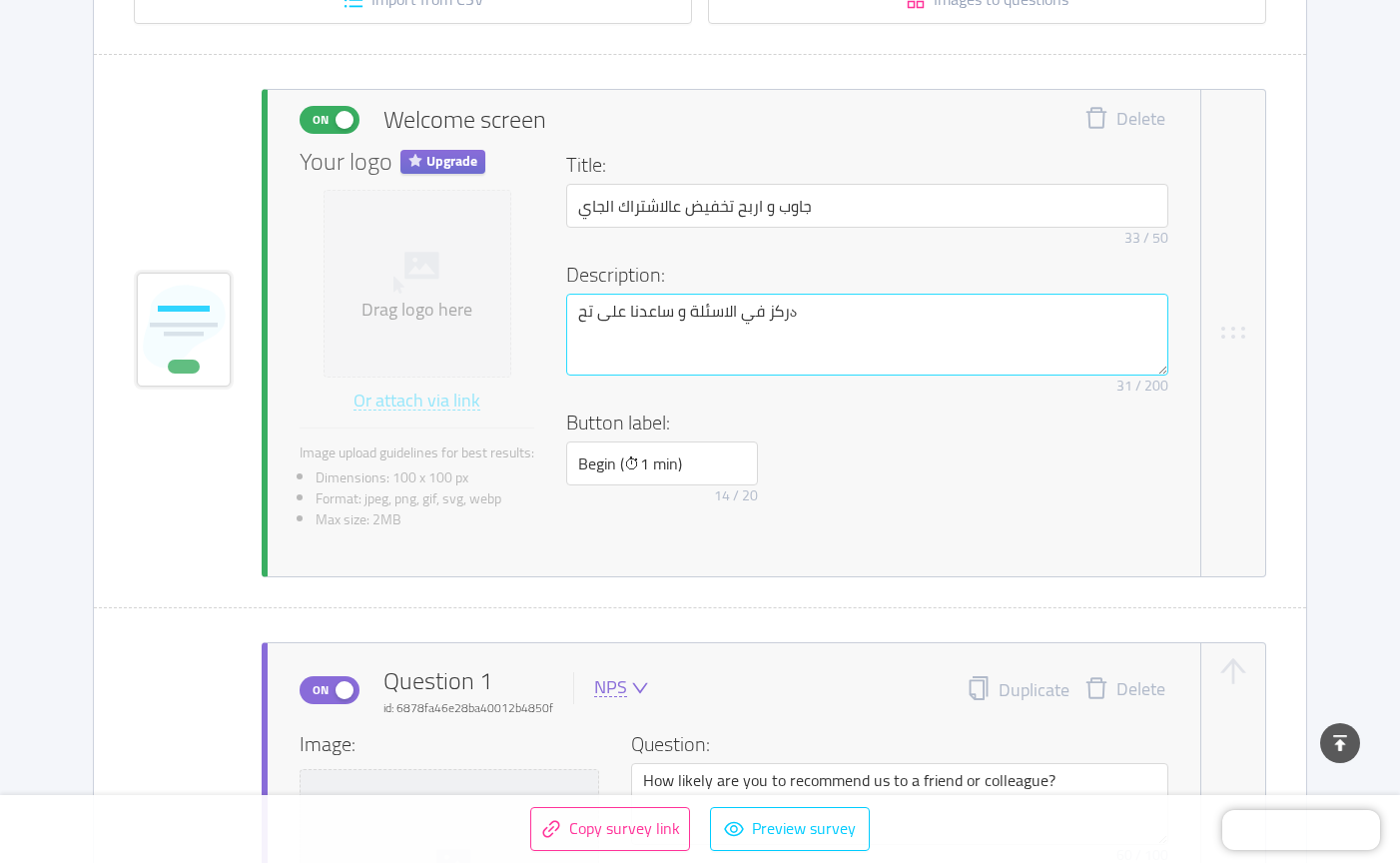 type on "ركز في الاسئلة و ساعدنا على تح" 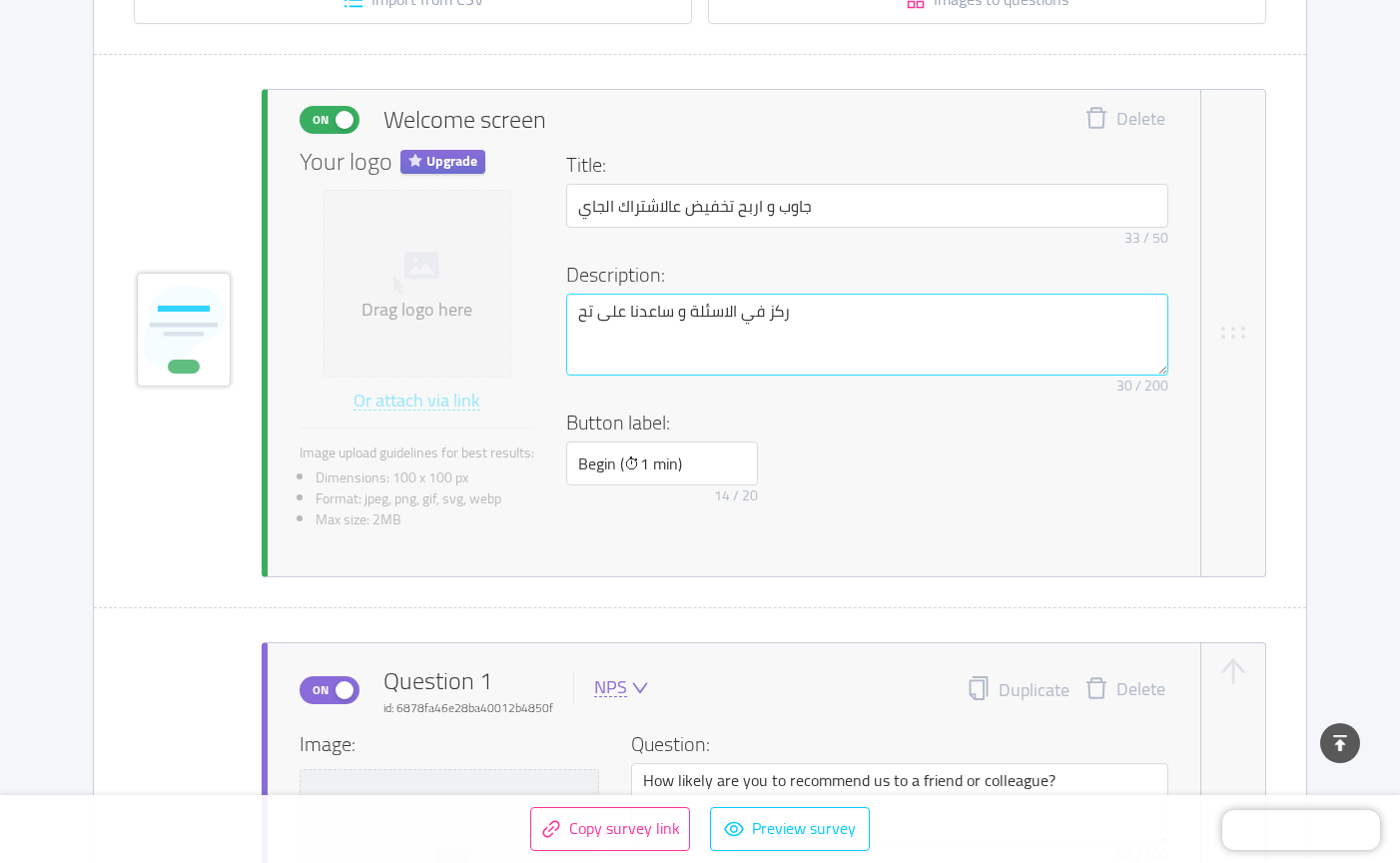 type on "ركز في الاسئلة و ساعدنا على تحს" 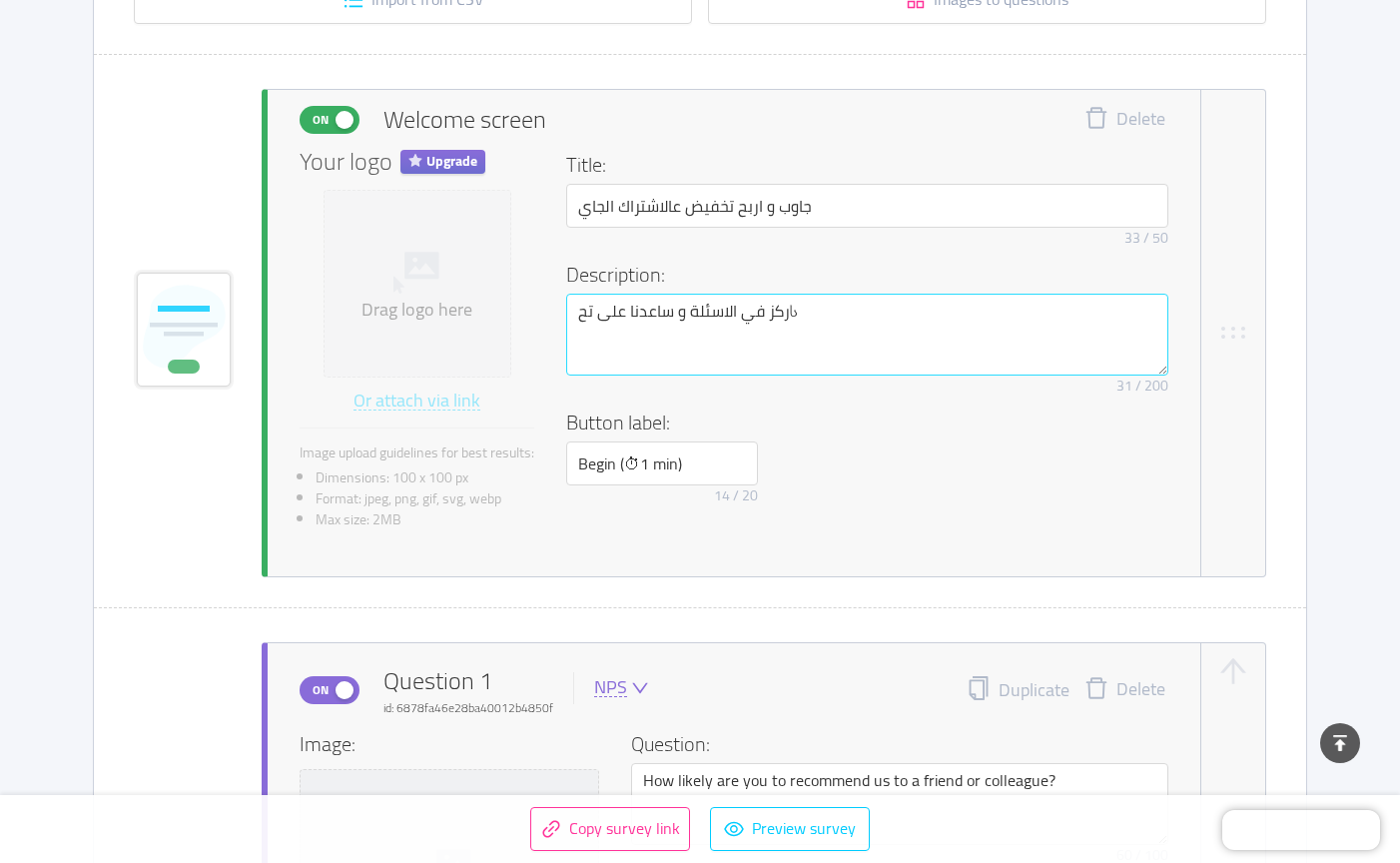 type on "ركز في الاسئلة و ساعدنا على تح" 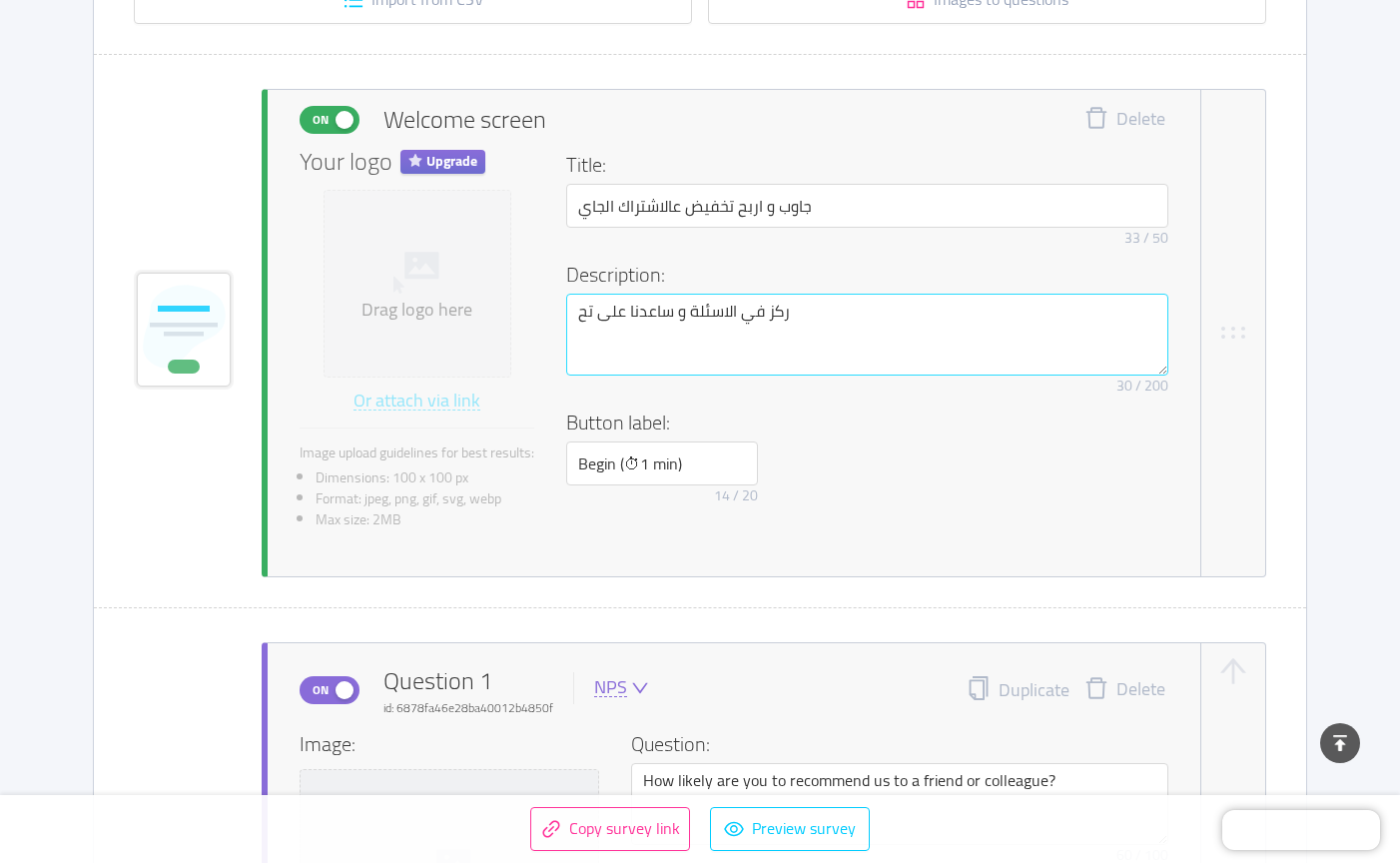 click on "ركز في الاسئلة و ساعدنا على تح" at bounding box center (867, 335) 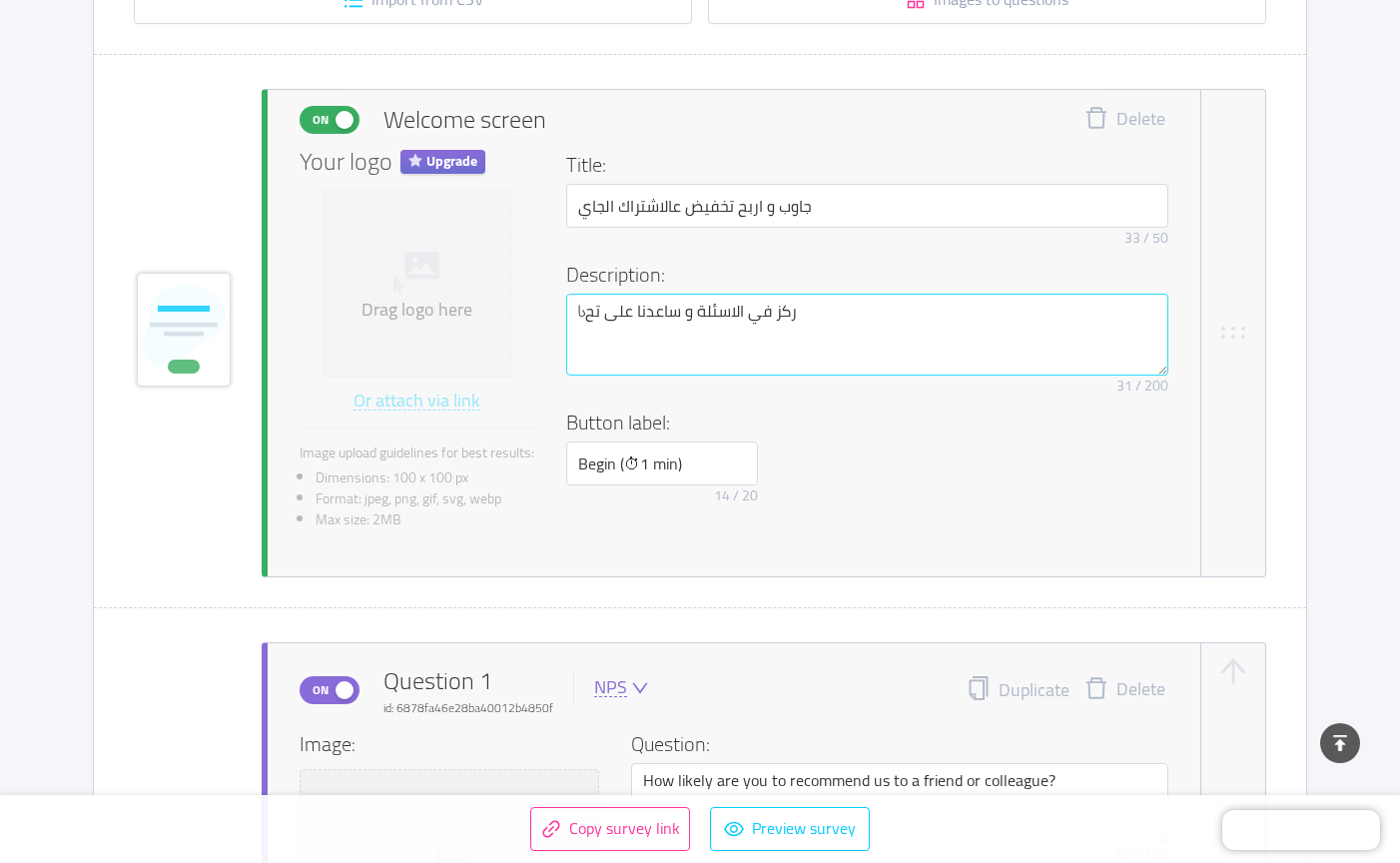type on "ركز في الاسئلة و ساعدنا على تح" 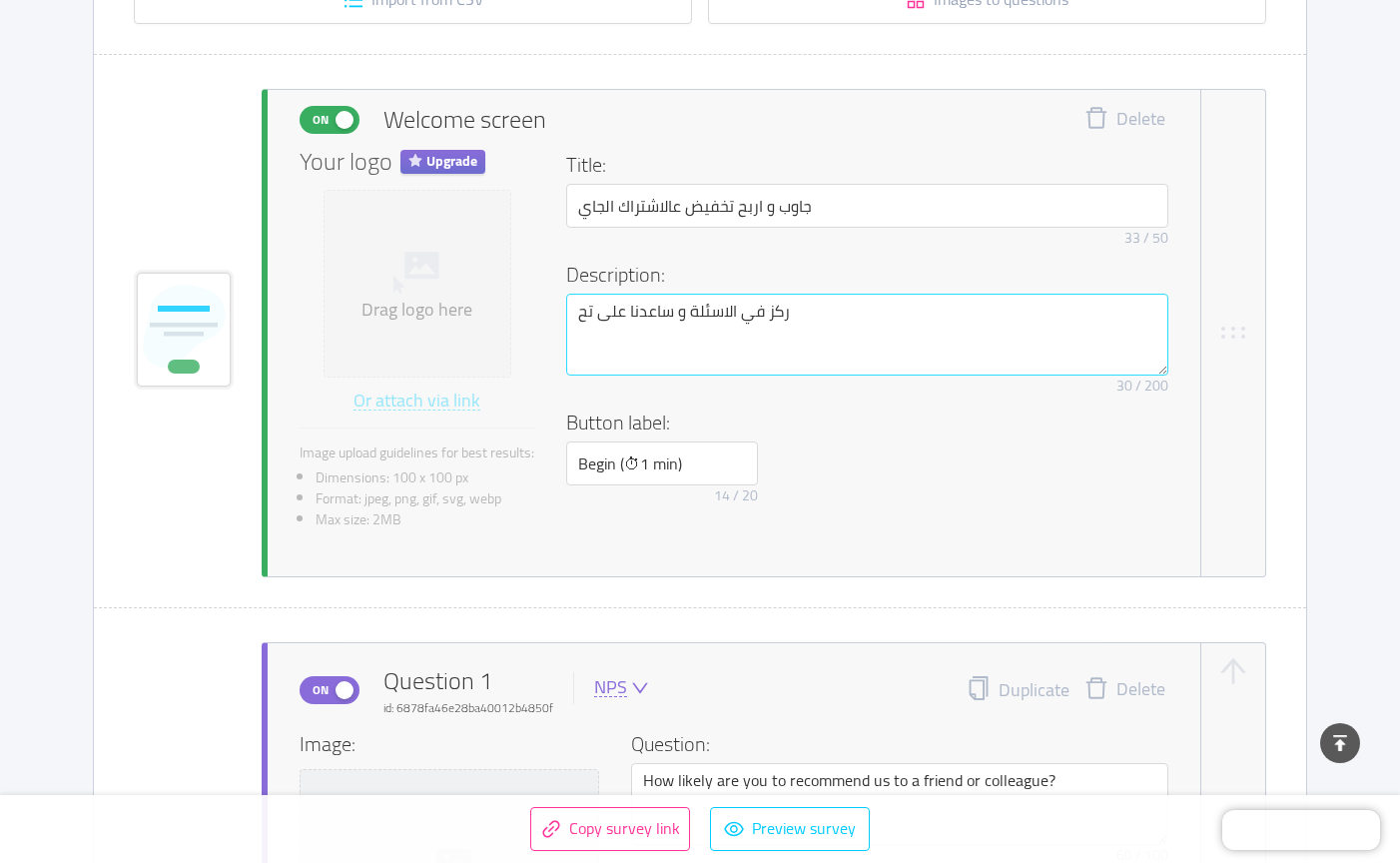 type on "sركز في الاسئلة و ساعدنا على تح" 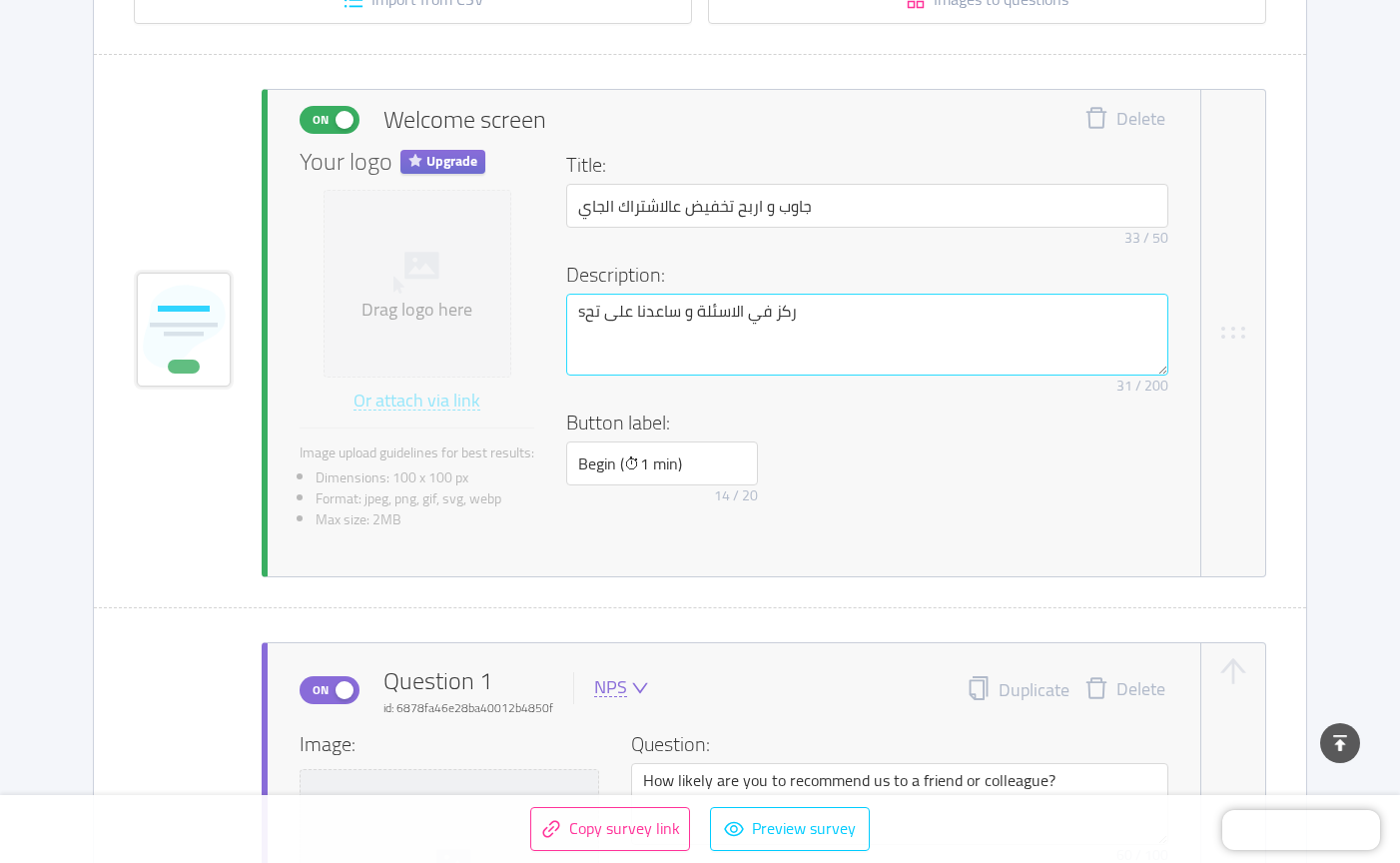 type on "ركز في الاسئلة و ساعدنا على تح" 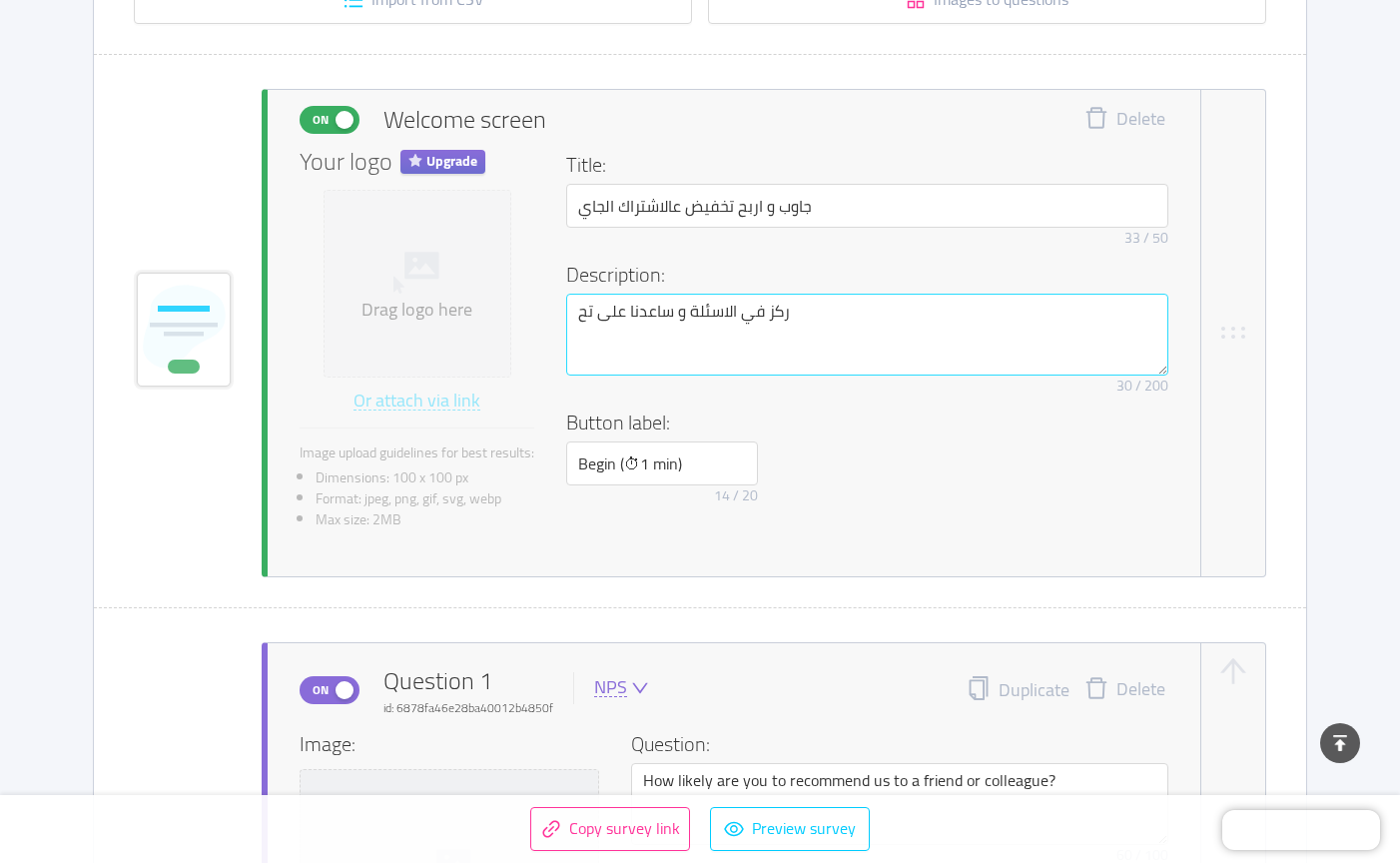 type on "سركز في الاسئلة و ساعدنا على تح" 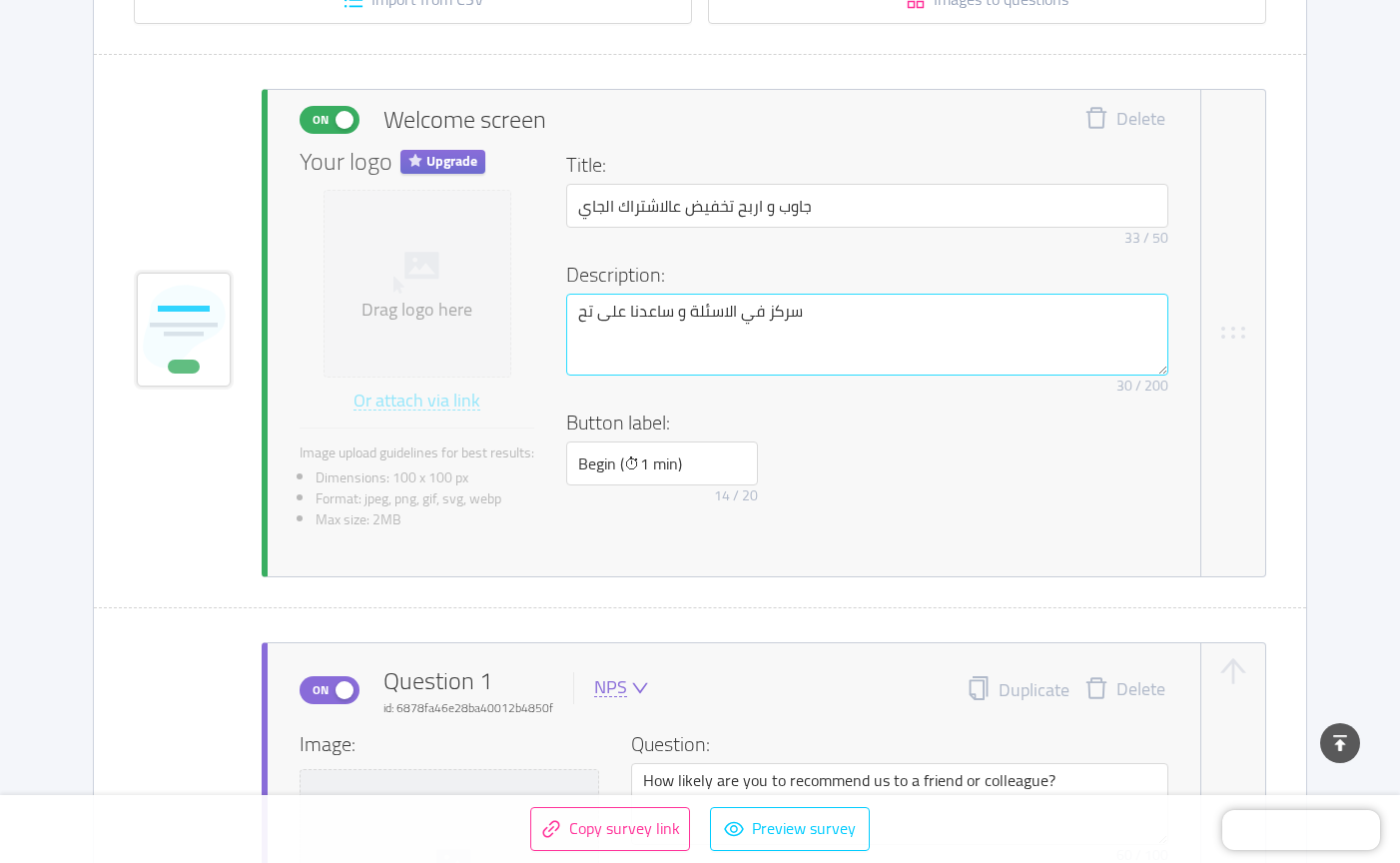 type 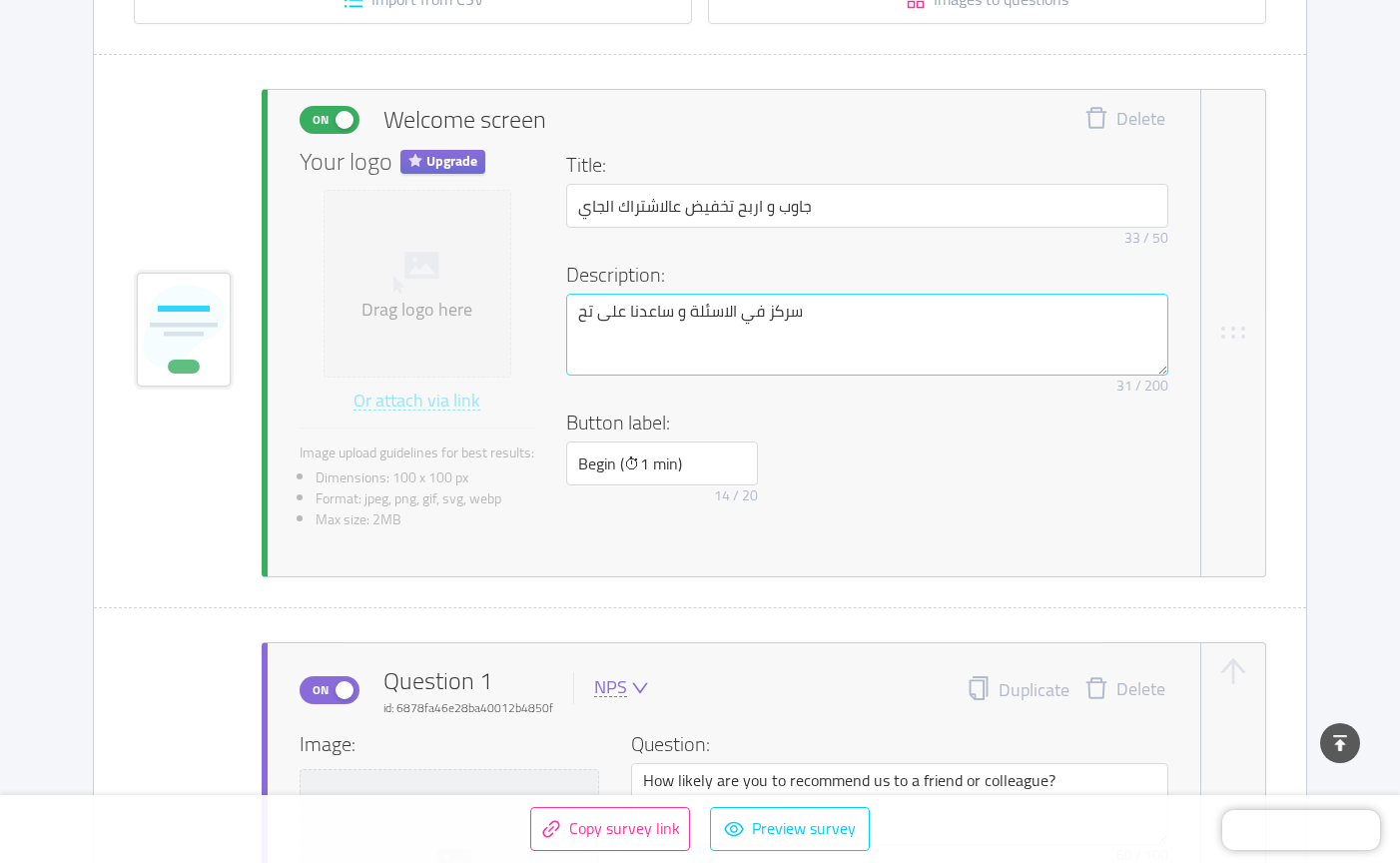 type on "ركز في الاسئلة و ساعدنا على تح" 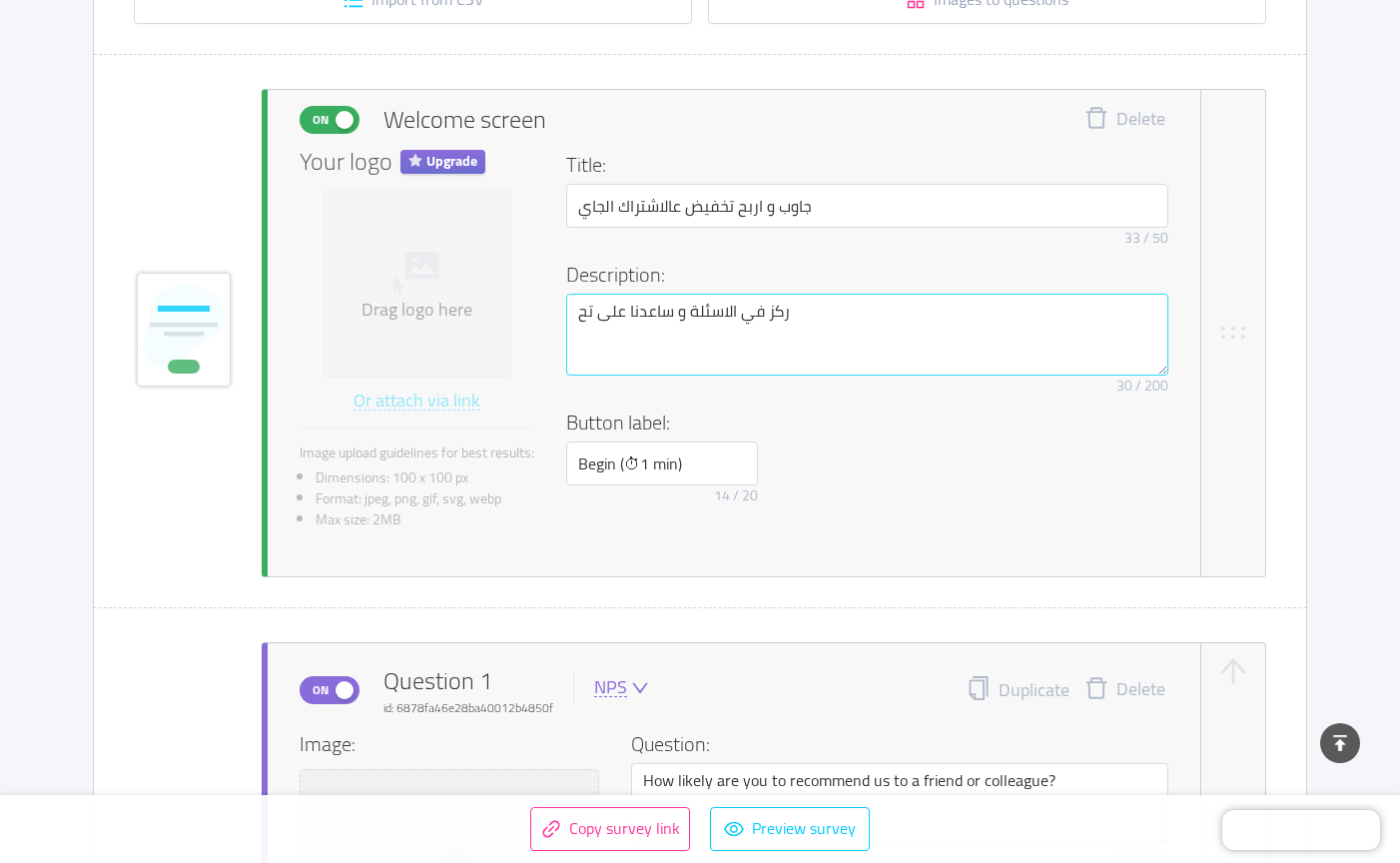 click on "ركز في الاسئلة و ساعدنا على تح" at bounding box center [867, 335] 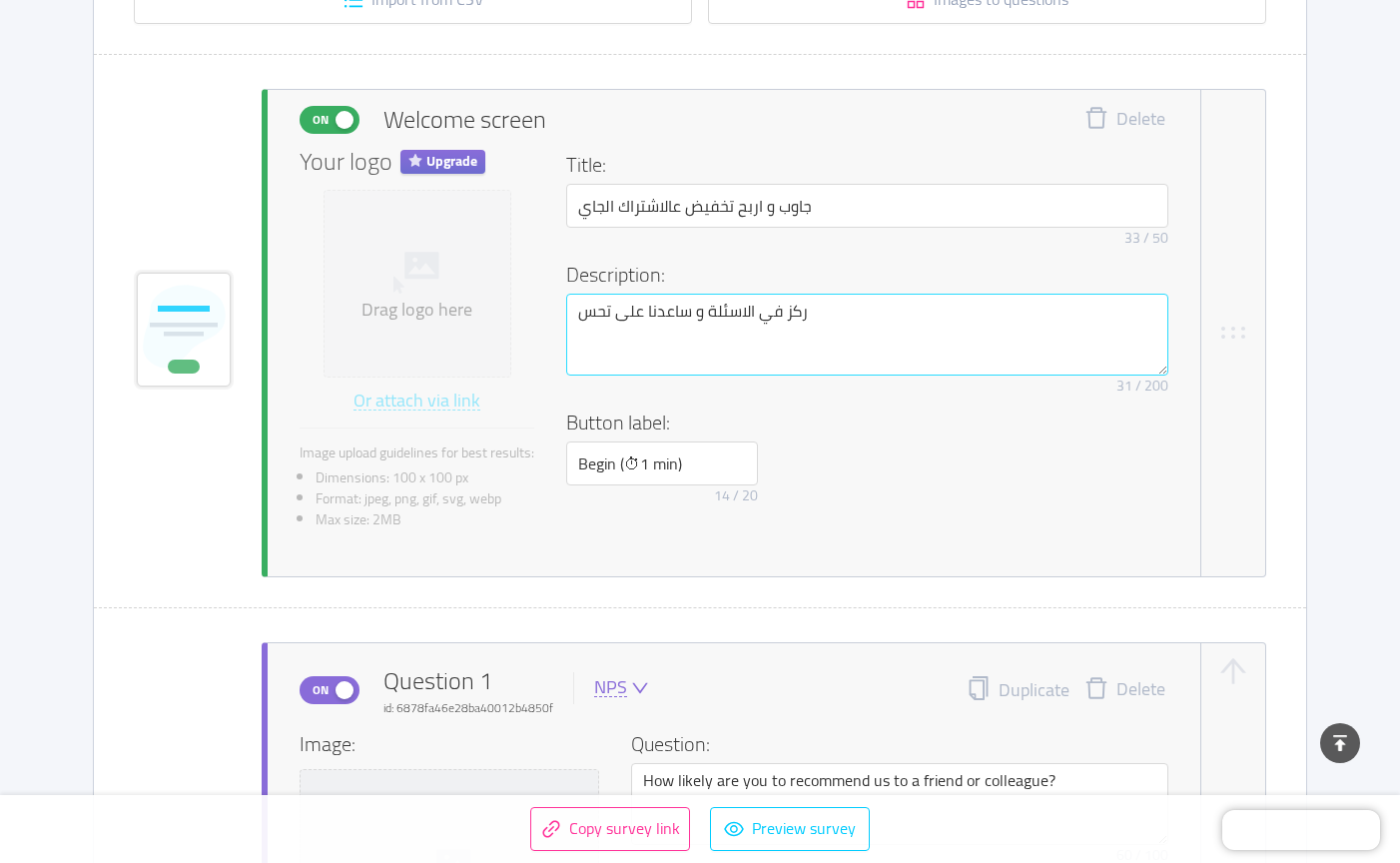 type on "ركز في الاسئلة و ساعدنا على تحسن" 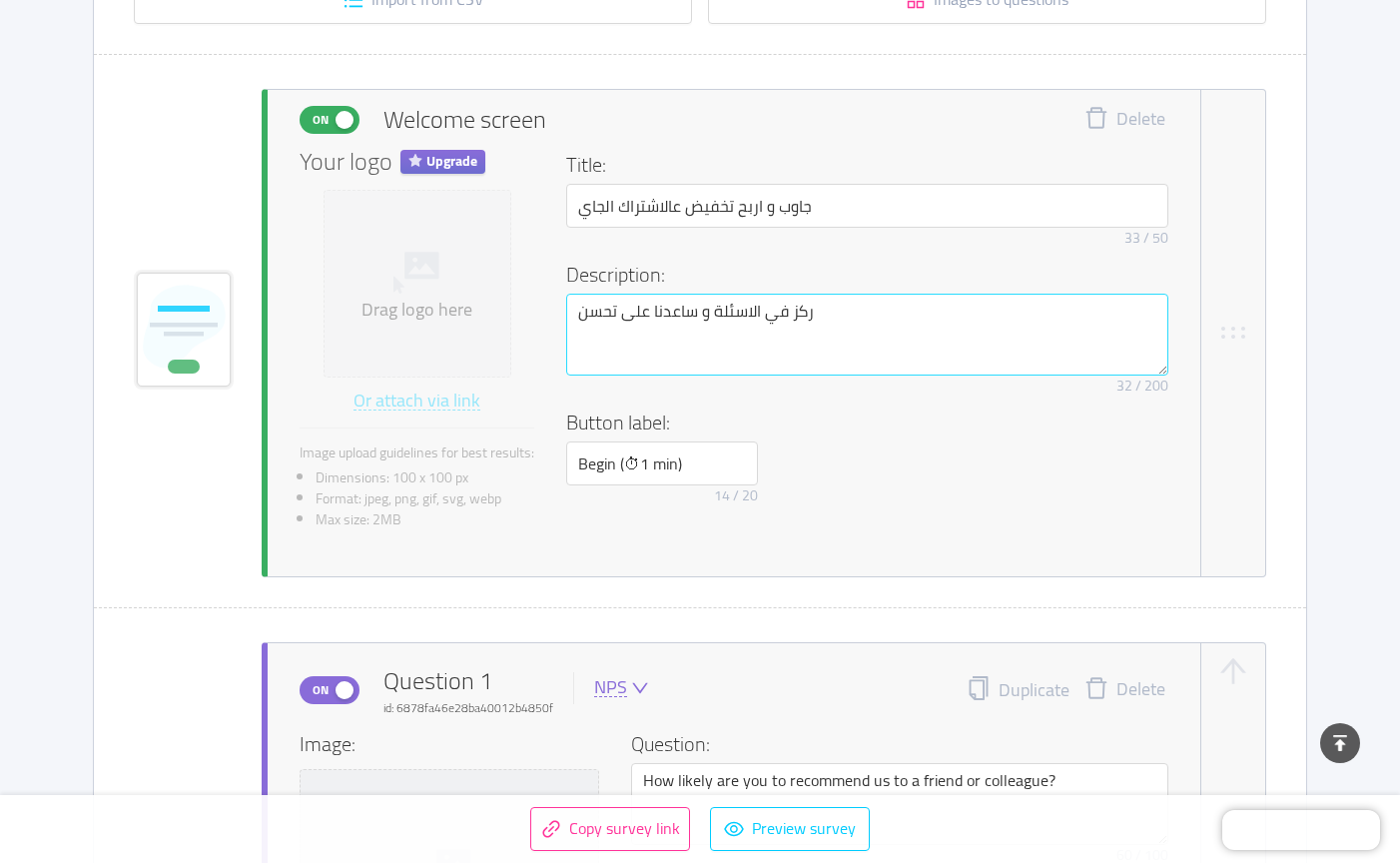 type on "ركز في الاسئلة و ساعدنا على تحس" 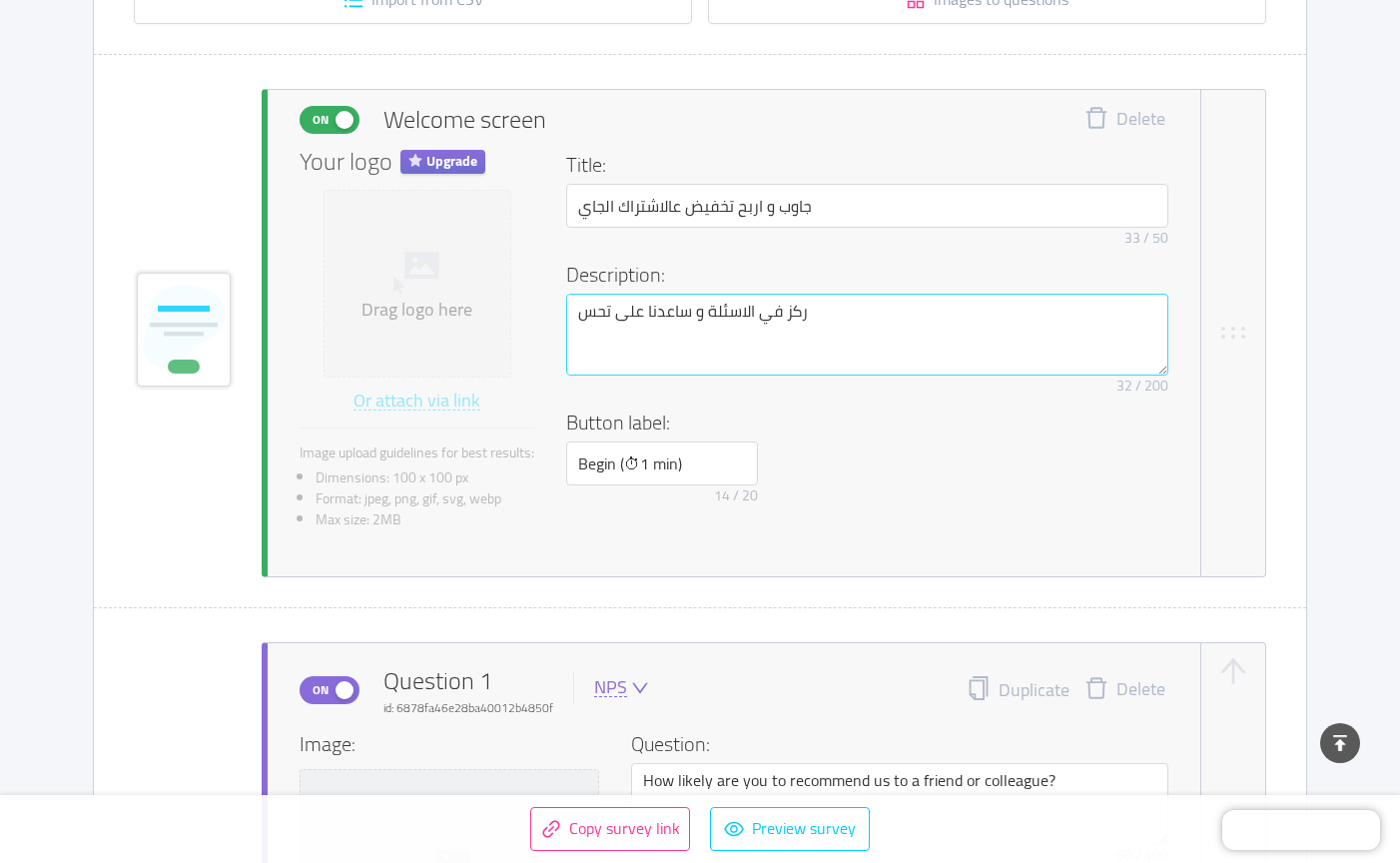 type on "ركز في الاسئلة و ساعدنا على تحسي" 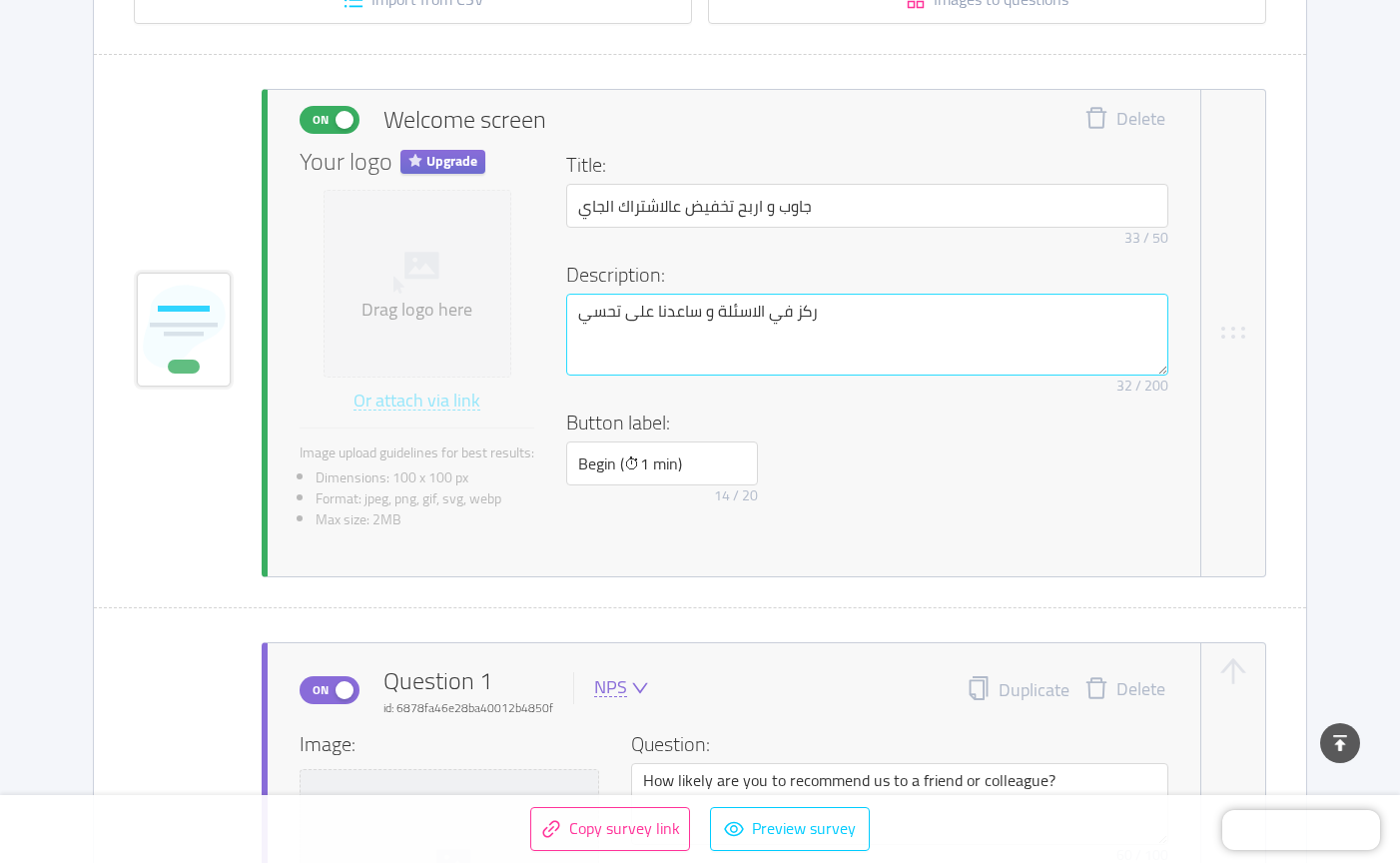type on "ركز في الاسئلة و ساعدنا على تحسين" 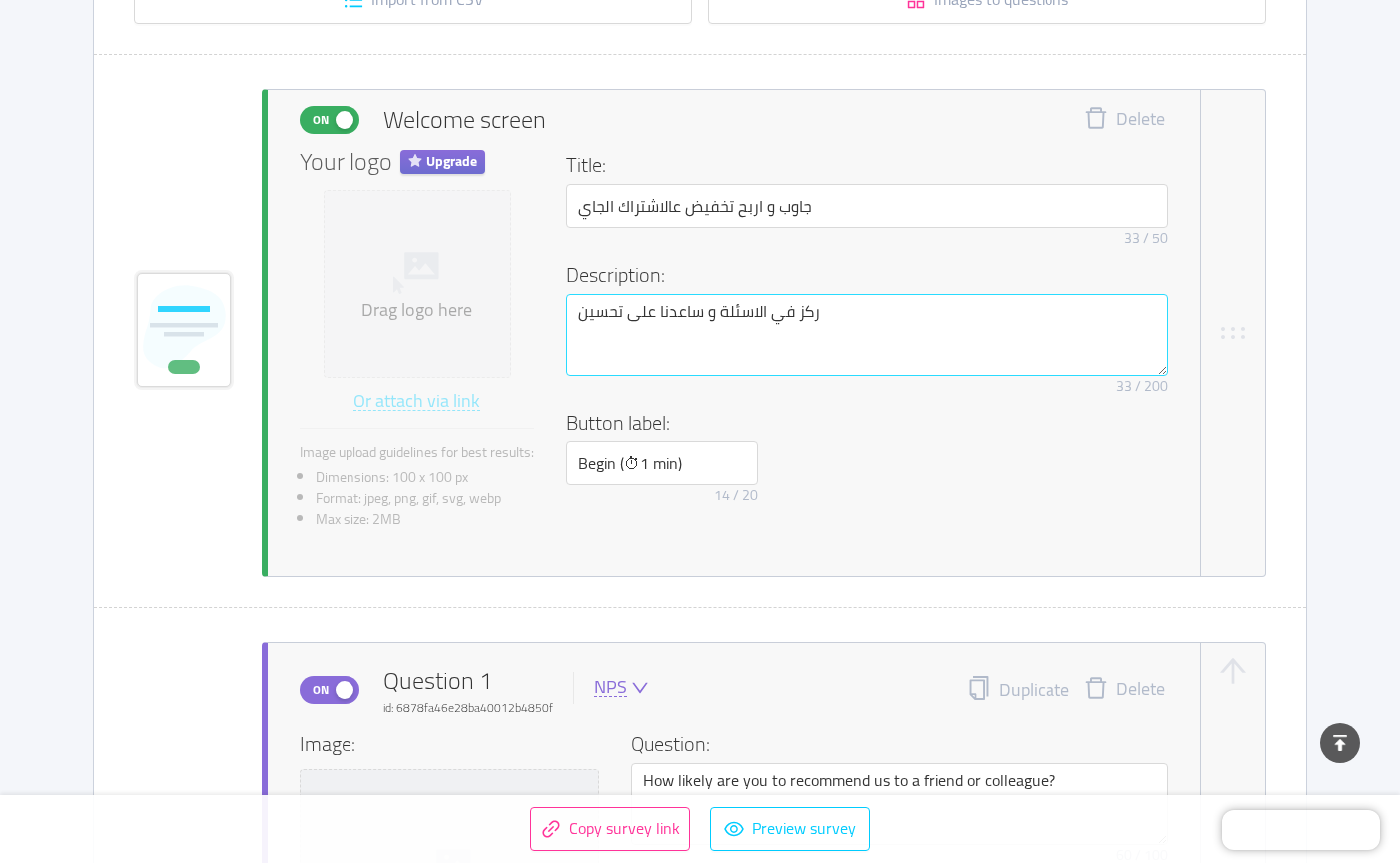 type on "ركز في الاسئلة و ساعدنا على تحسين" 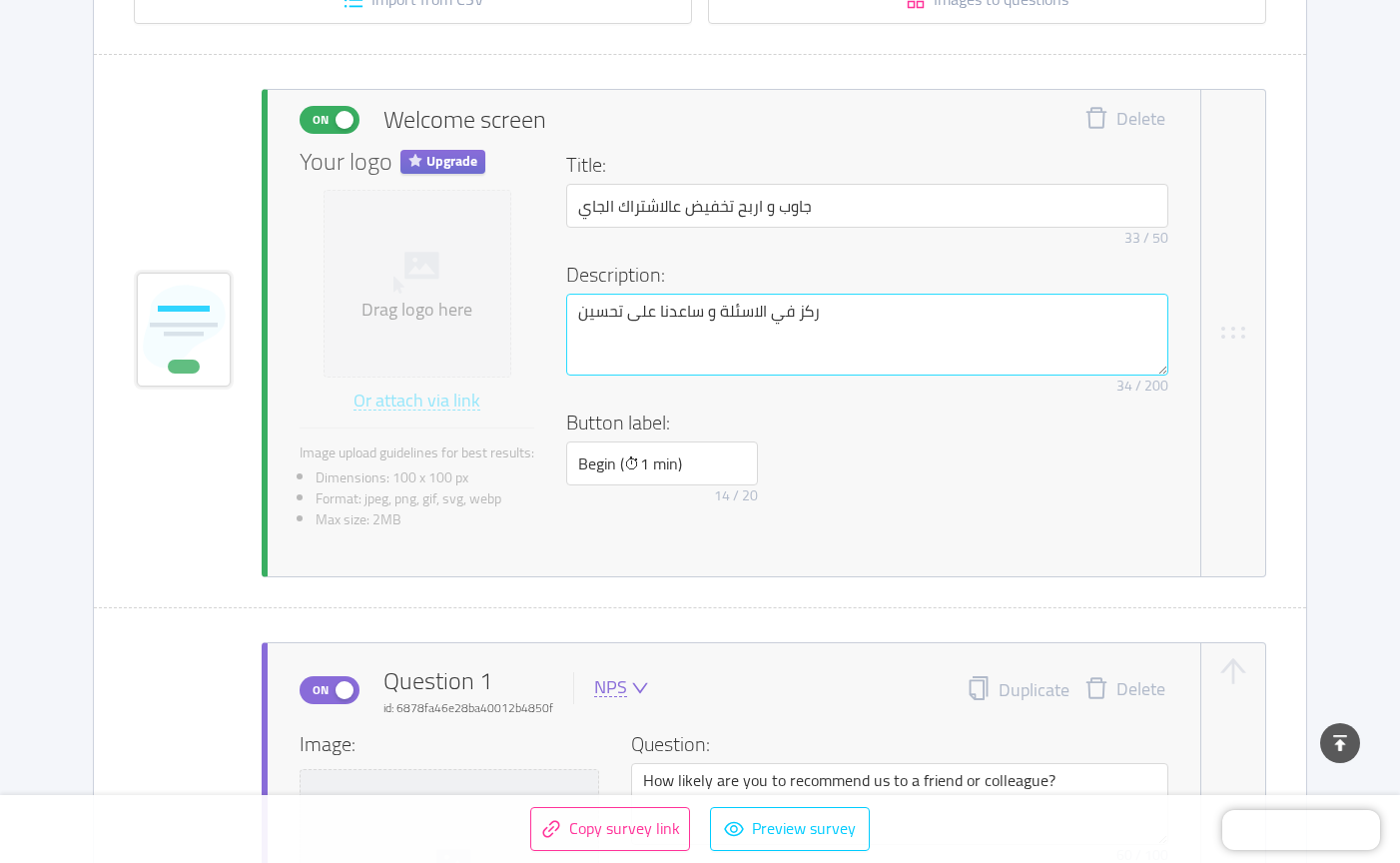 type on "ركز في الاسئلة و ساعدنا على تحسين ن" 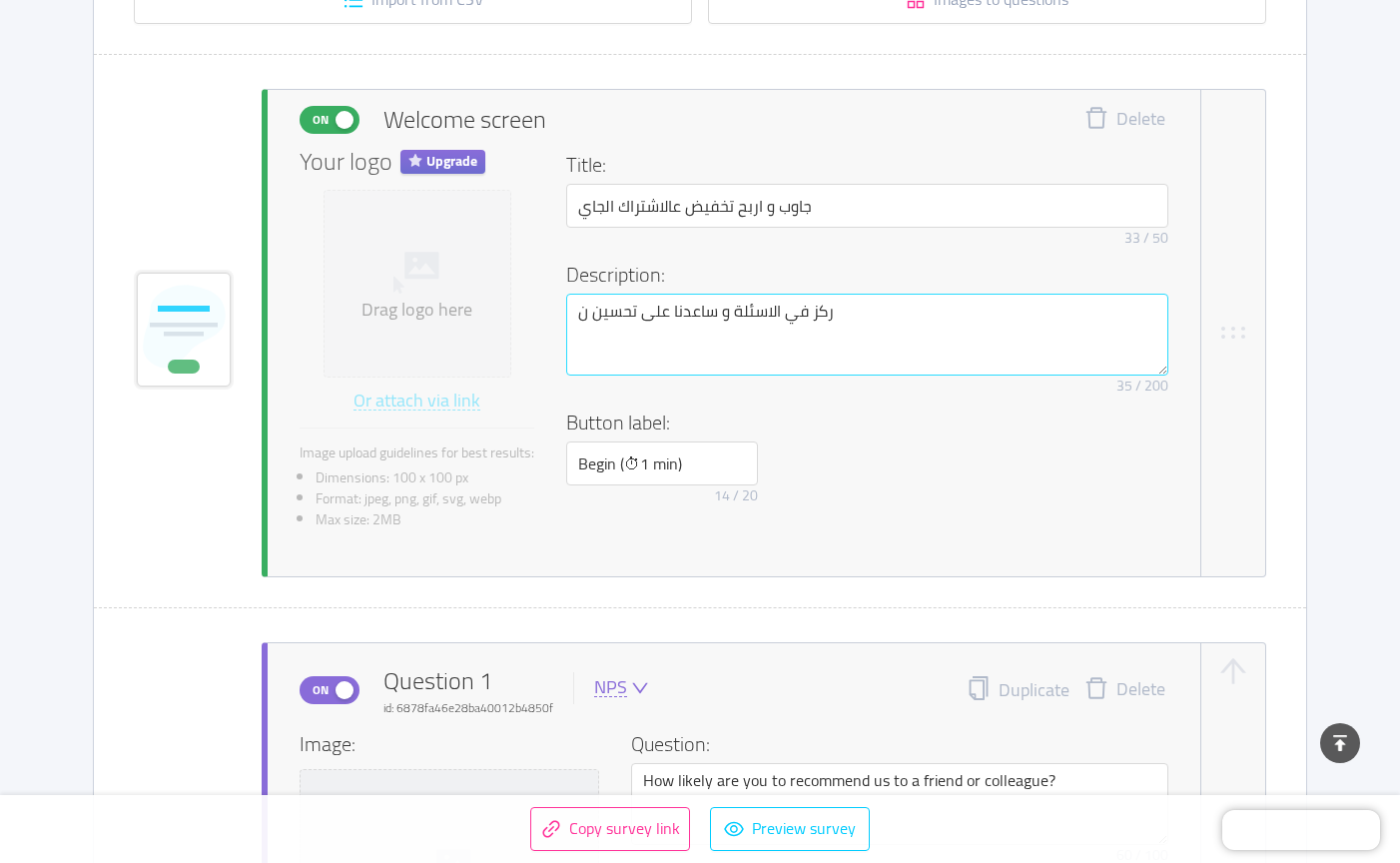 type on "ركز في الاسئلة و ساعدنا على تحسين" 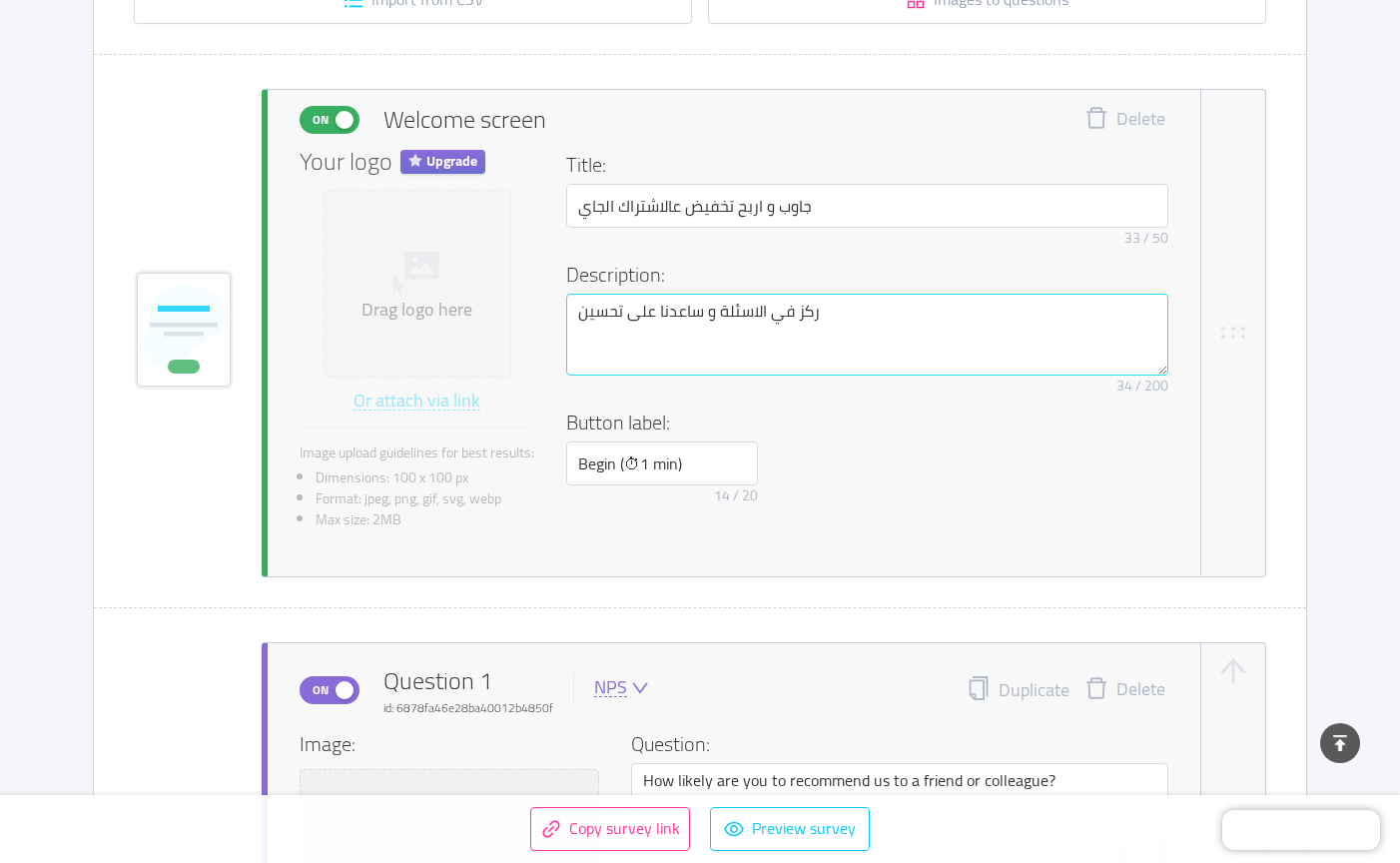 type on "ركز في الاسئلة و ساعدنا على تحسين ت" 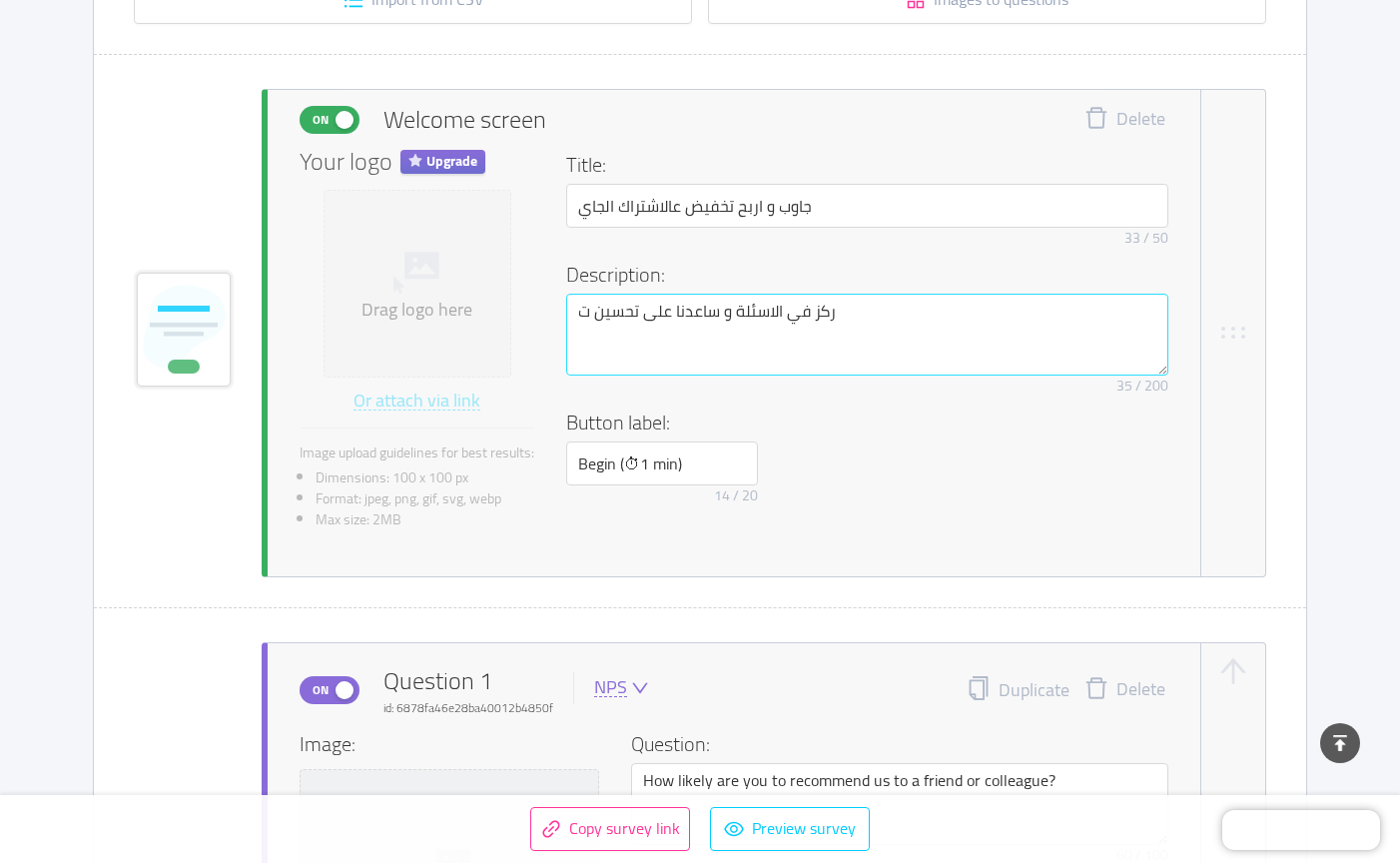 type on "ركز في الاسئلة و ساعدنا على تحسين تج" 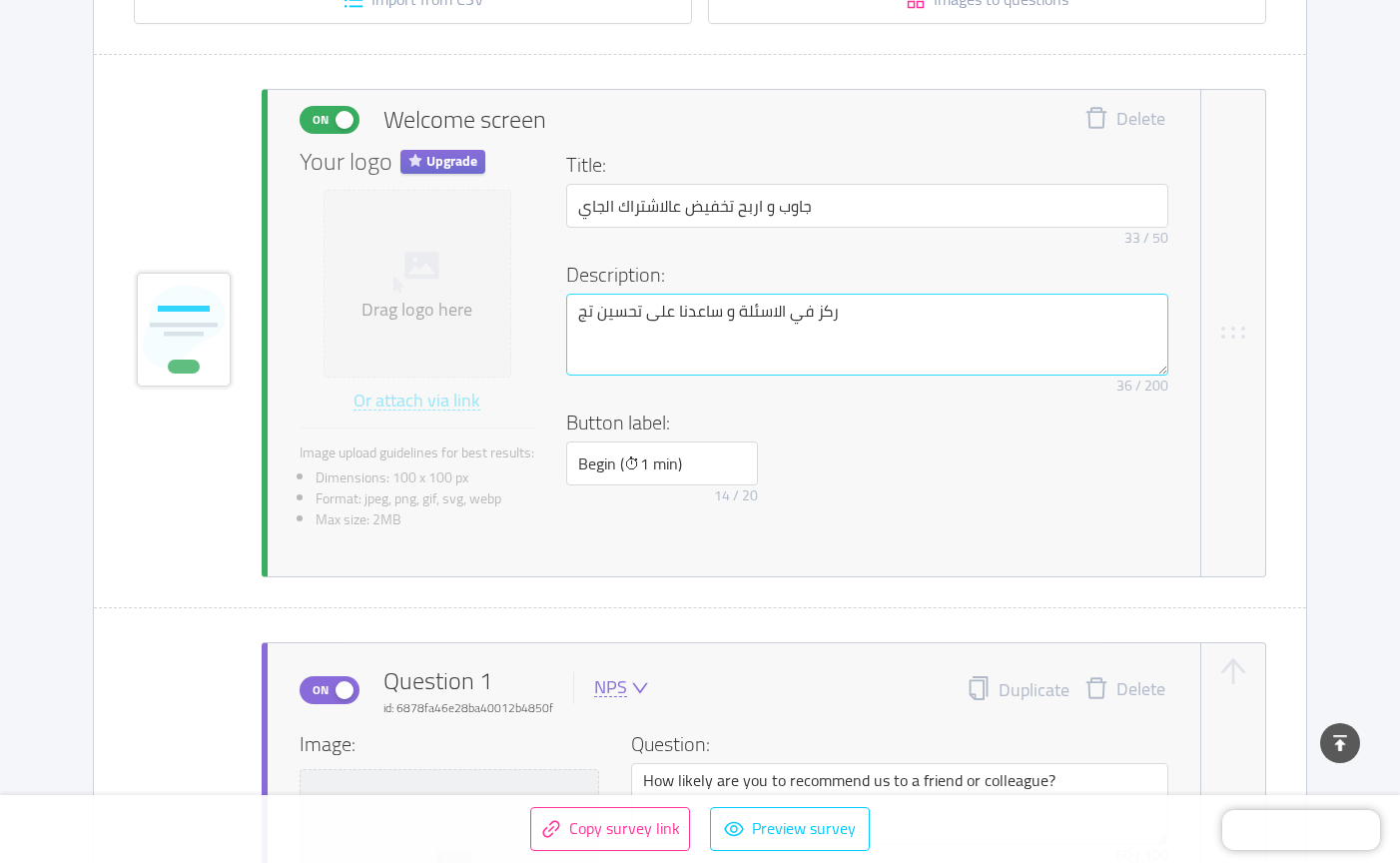 type on "ركز في الاسئلة و ساعدنا على تحسين تجد" 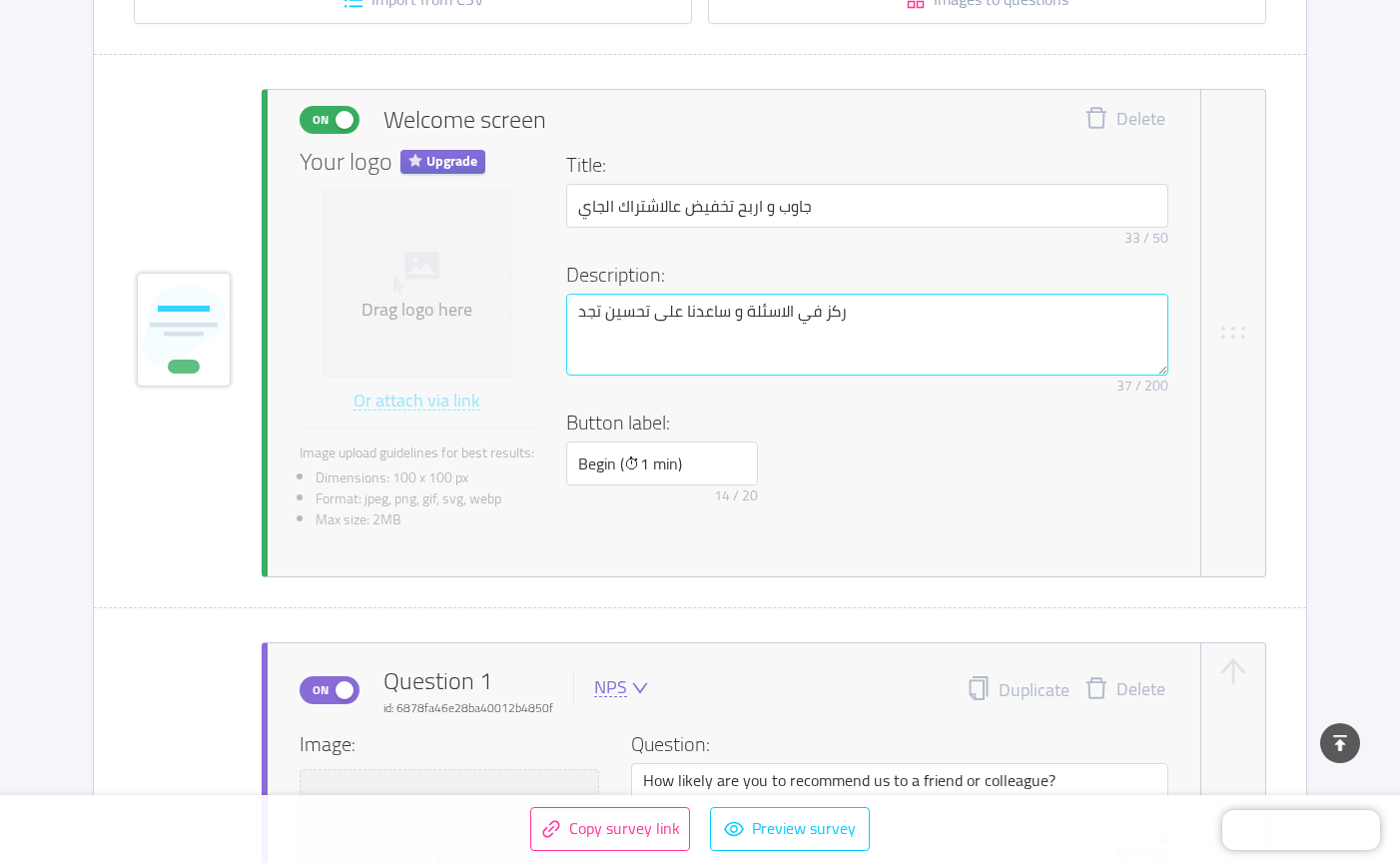 type on "ركز في الاسئلة و ساعدنا على تحسين تج" 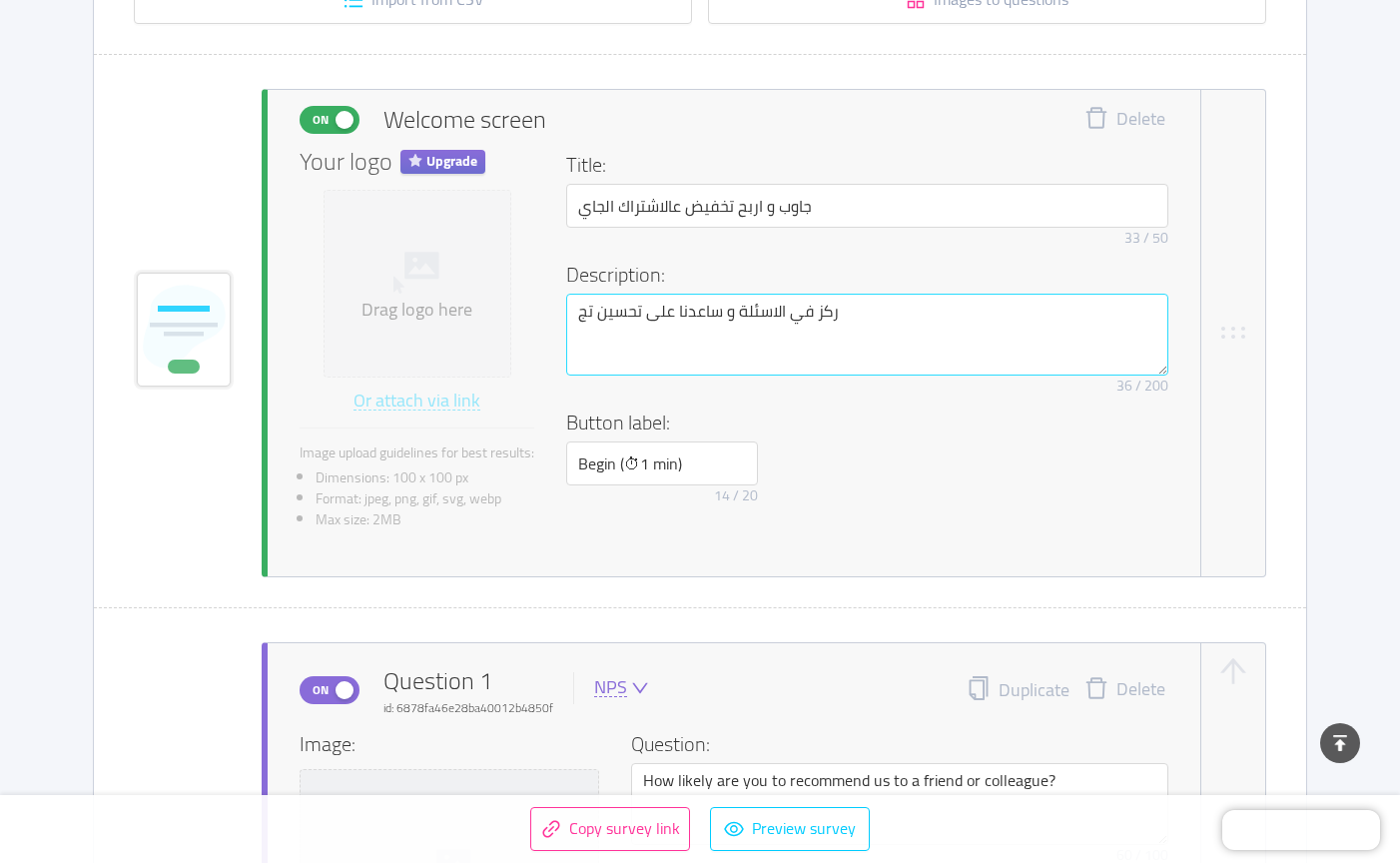 type on "ركز في الاسئلة و ساعدنا على تحسين تجز" 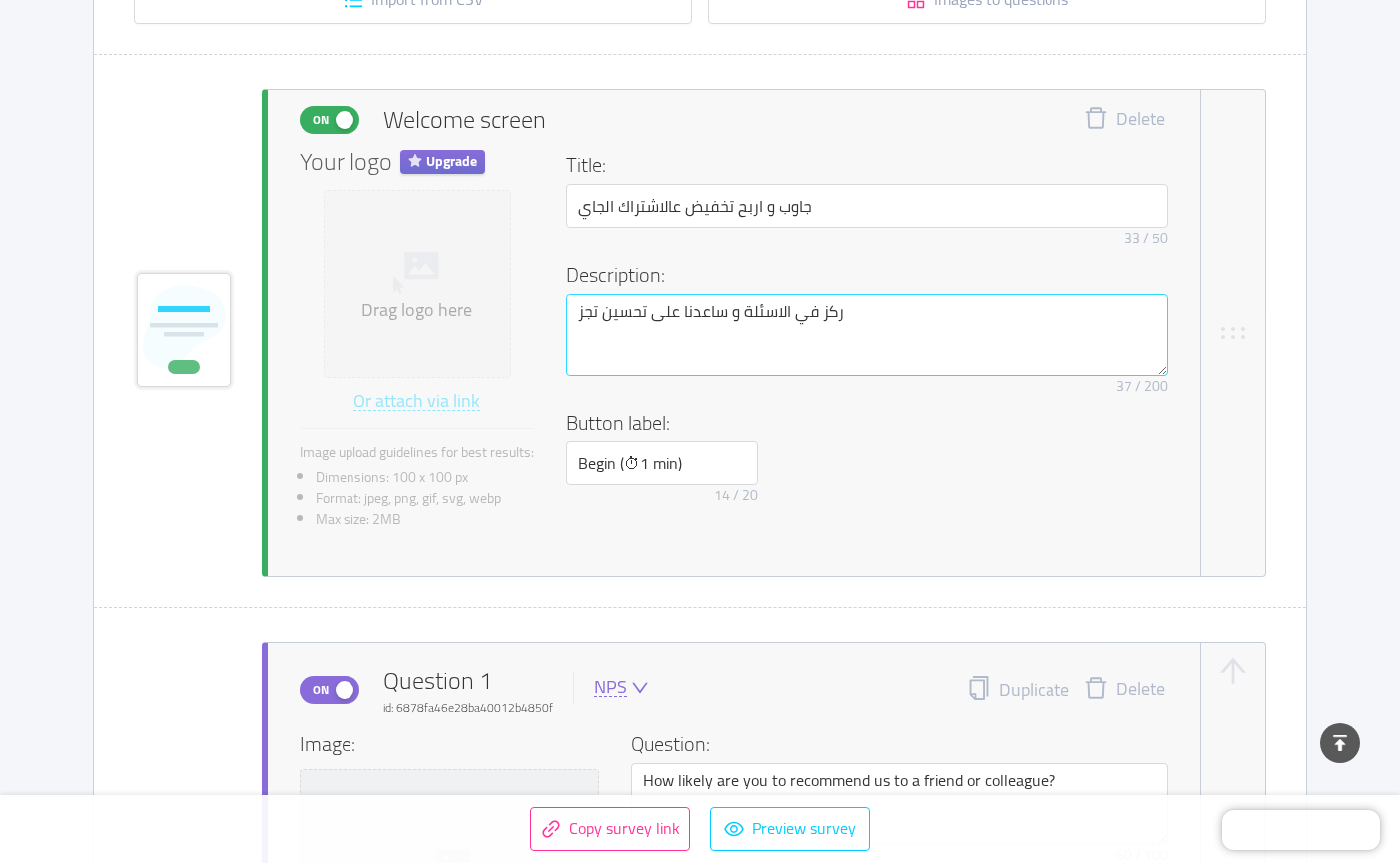 type on "ركز في الاسئلة و ساعدنا على تحسين تج" 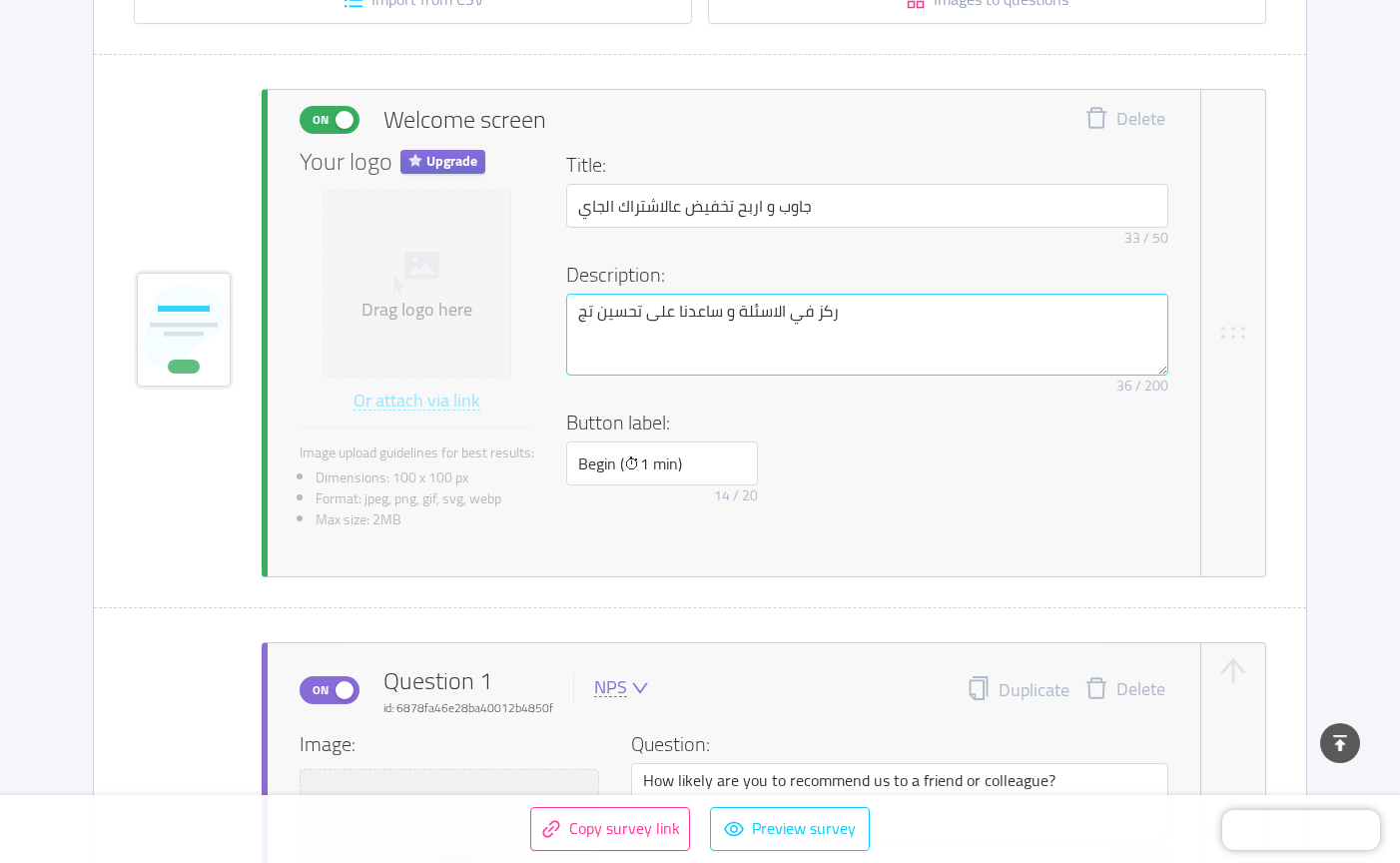 type on "ركز في الاسئلة و ساعدنا على تحسين تجر" 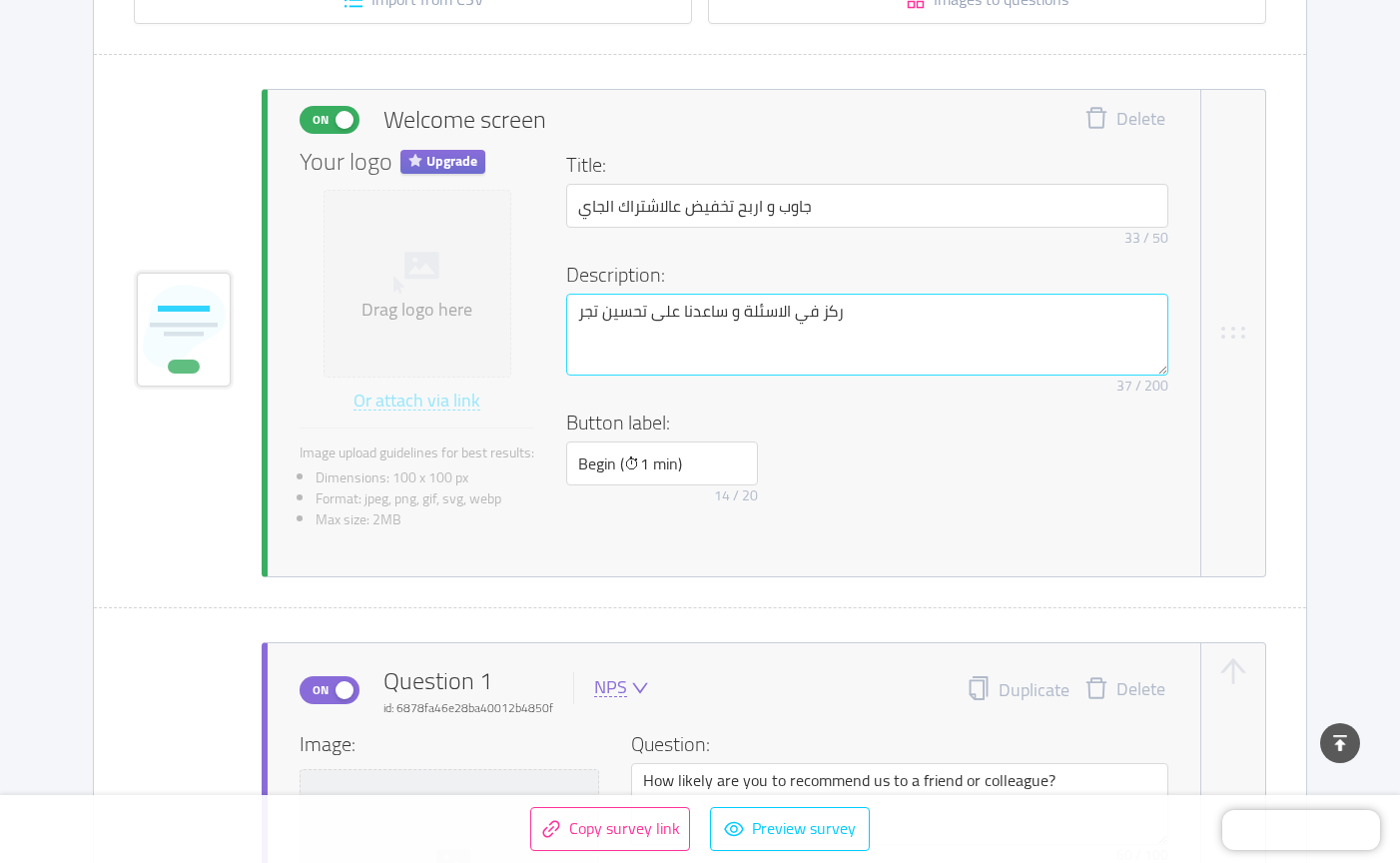 type on "ركز في الاسئلة و ساعدنا على تحسين تجرك" 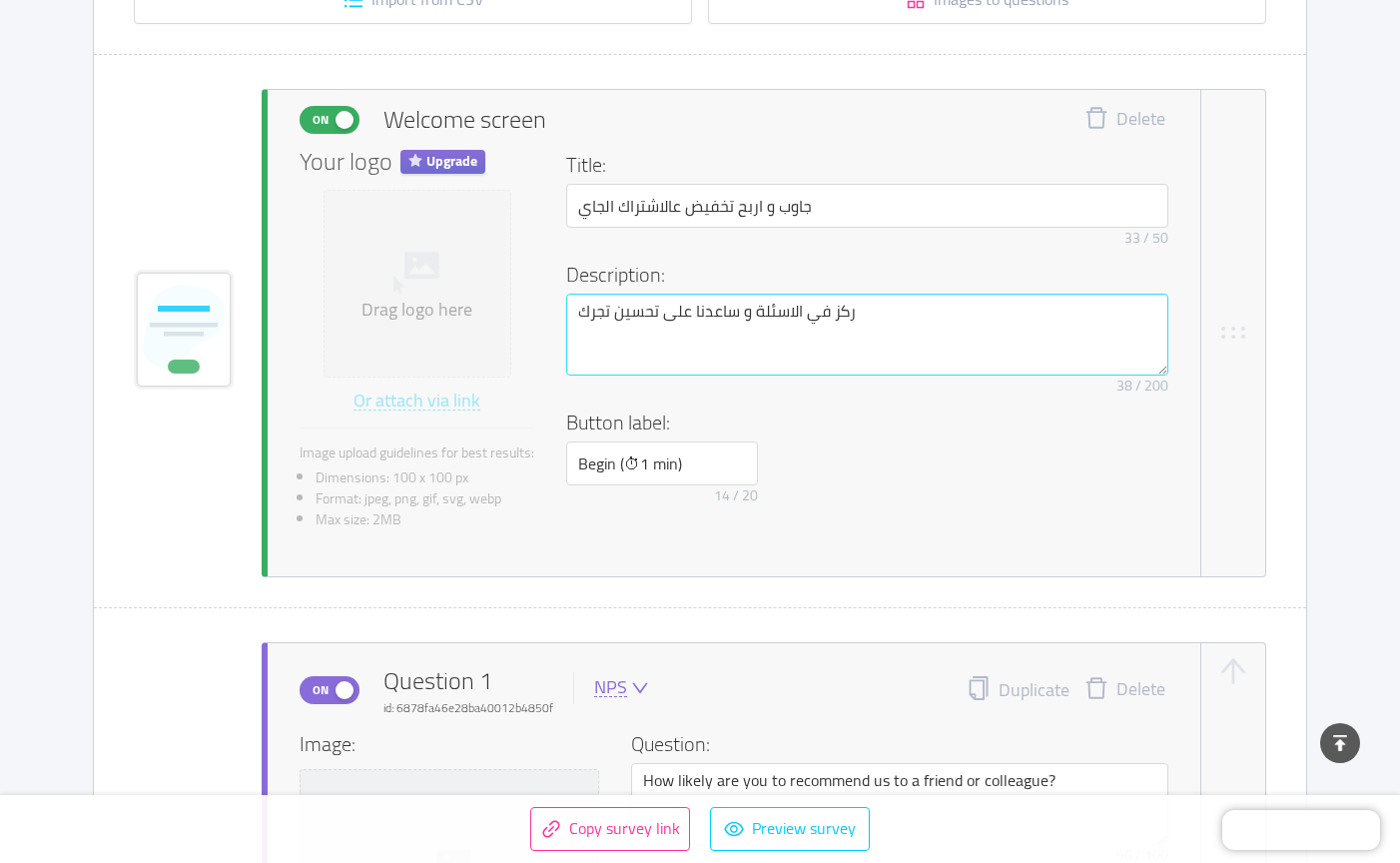 type on "ركز في الاسئلة و ساعدنا على تحسين تجر" 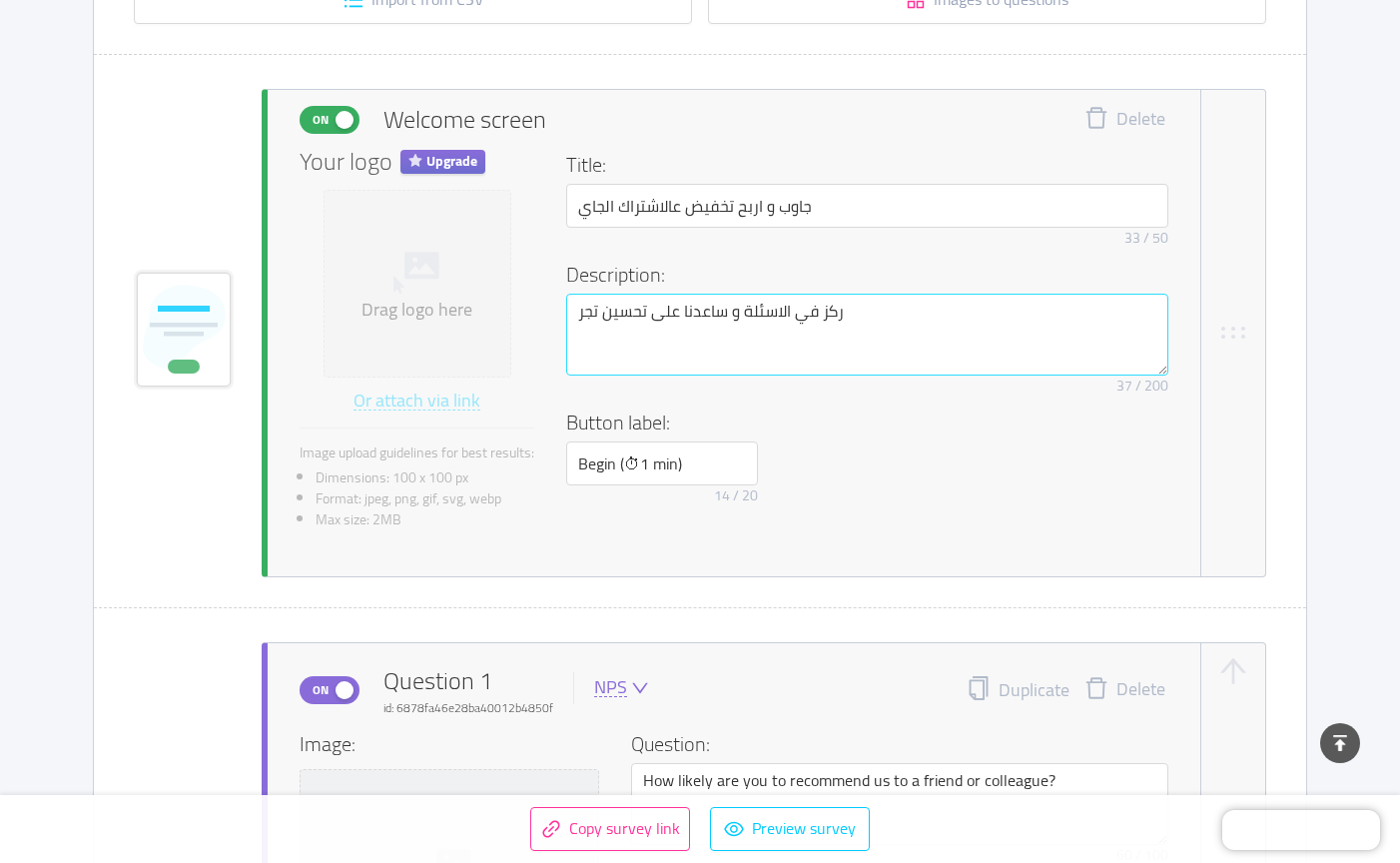 type on "ركز في الاسئلة و ساعدنا على تحسين تجرل" 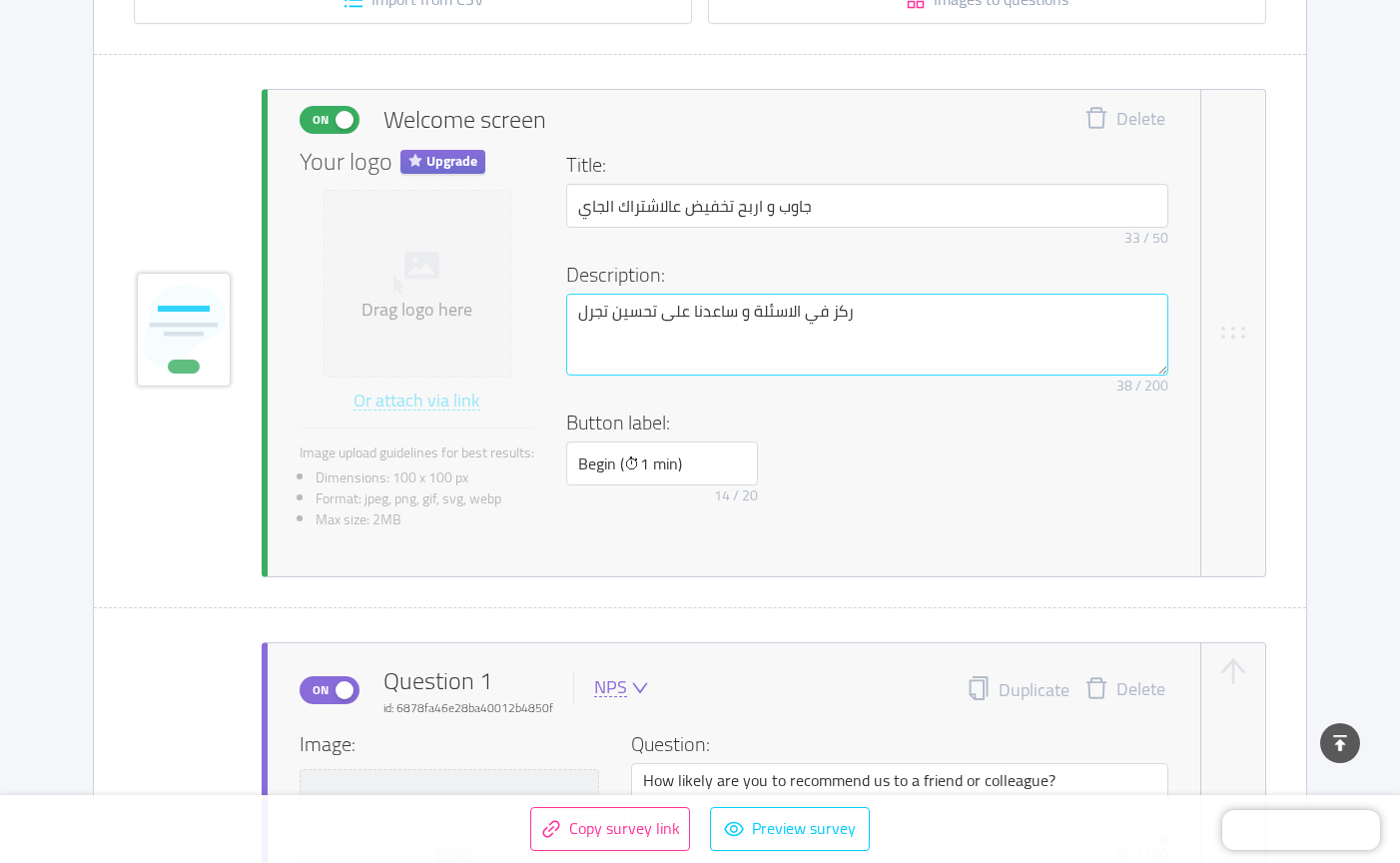 type on "ركز في الاسئلة و ساعدنا على تحسين تجرلن" 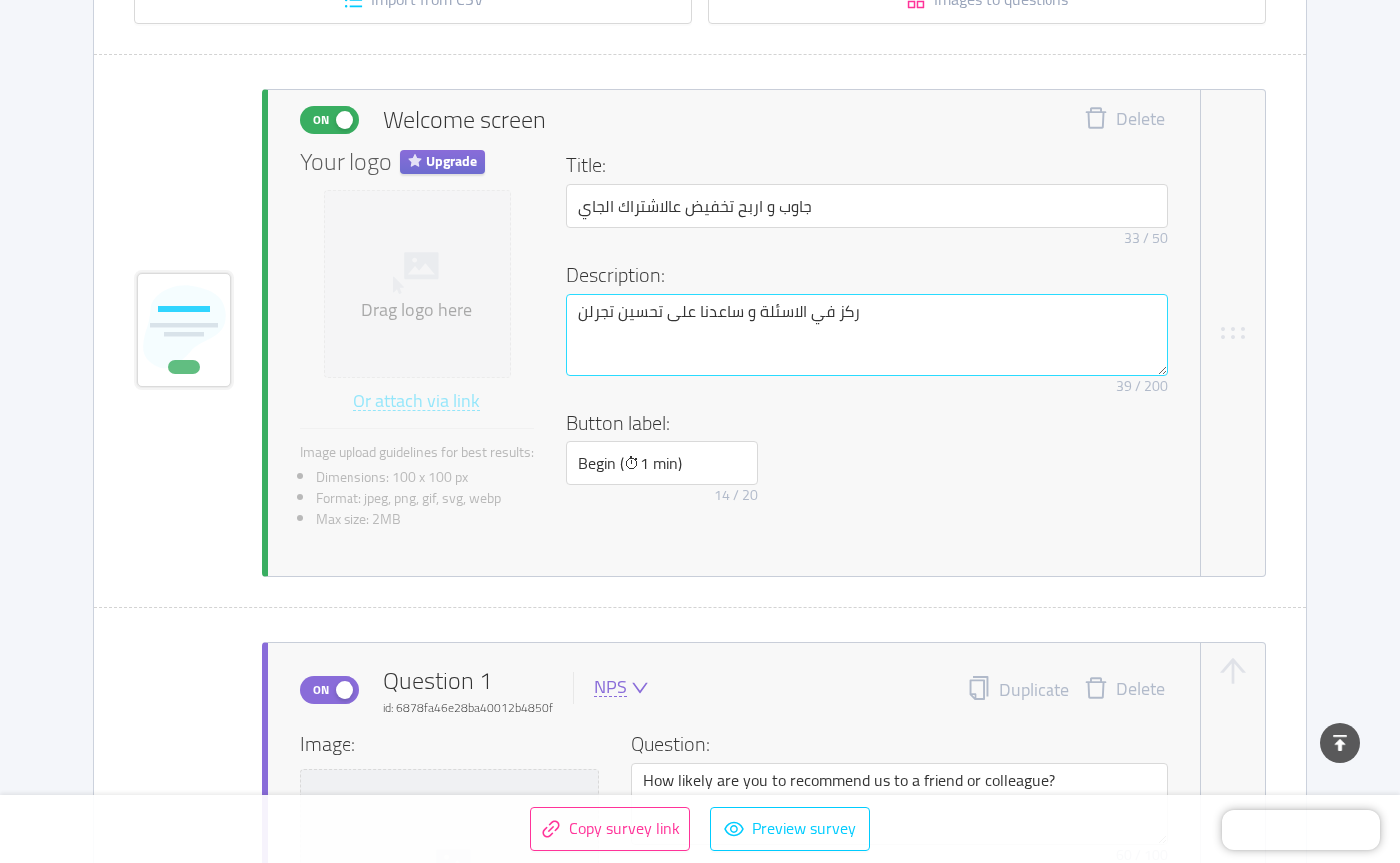 type on "ركز في الاسئلة و ساعدنا على تحسين تجرل" 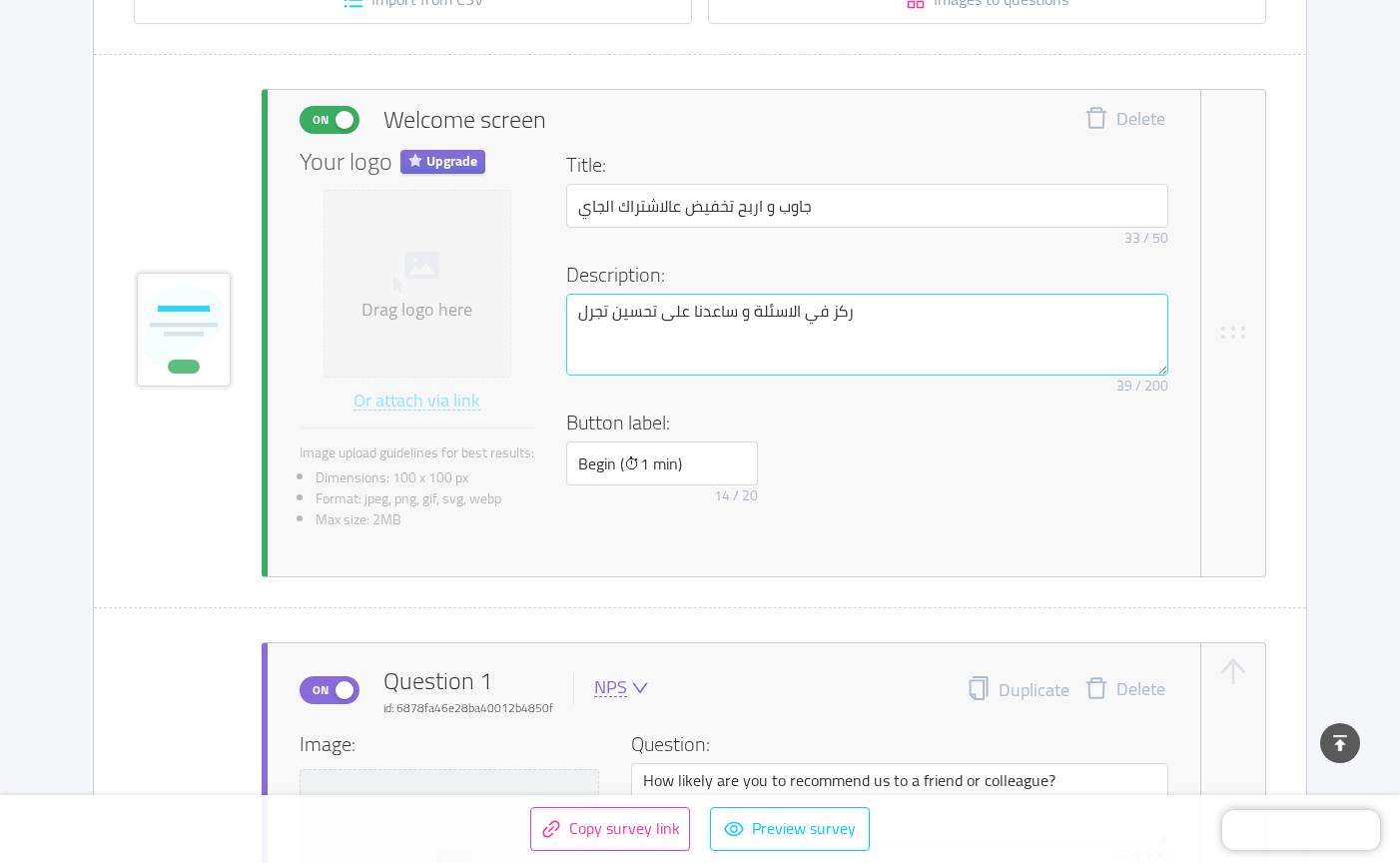type on "ركز في الاسئلة و ساعدنا على تحسين تجر" 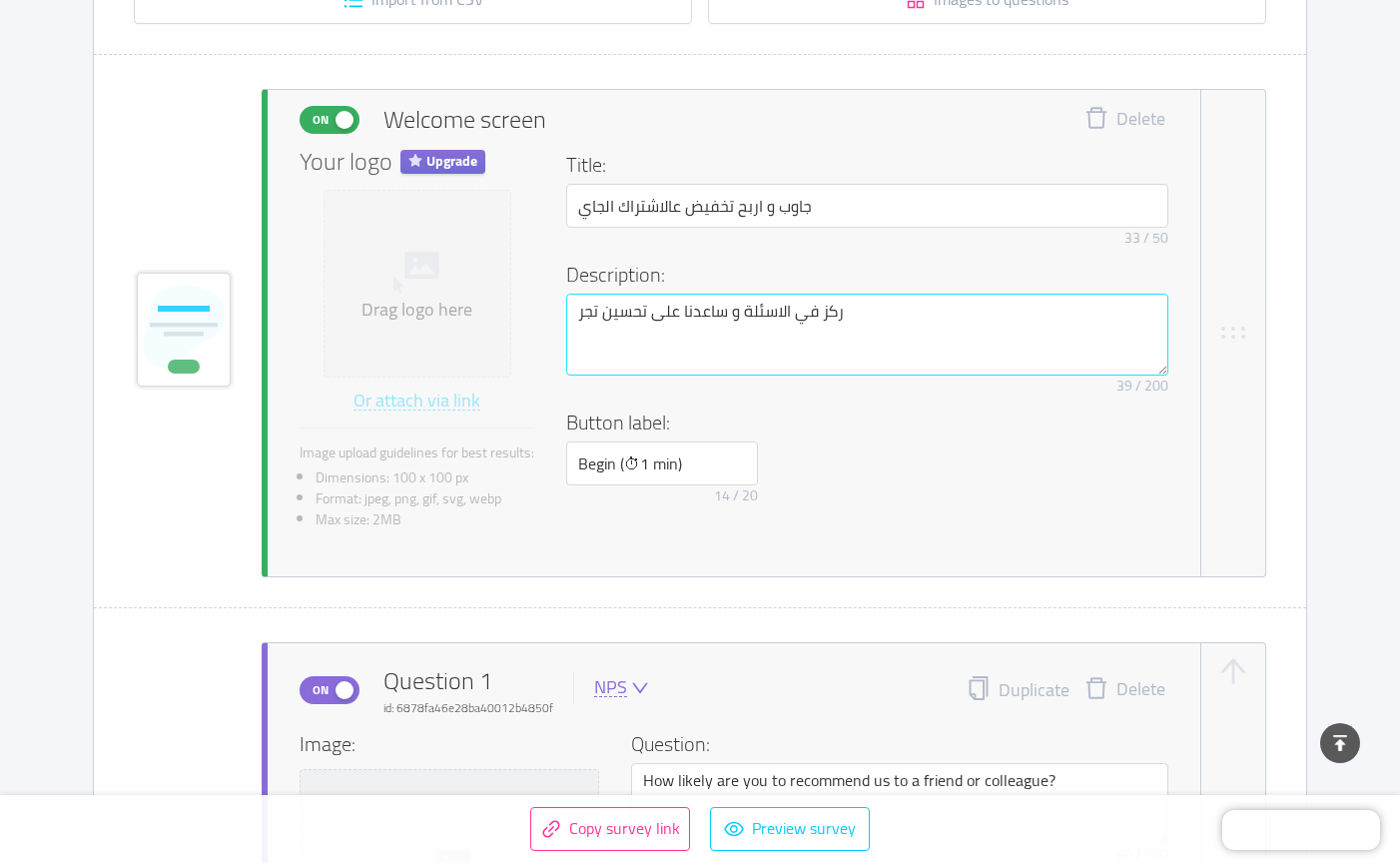 type 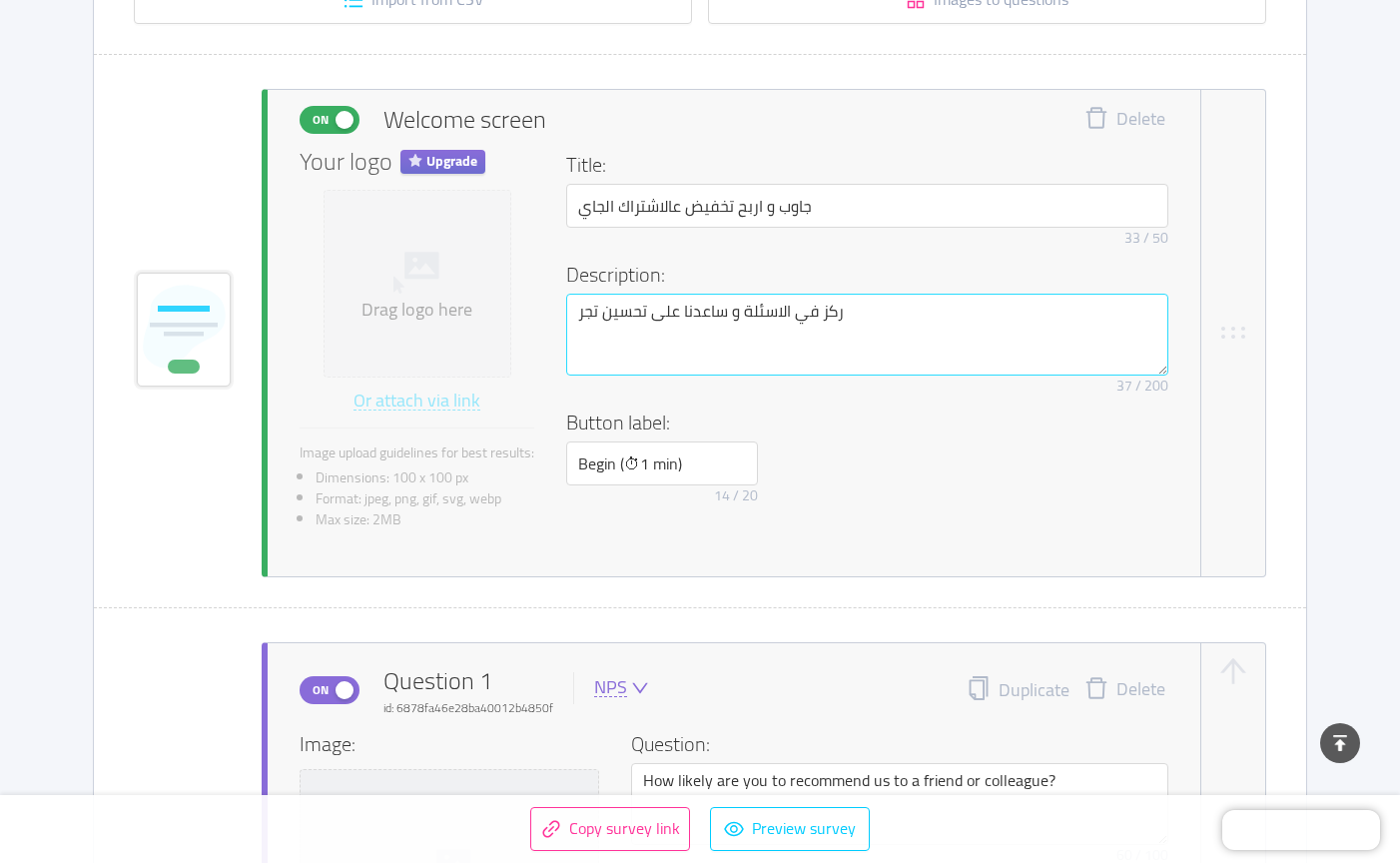 type on "ركز في الاسئلة و ساعدنا على تحسين تجرب" 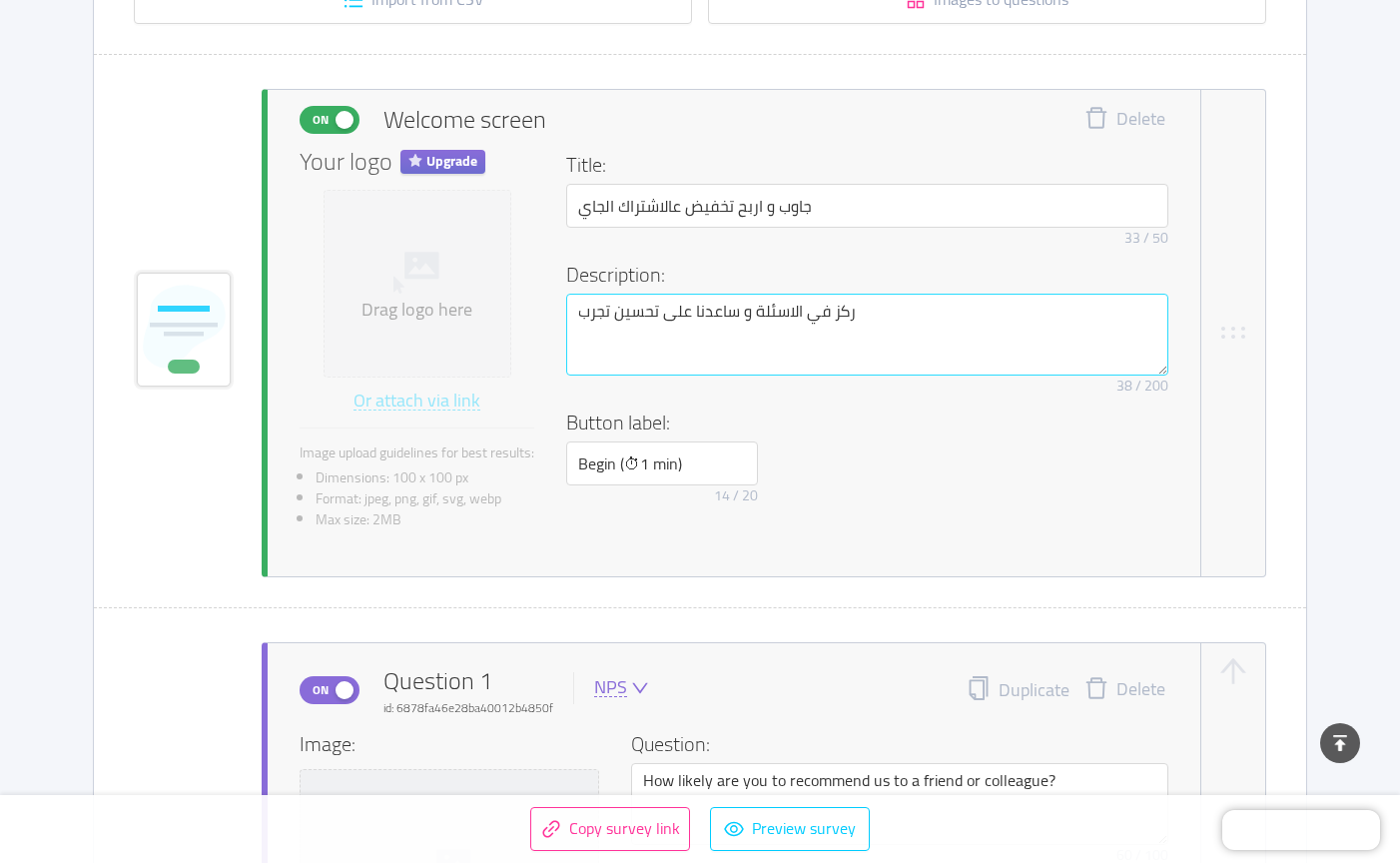 type on "ركز في الاسئلة و ساعدنا على تحسين تجر" 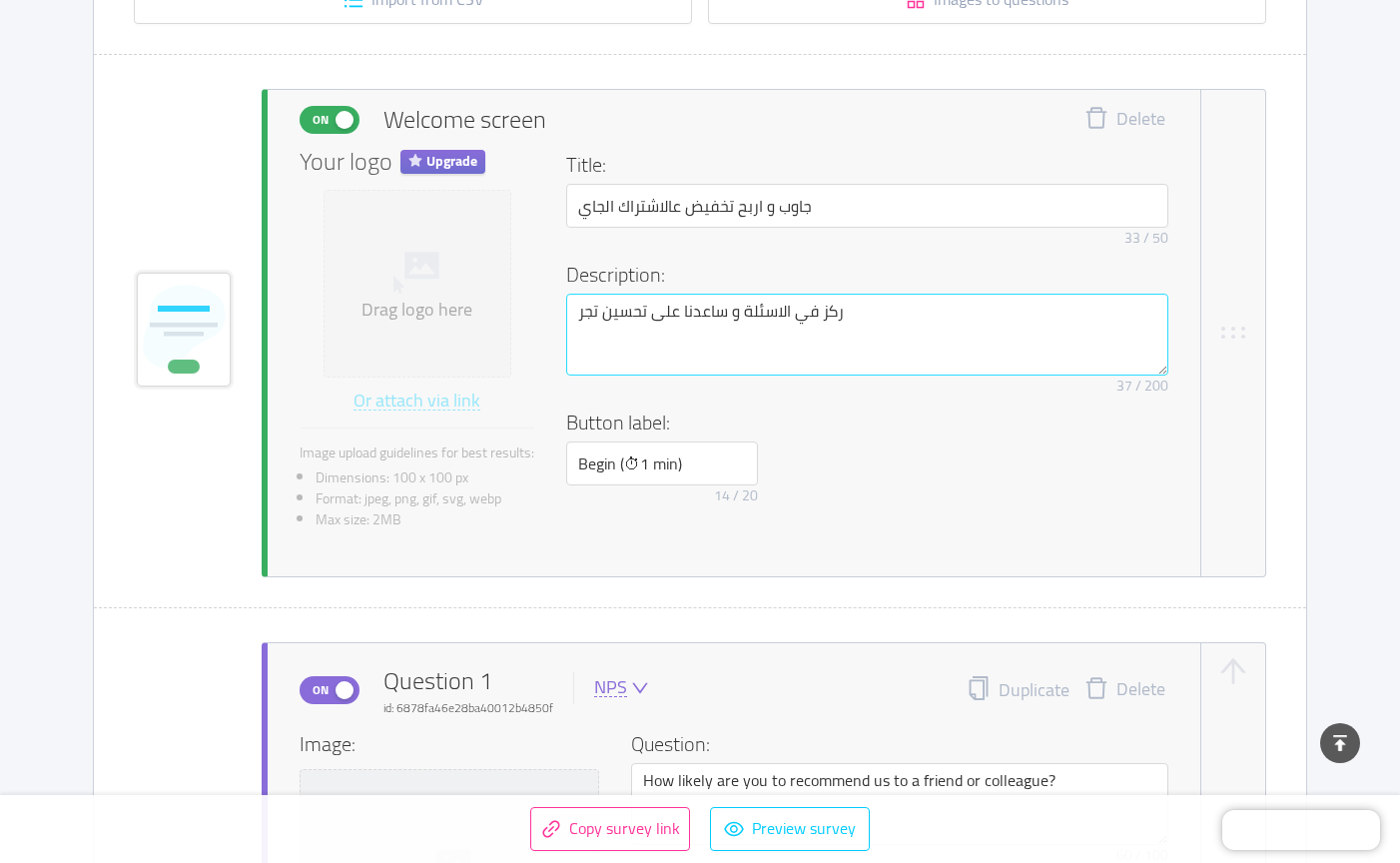 type on "ركز في الاسئلة و ساعدنا على تحسين تجرب" 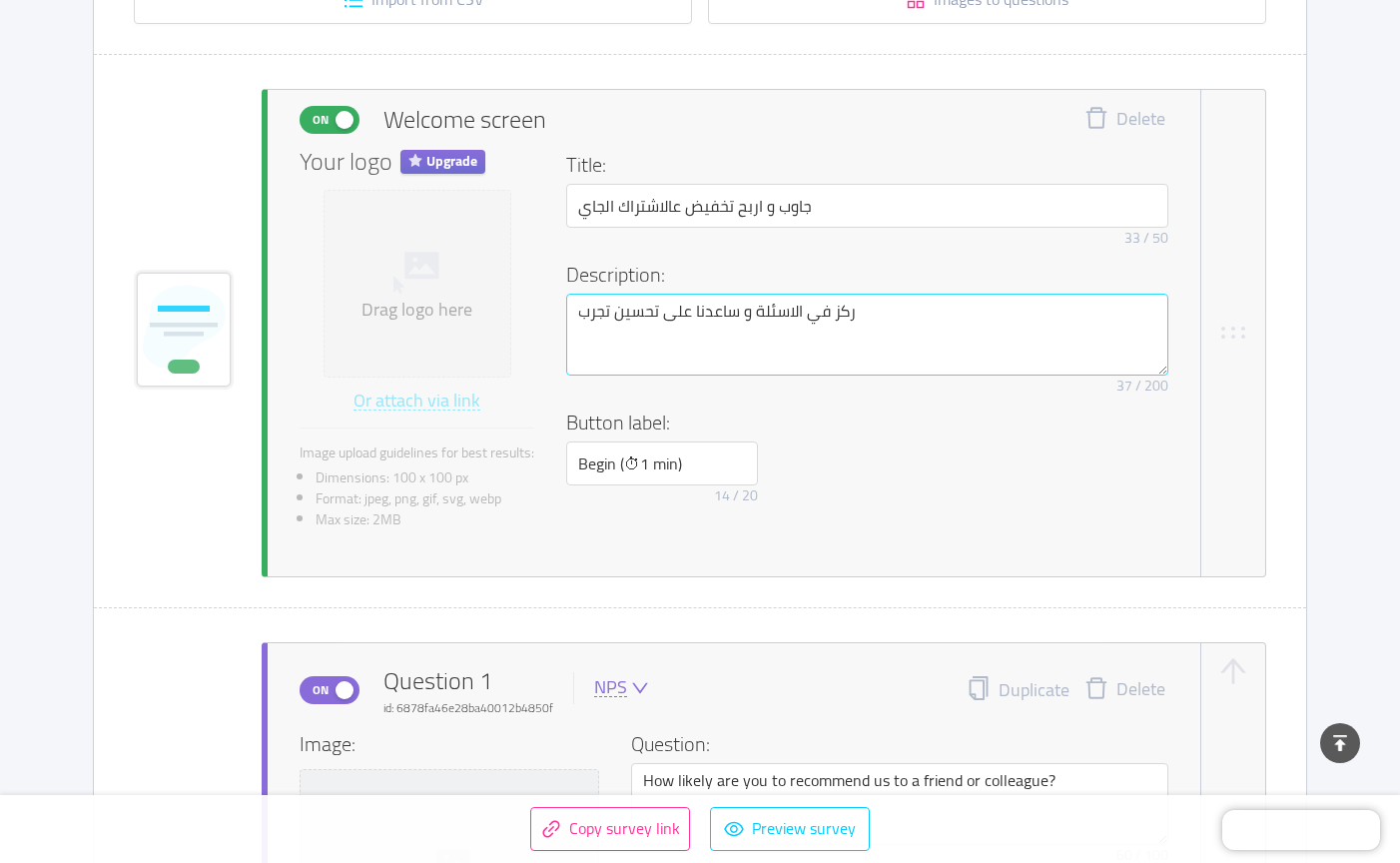 type 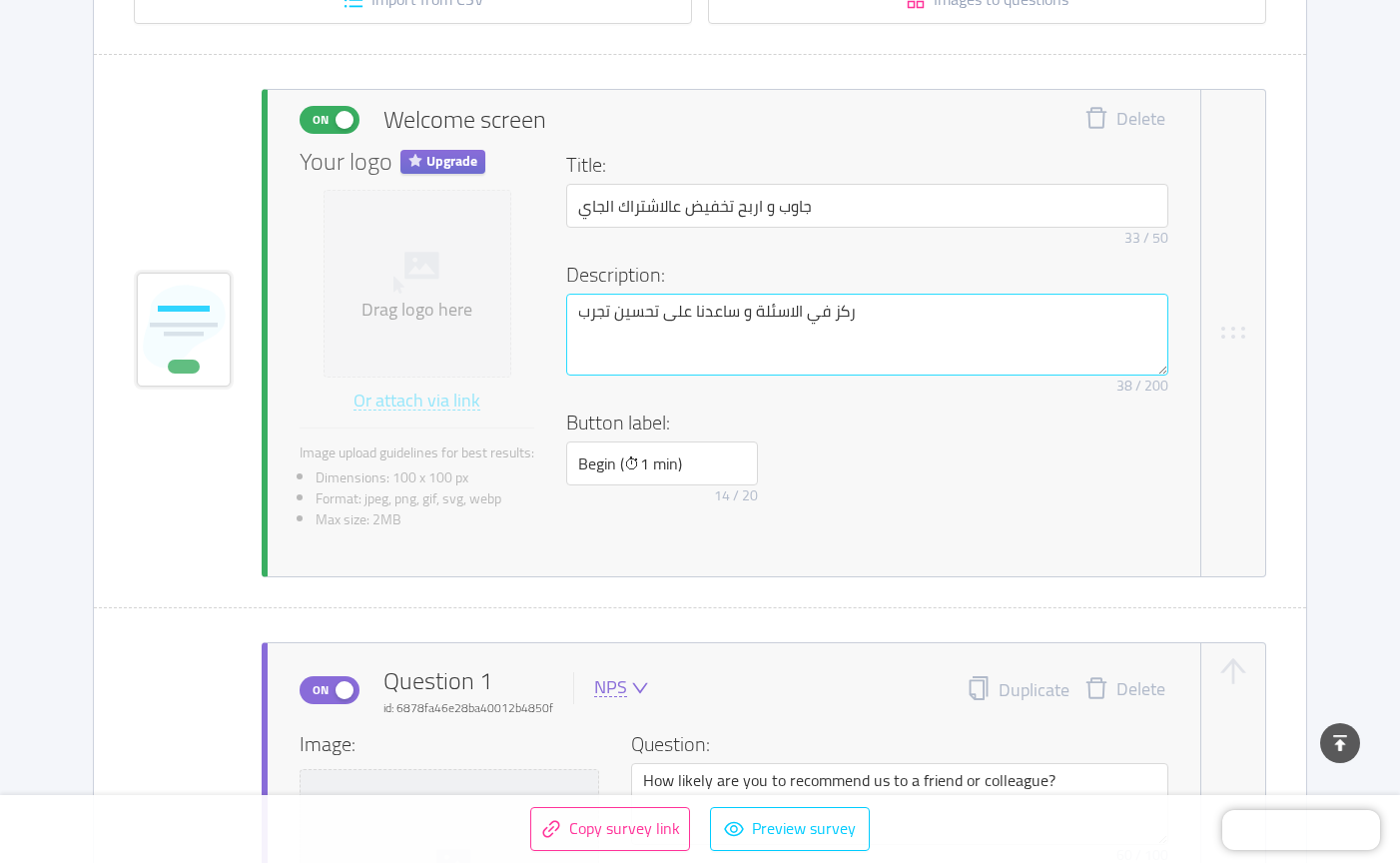 type on "ركز في الاسئلة و ساعدنا على تحسين تجربن" 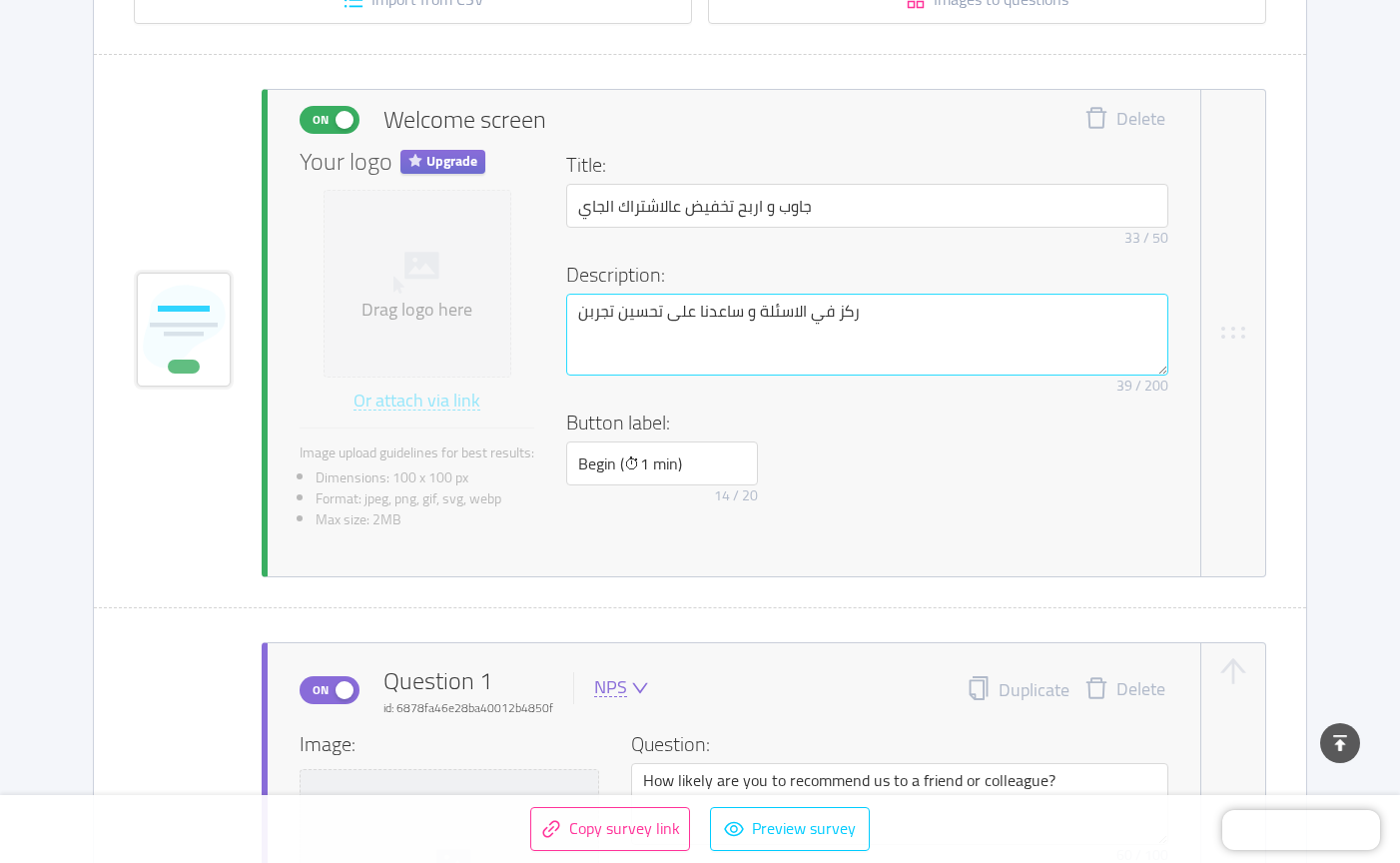 type on "ركز في الاسئلة و ساعدنا على تحسين تجربنك" 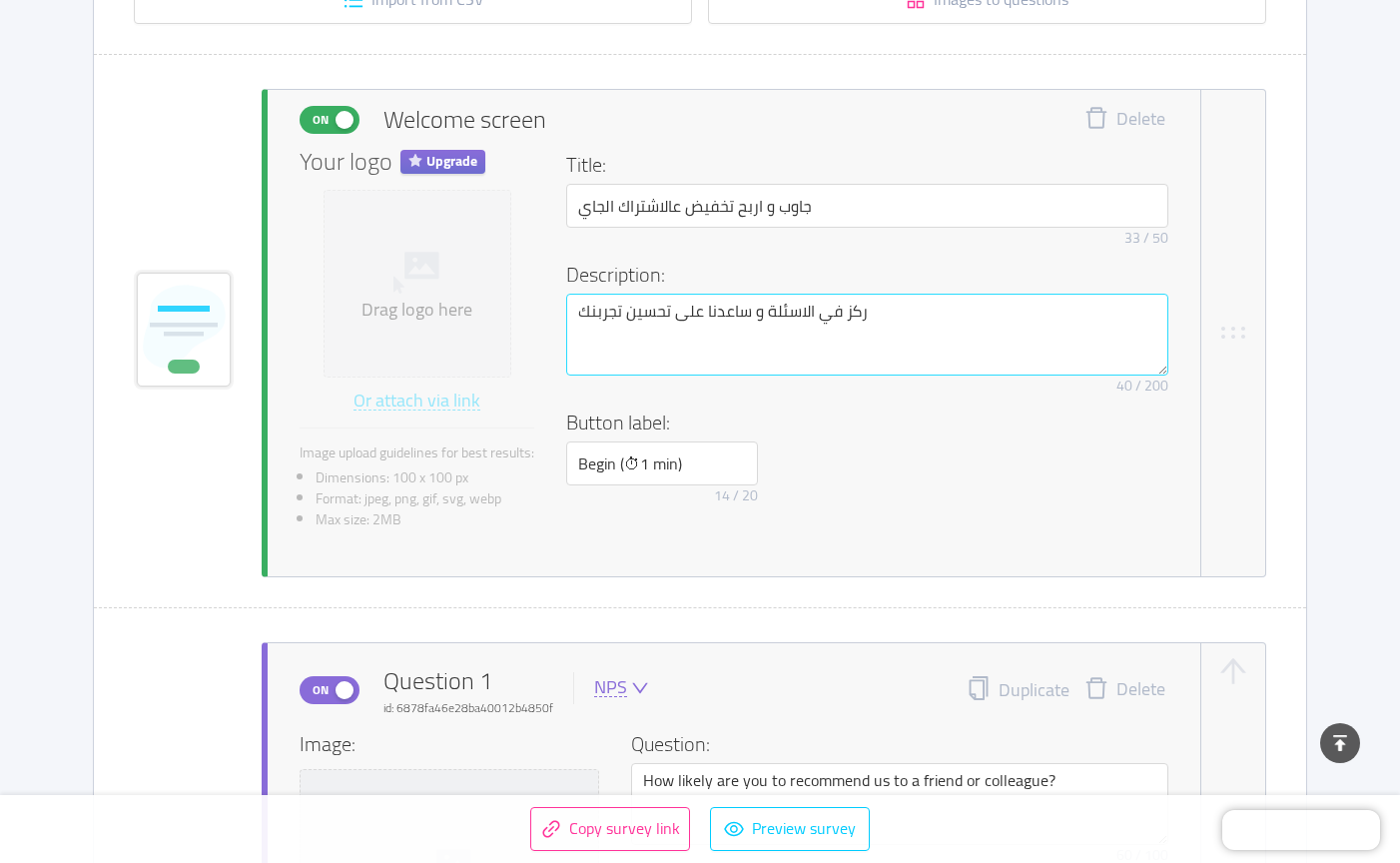 type on "ركز في الاسئلة و ساعدنا على تحسين تجربن" 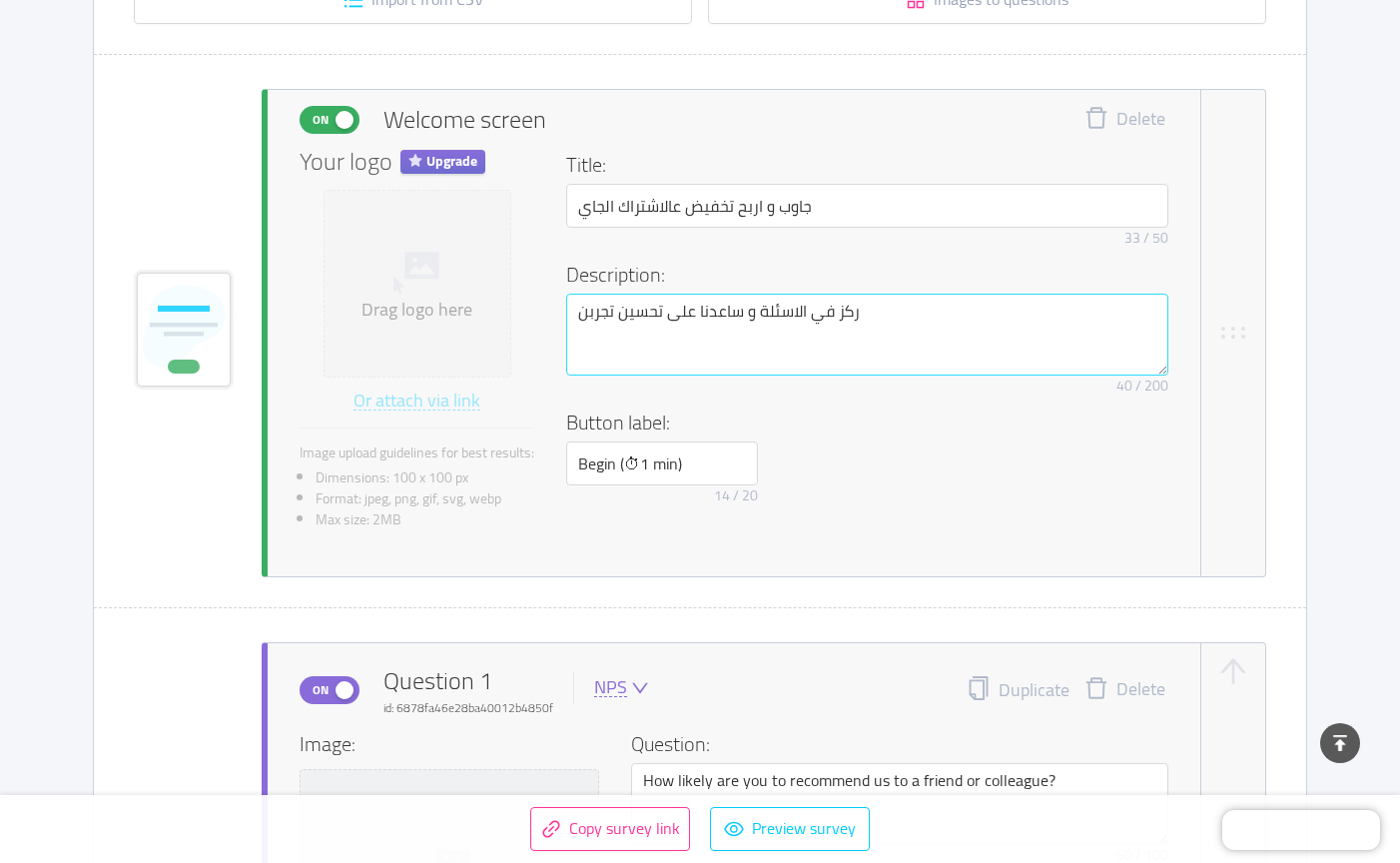 type on "ركز في الاسئلة و ساعدنا على تحسين تجرب" 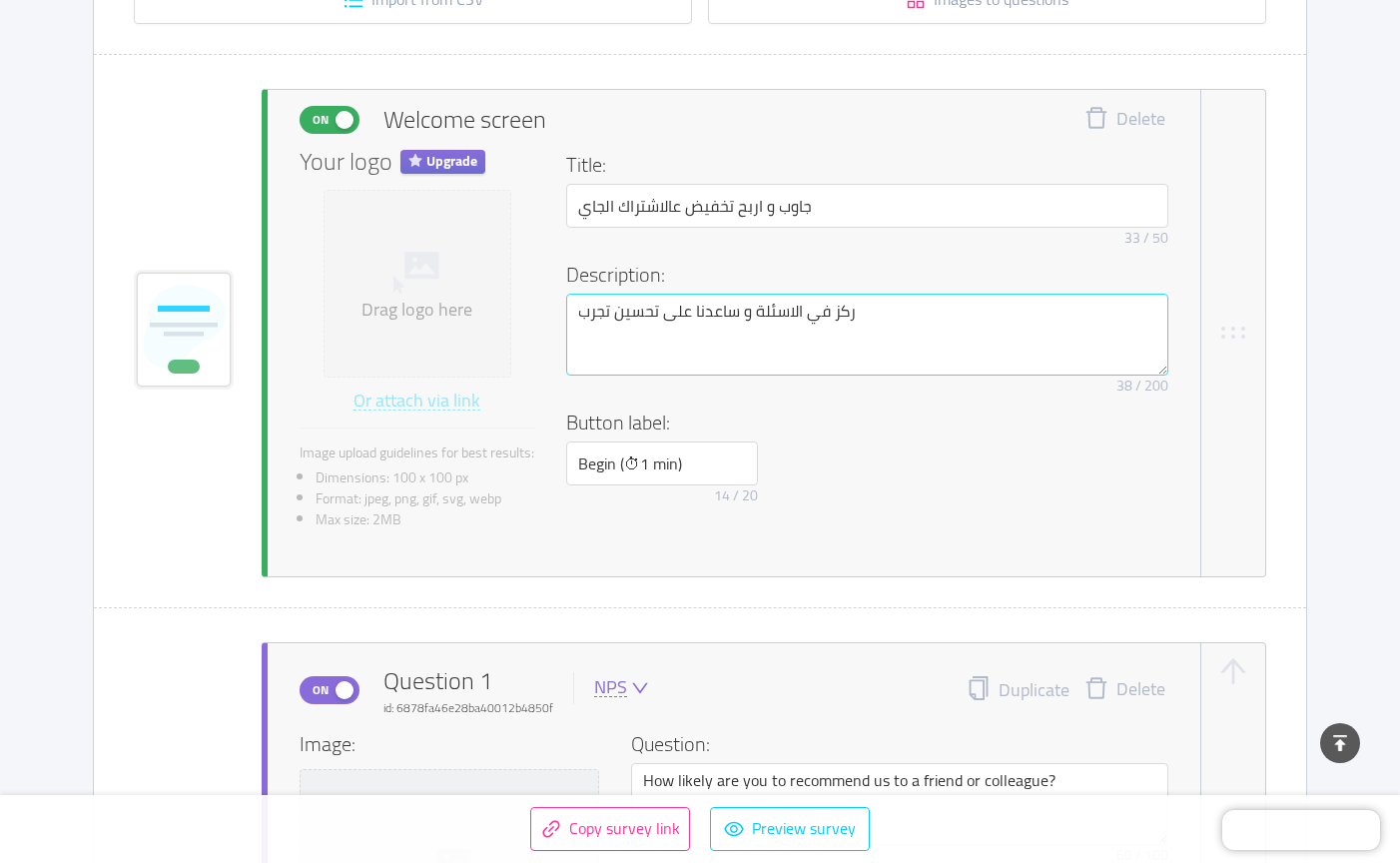 type on "ركز في الاسئلة و ساعدنا على تحسين تجربن" 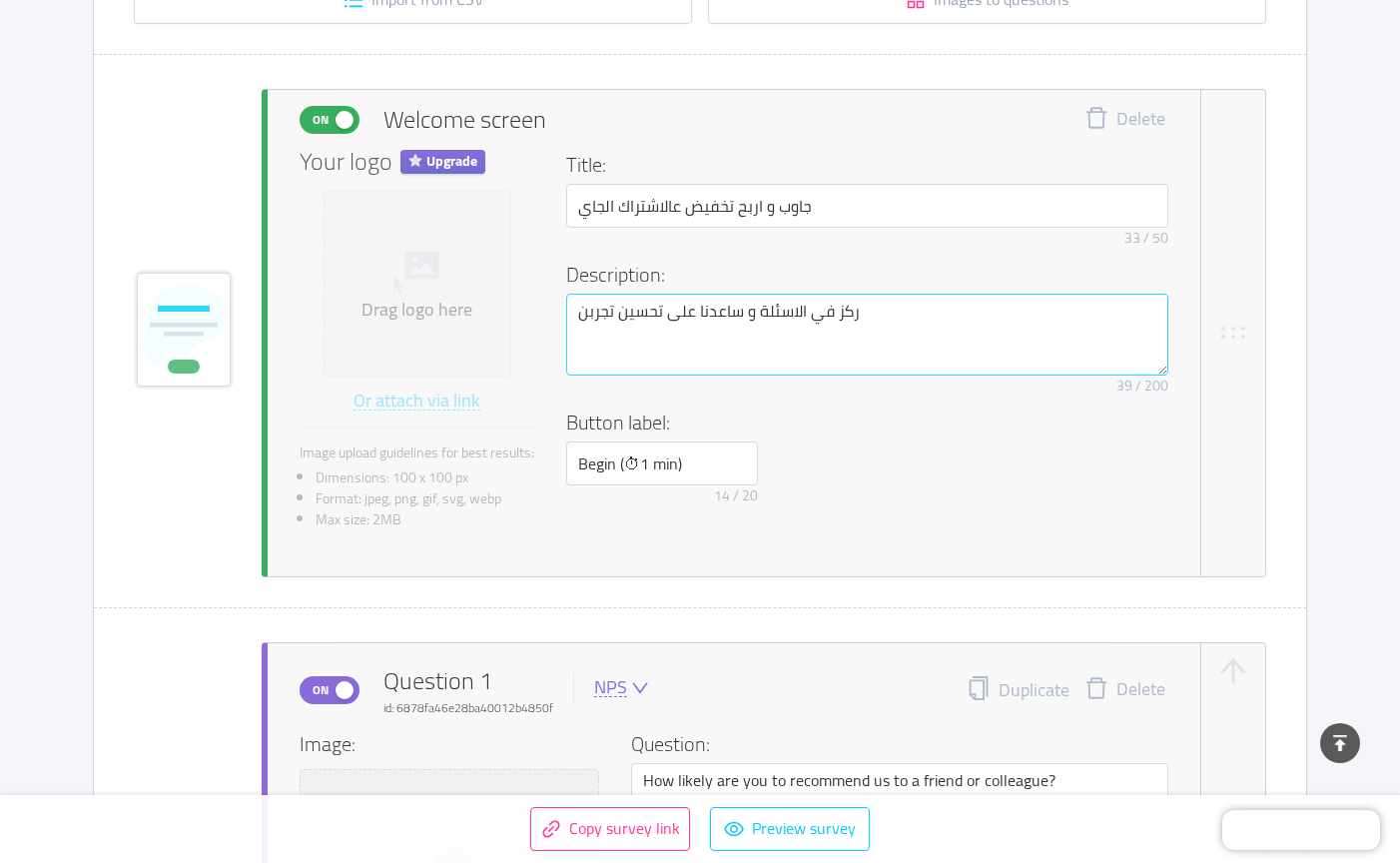 type on "ركز في الاسئلة و ساعدنا على تحسين تجربنك" 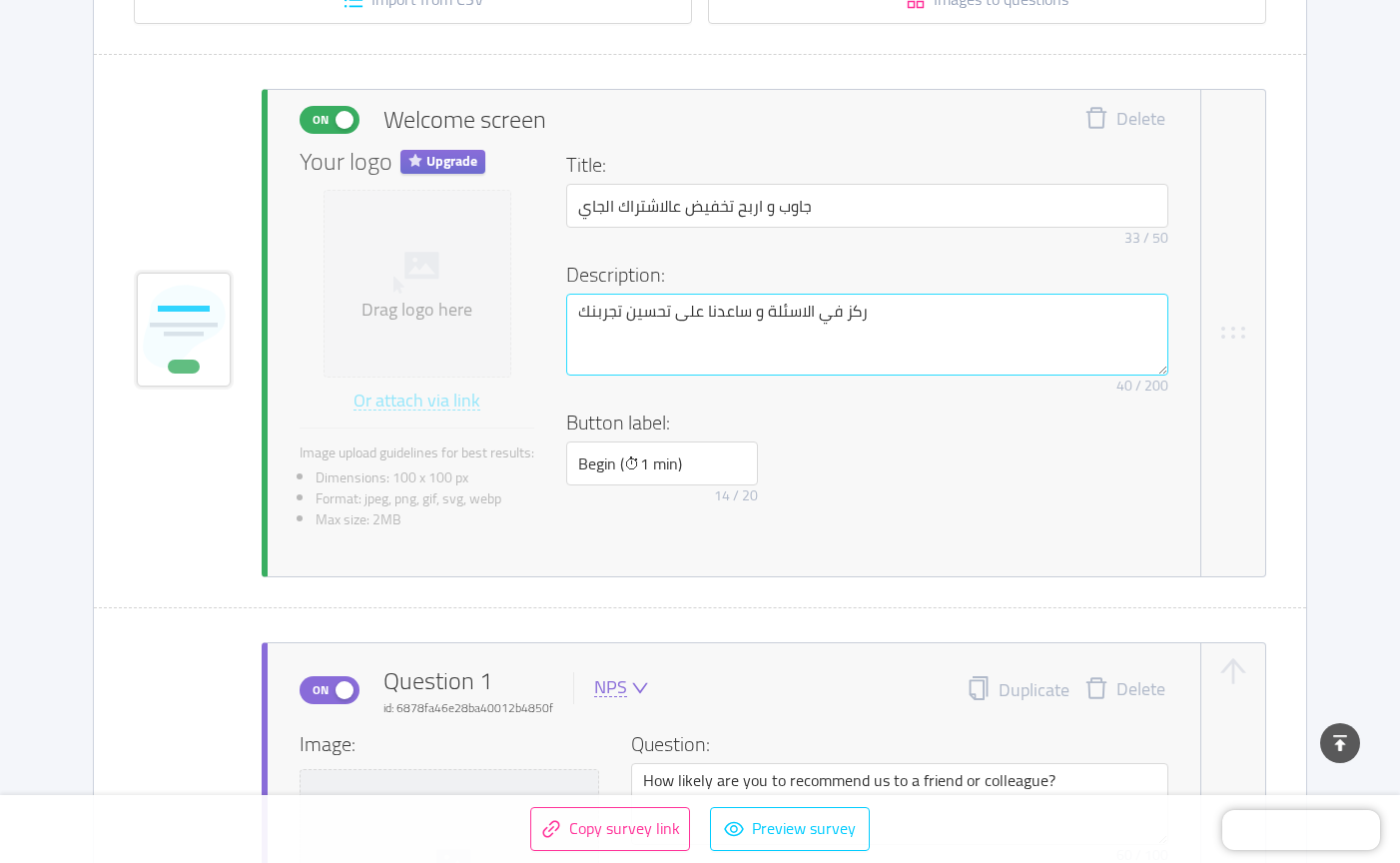 type on "ركز في الاسئلة و ساعدنا على تحسين تجربن" 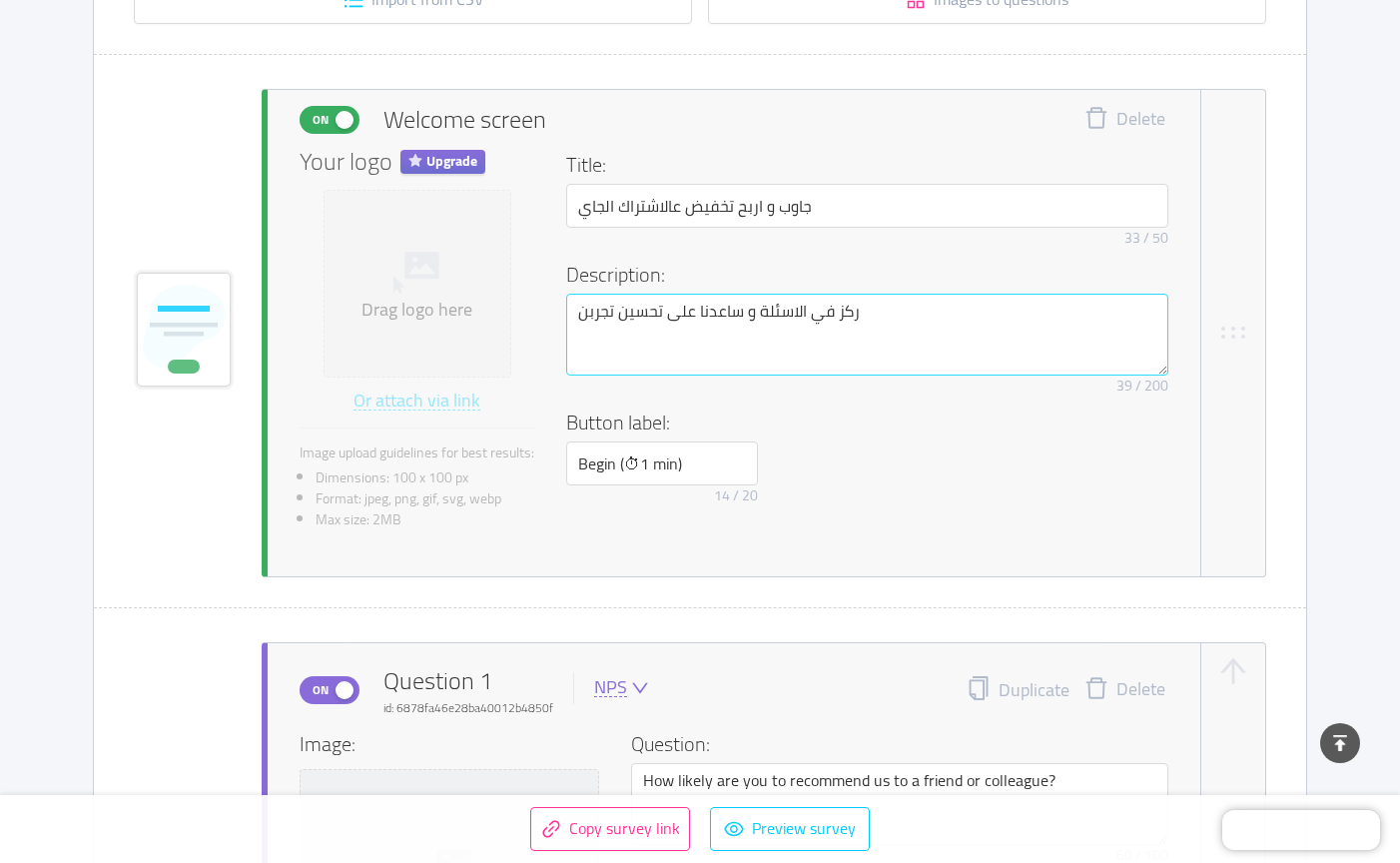 type on "ركز في الاسئلة و ساعدنا على تحسين تجرب" 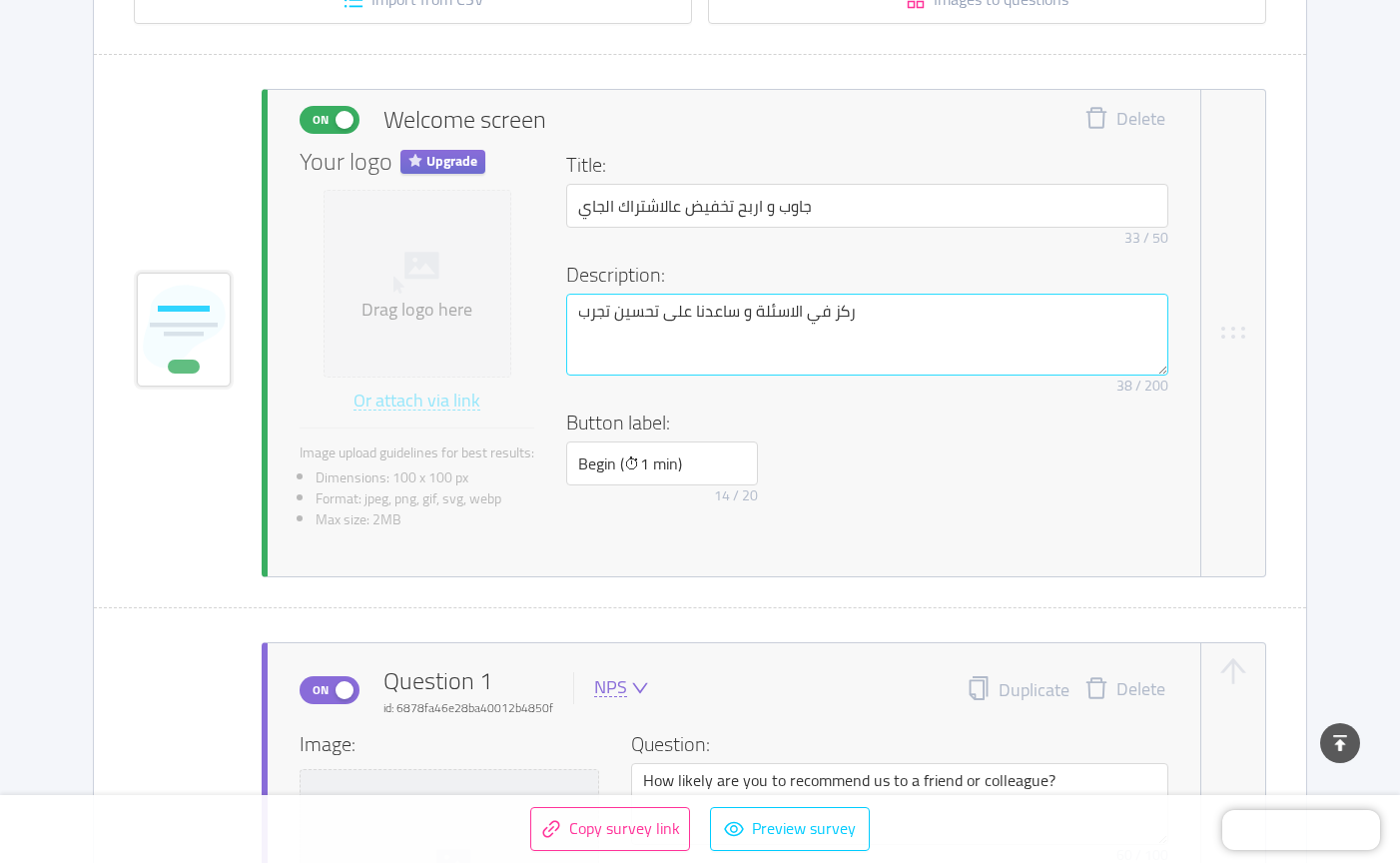 type on "ركز في الاسئلة و ساعدنا على تحسين تجربت" 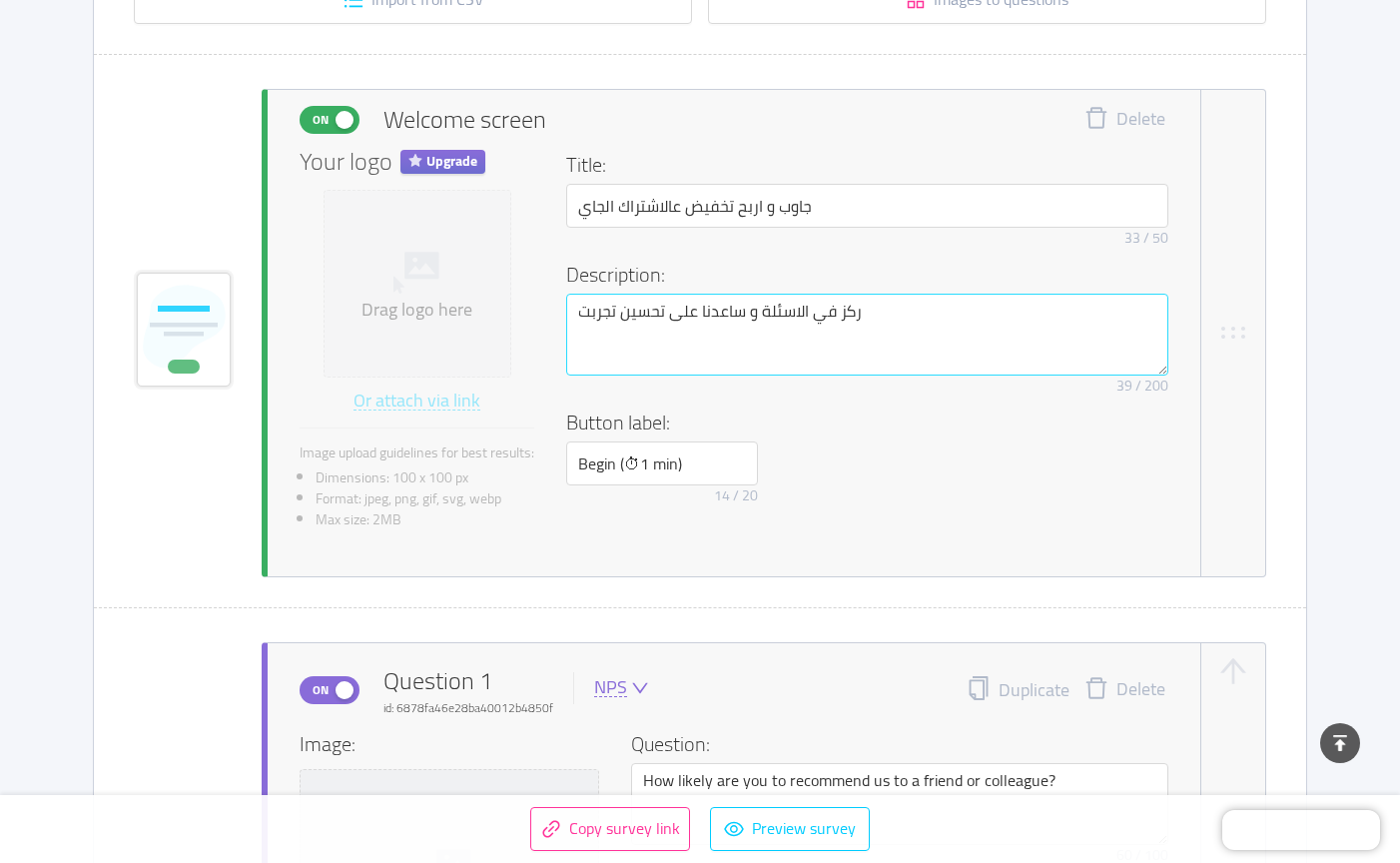 type on "ركز في الاسئلة و ساعدنا على تحسين تجربتك" 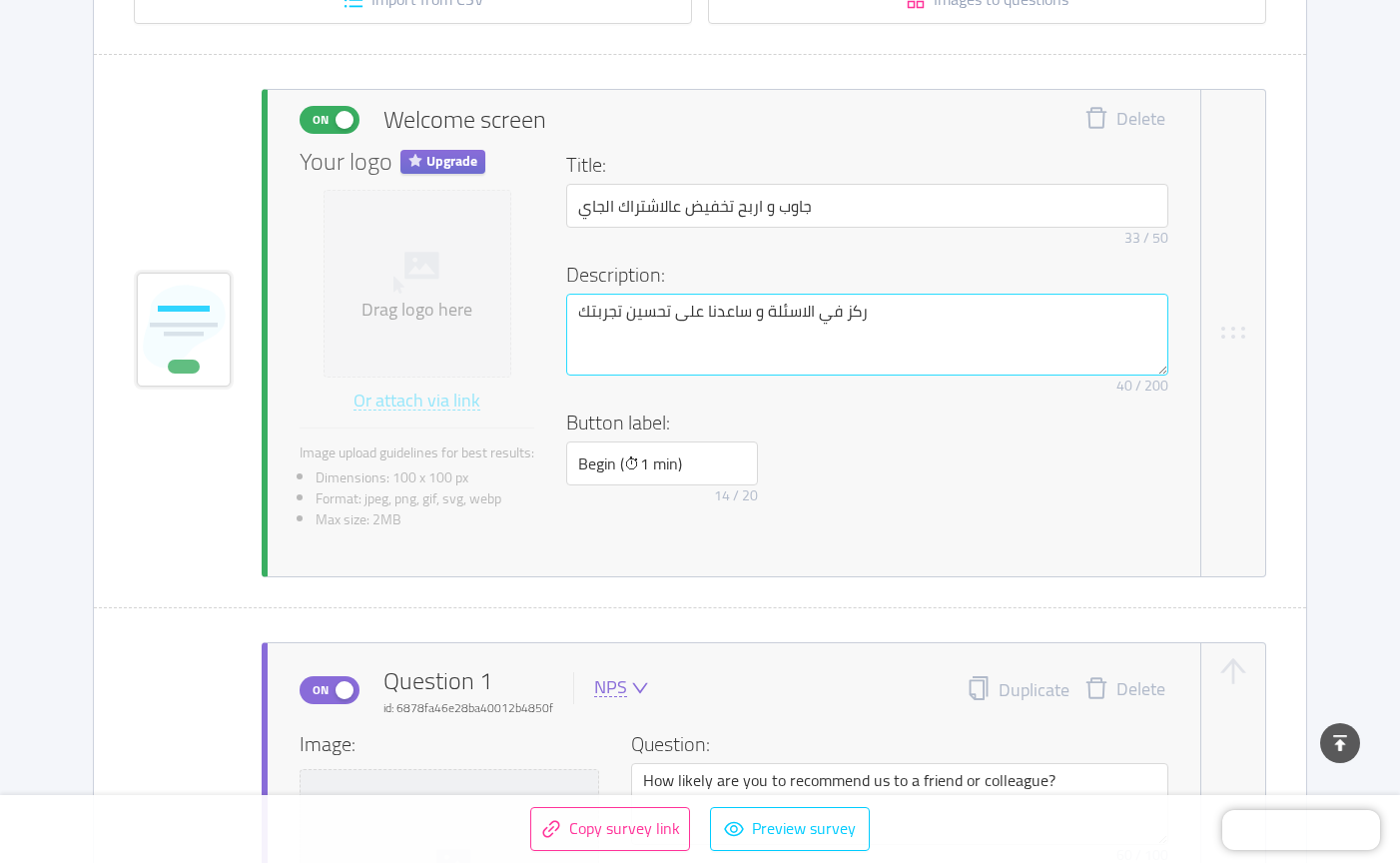 type on "ركز في الاسئلة و ساعدنا على تحسين تجربتكم" 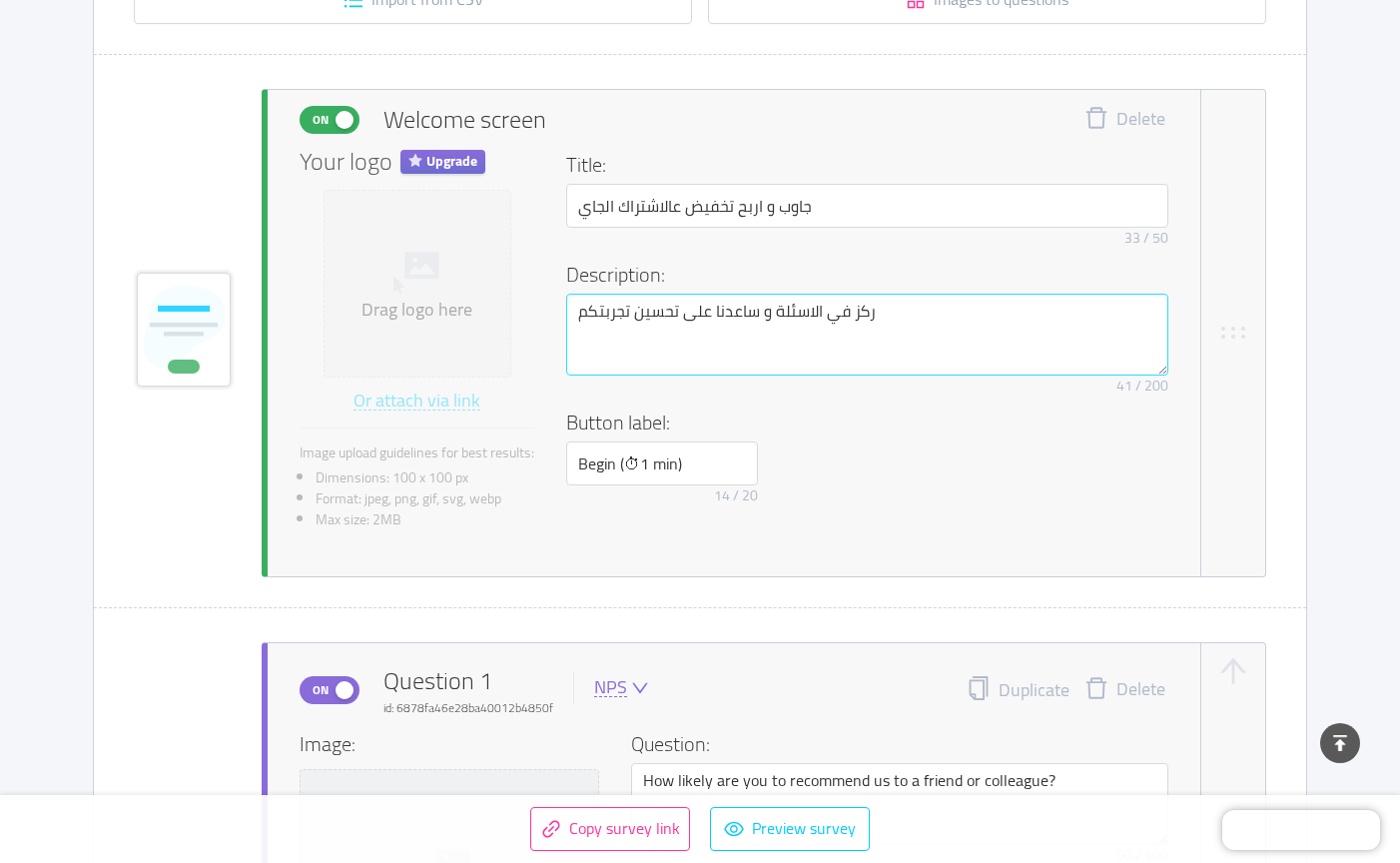 type on "ركز في الاسئلة و ساعدنا على تحسين تجربتكم" 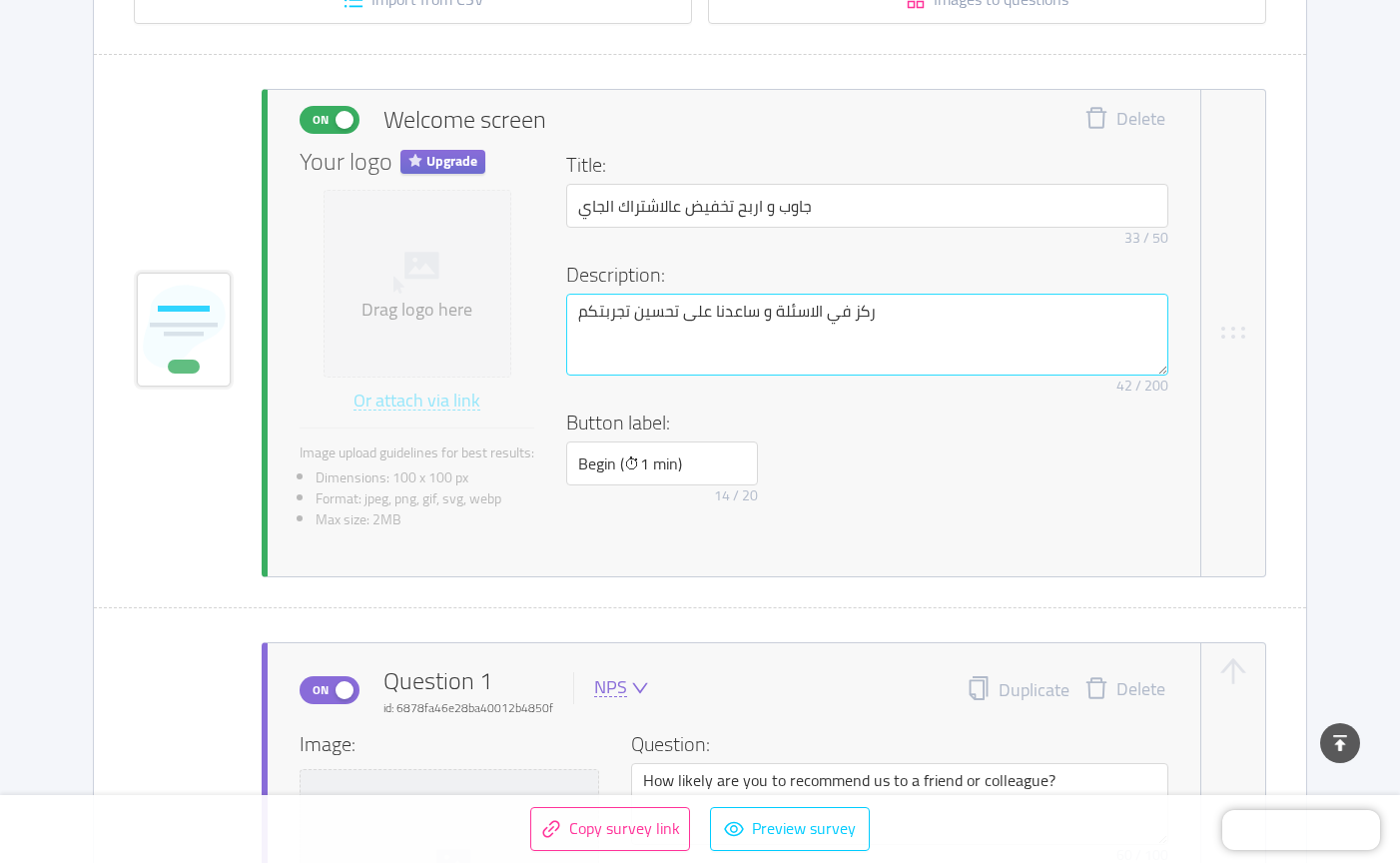 type on "ركز في الاسئلة و ساعدنا على تحسين تجربتكم م" 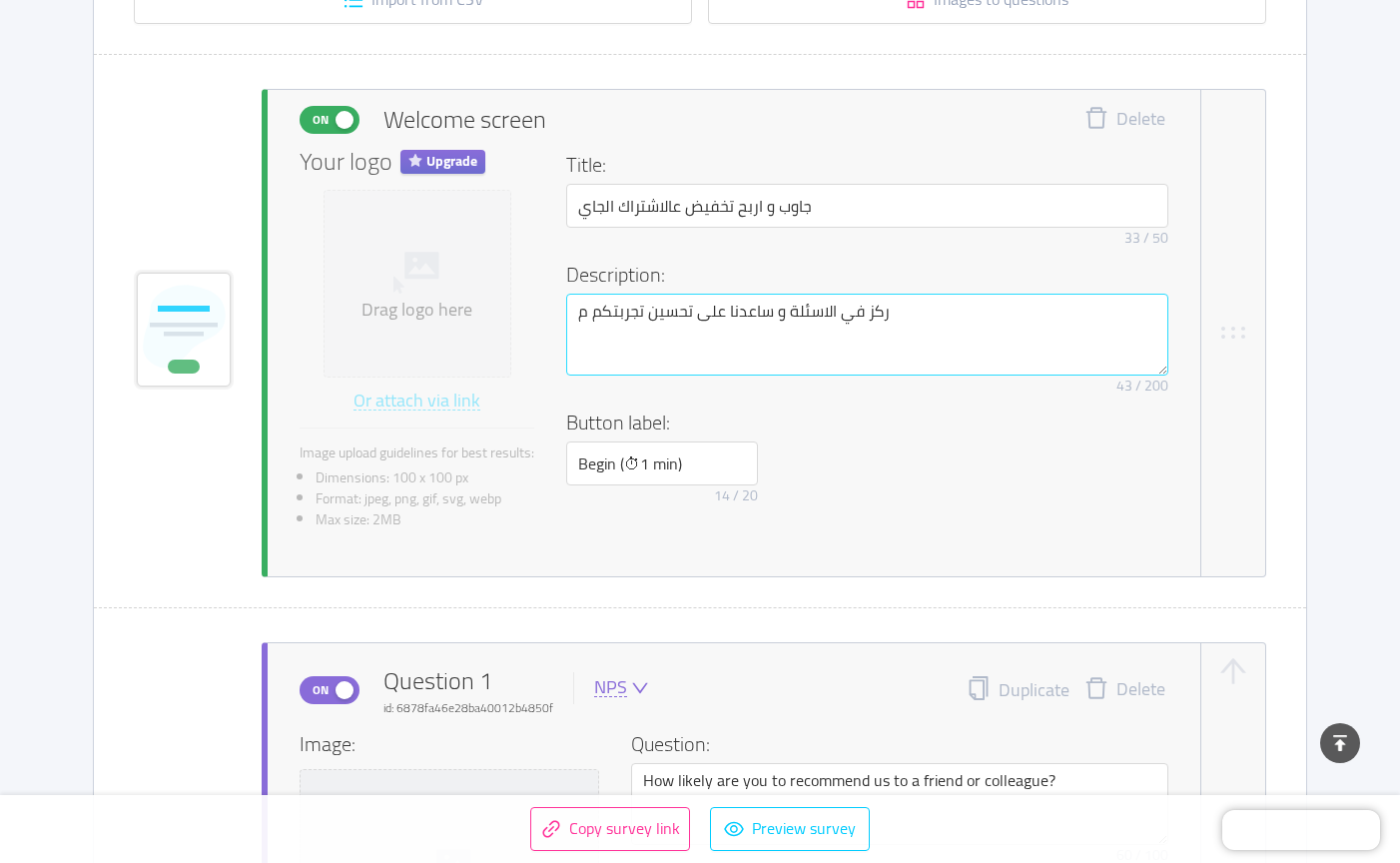 type on "ركز في الاسئلة و ساعدنا على تحسين تجربتكم مع" 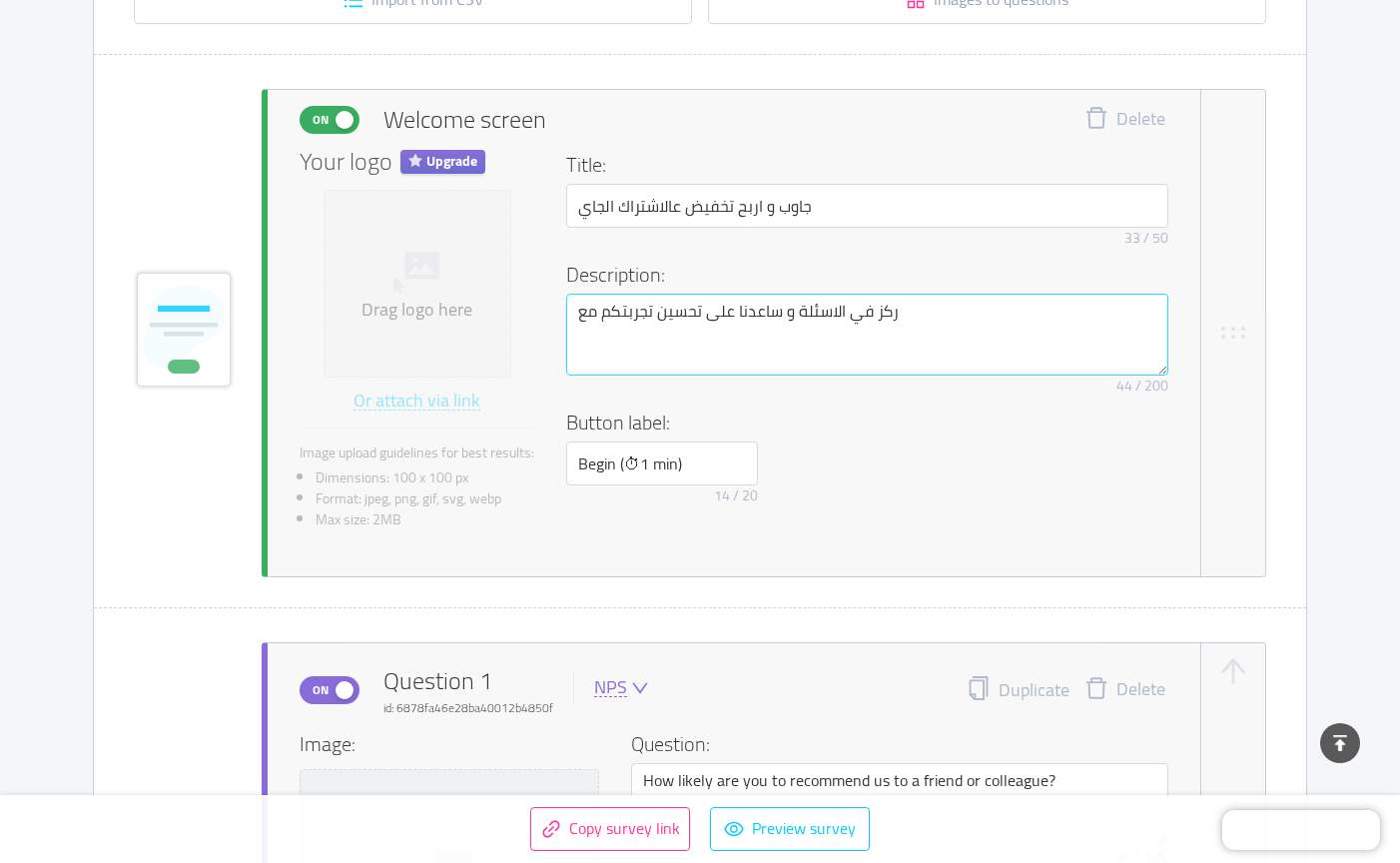 type on "ركز في الاسئلة و ساعدنا على تحسين تجربتكم معم" 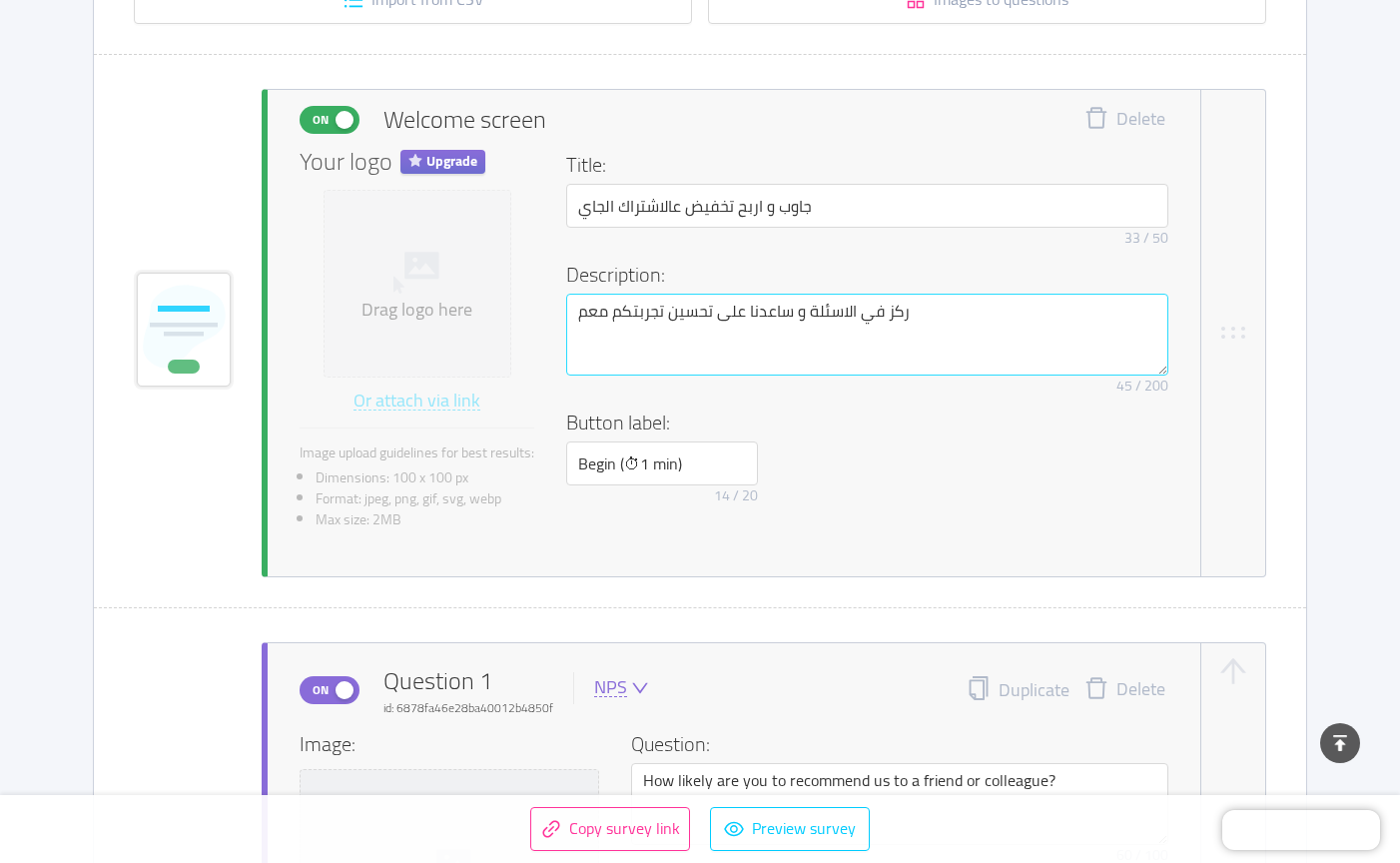 type on "ركز في الاسئلة و ساعدنا على تحسين تجربتكم معما" 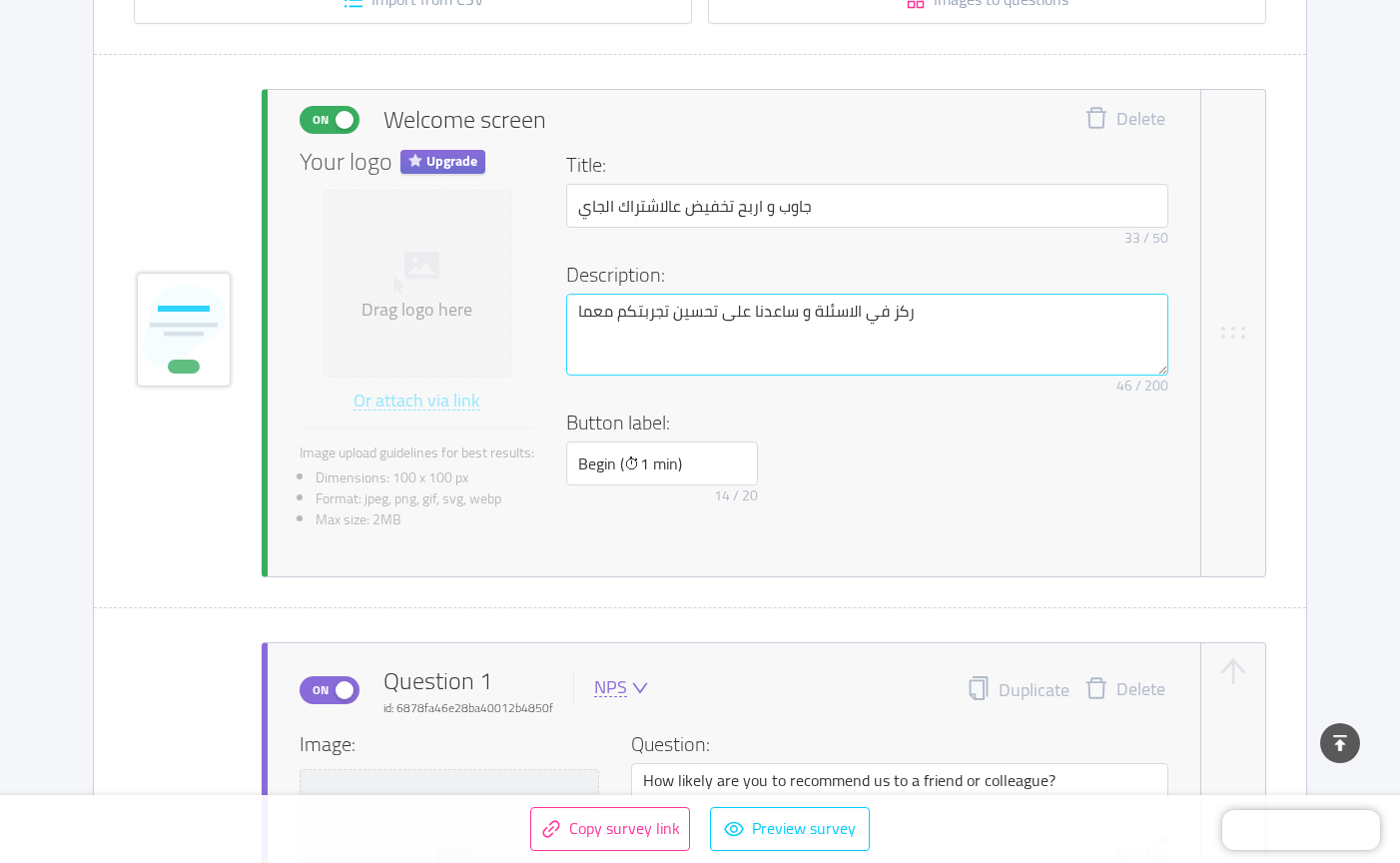 type on "ركز في الاسئلة و ساعدنا على تحسين تجربتكم معم" 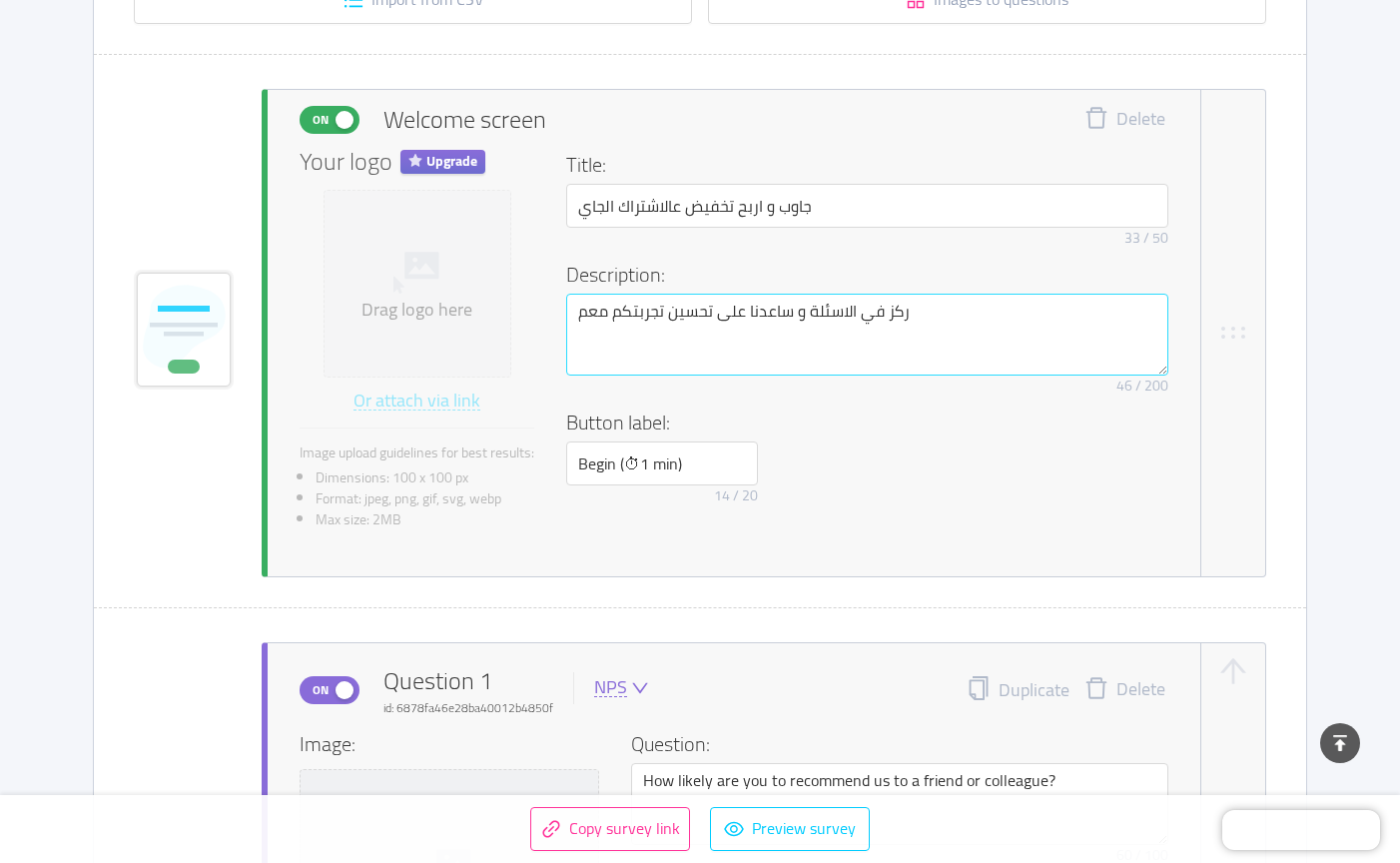 type on "ركز في الاسئلة و ساعدنا على تحسين تجربتكم مع" 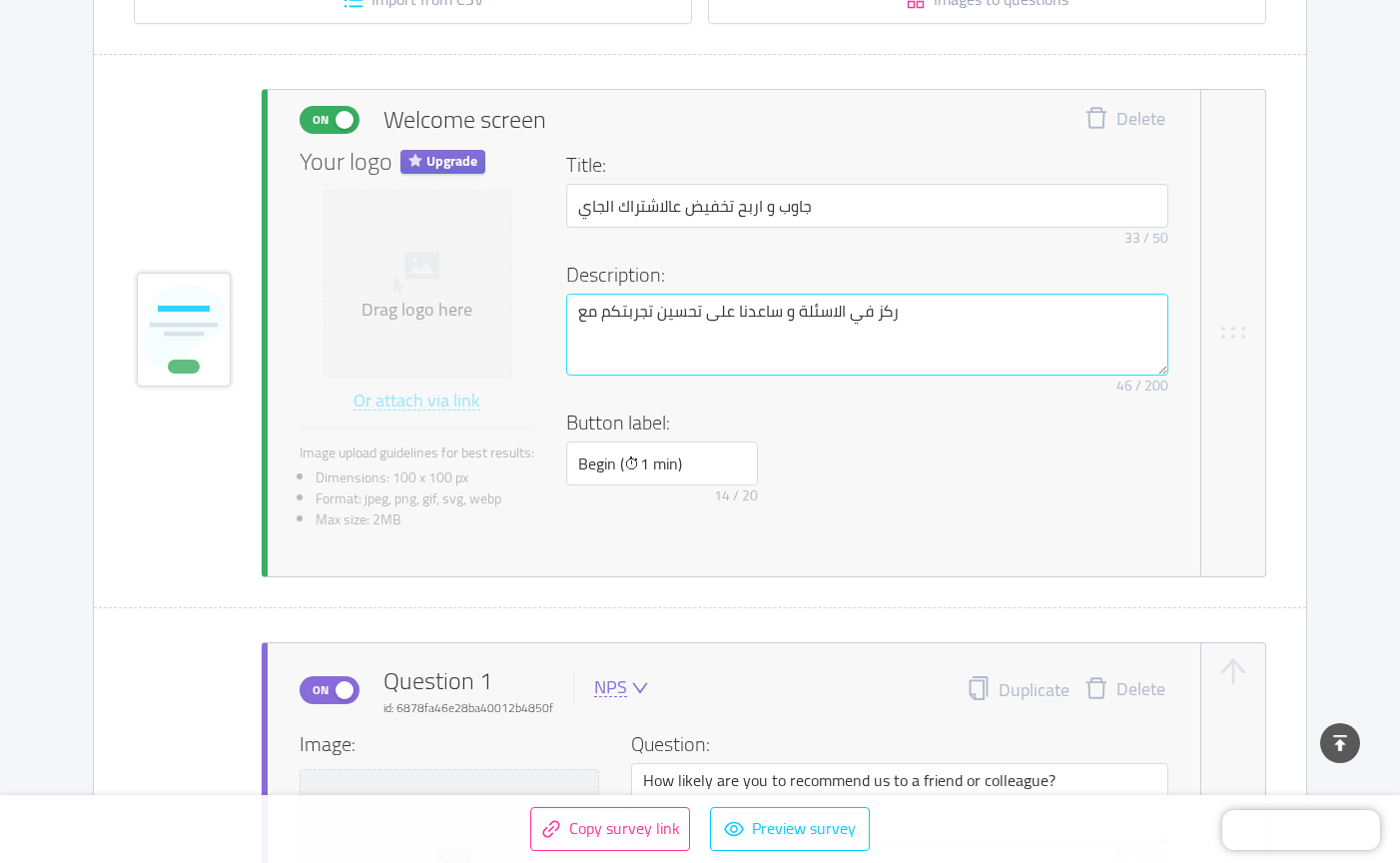type 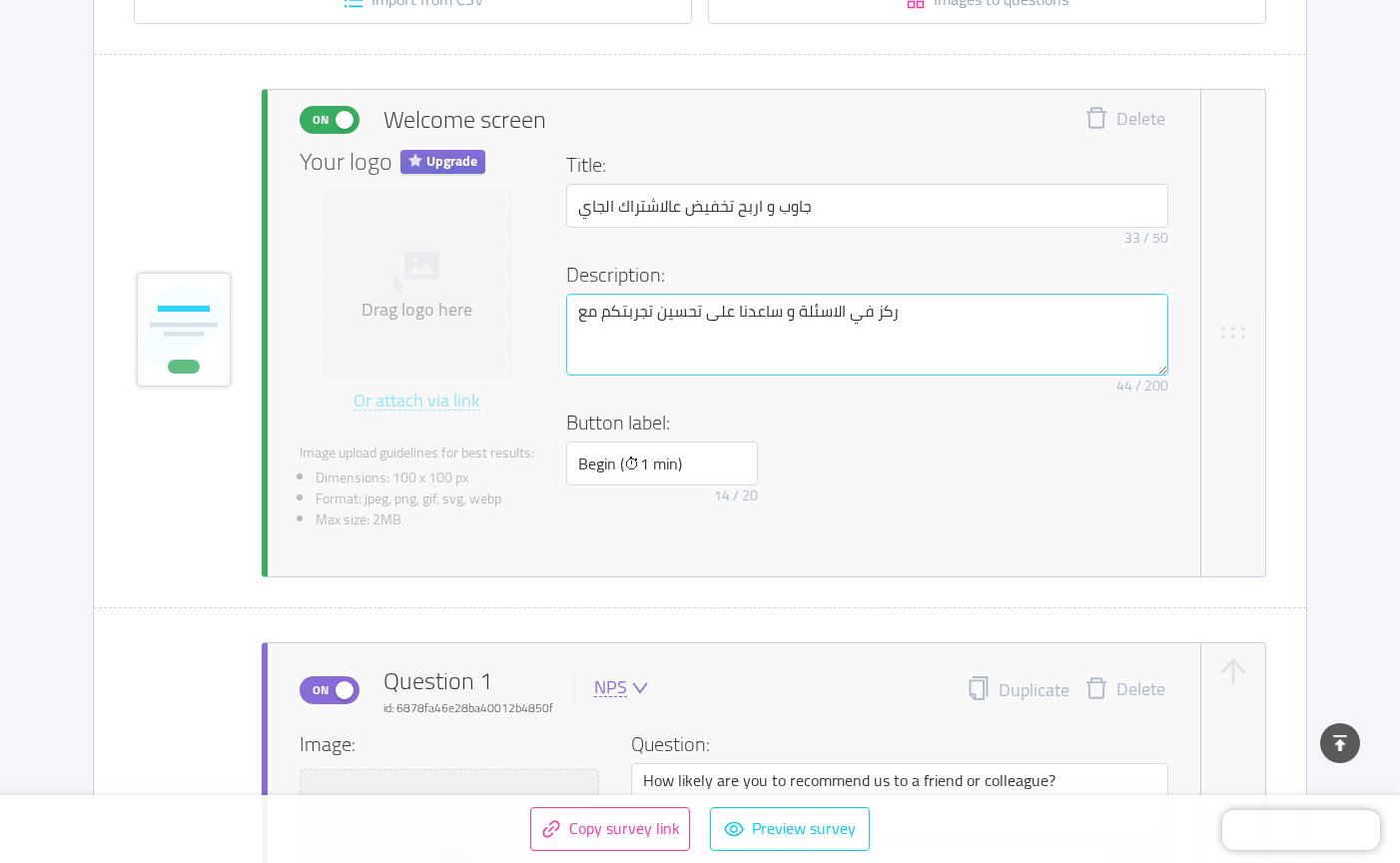 type on "ركز في الاسئلة و ساعدنا على تحسين تجربتكم معن" 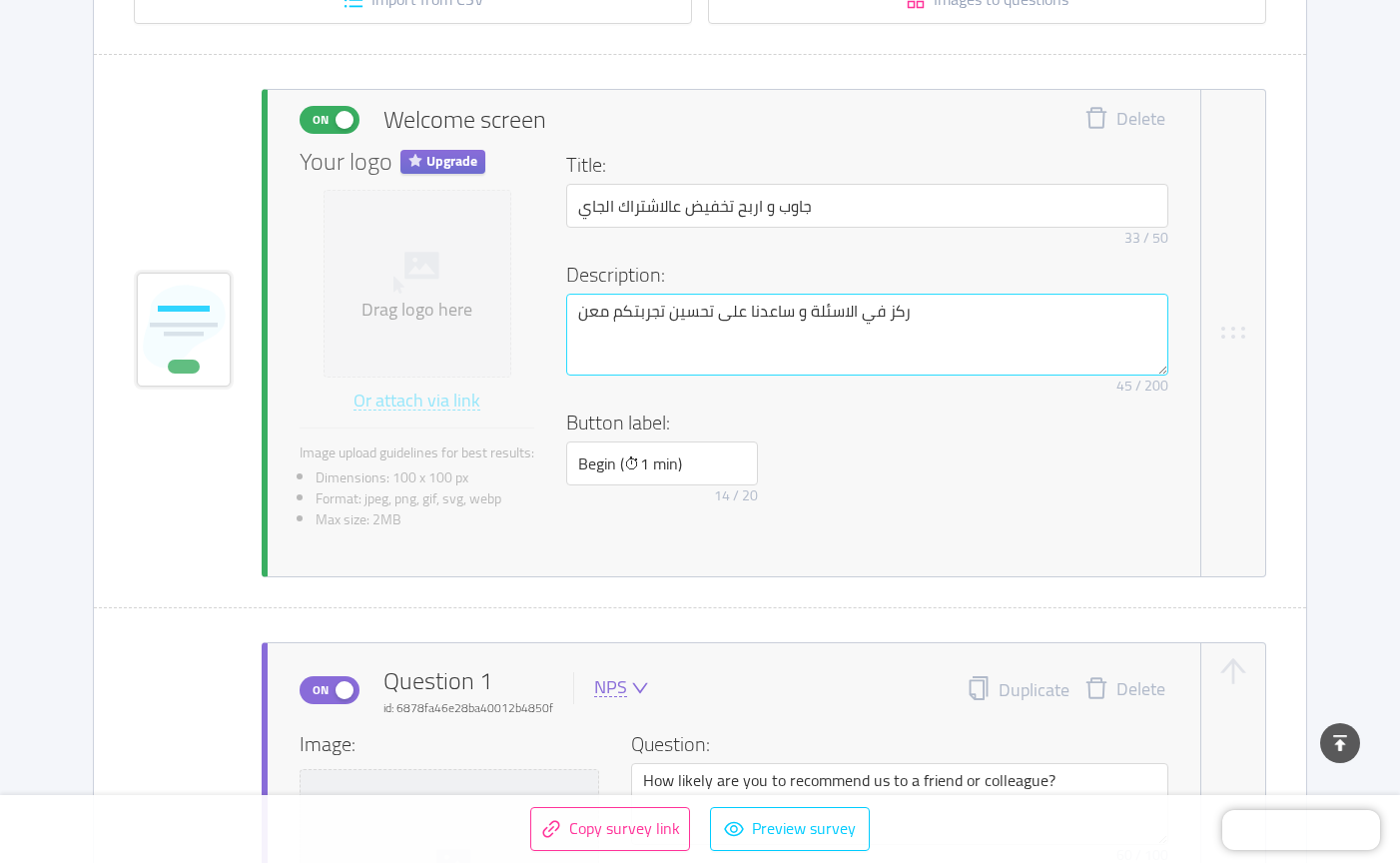 type on "ركز في الاسئلة و ساعدنا على تحسين تجربتكم معنا" 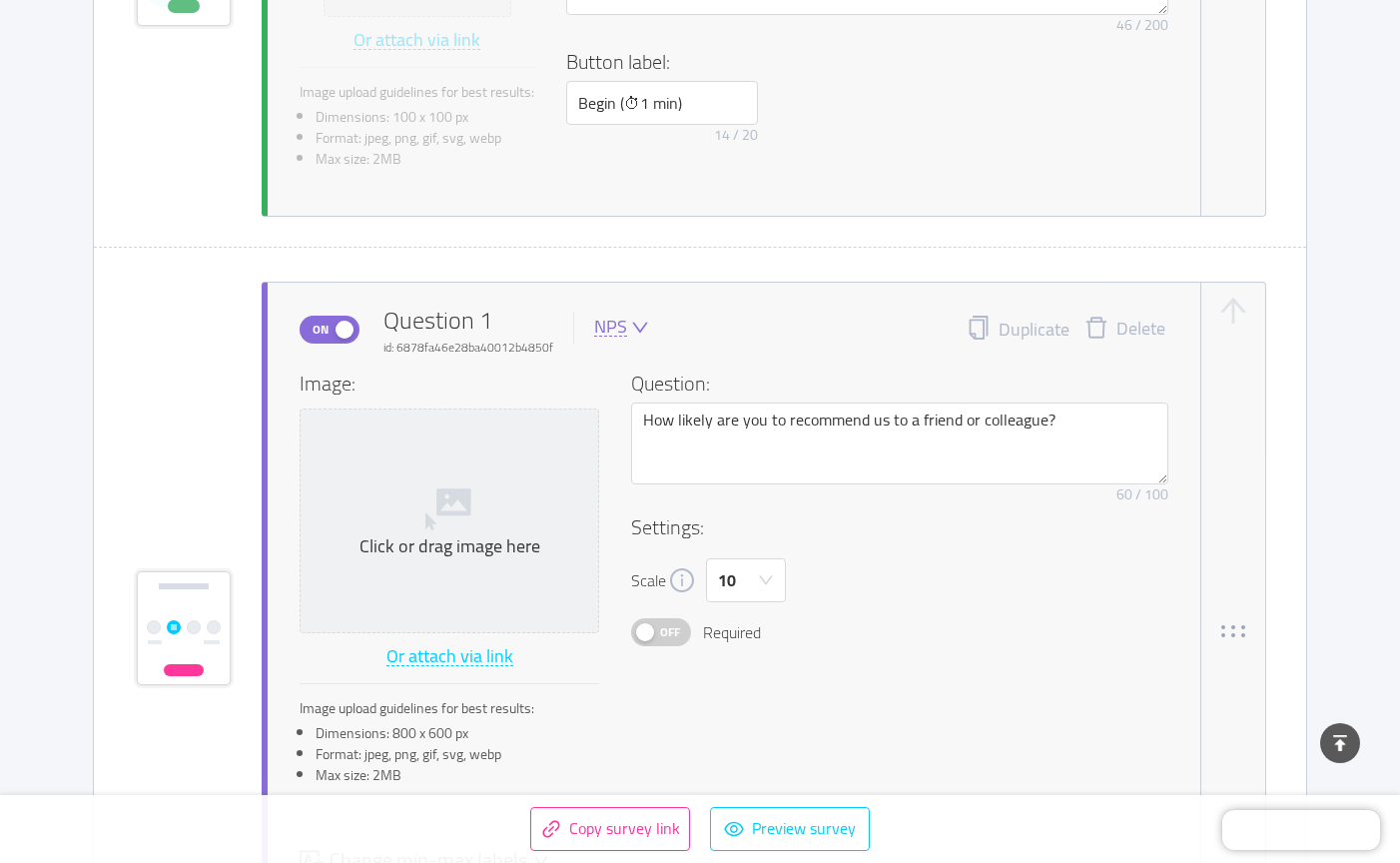 scroll, scrollTop: 798, scrollLeft: 0, axis: vertical 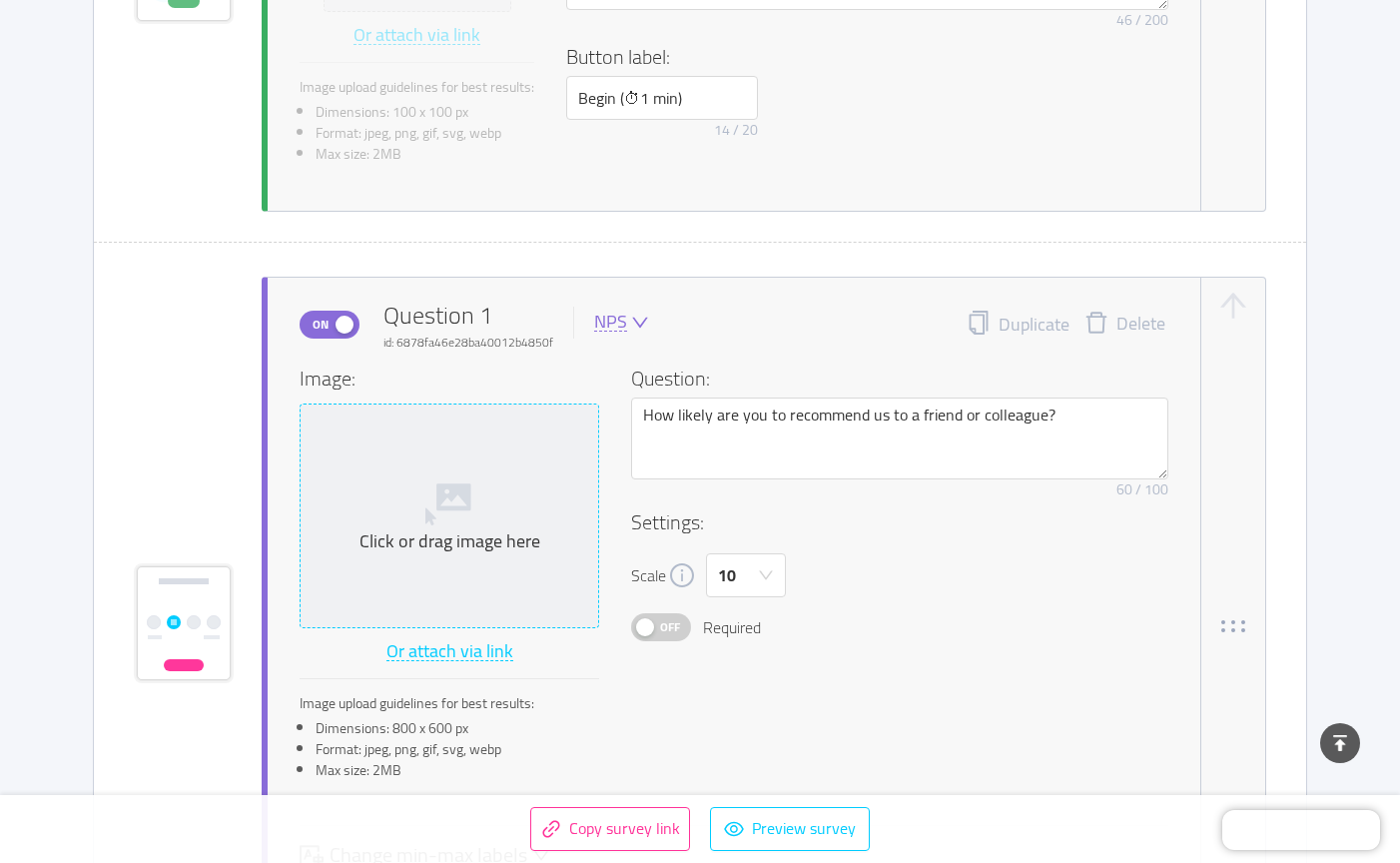 type on "ركز في الاسئلة و ساعدنا على تحسين تجربتكم معنا" 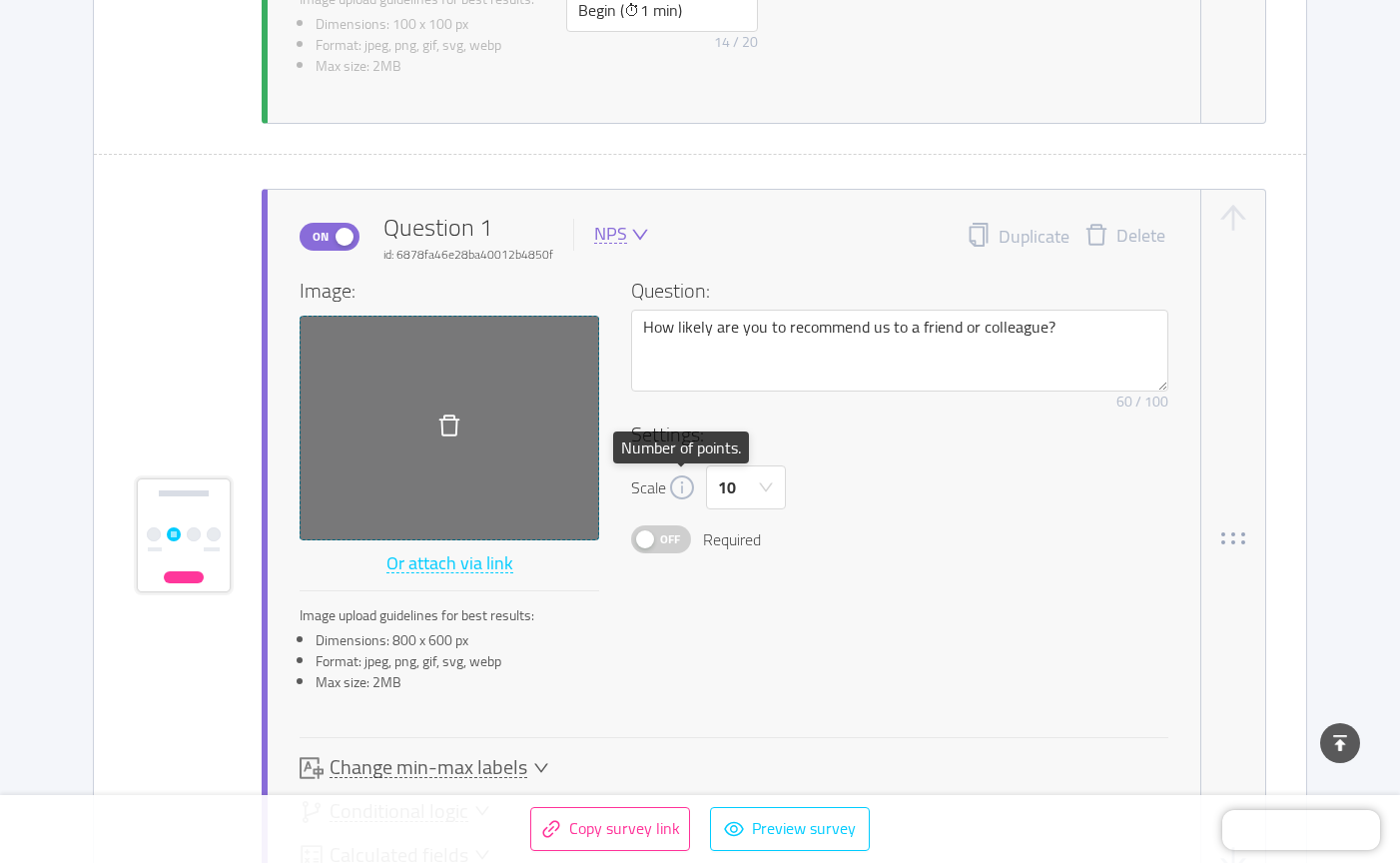 scroll, scrollTop: 896, scrollLeft: 0, axis: vertical 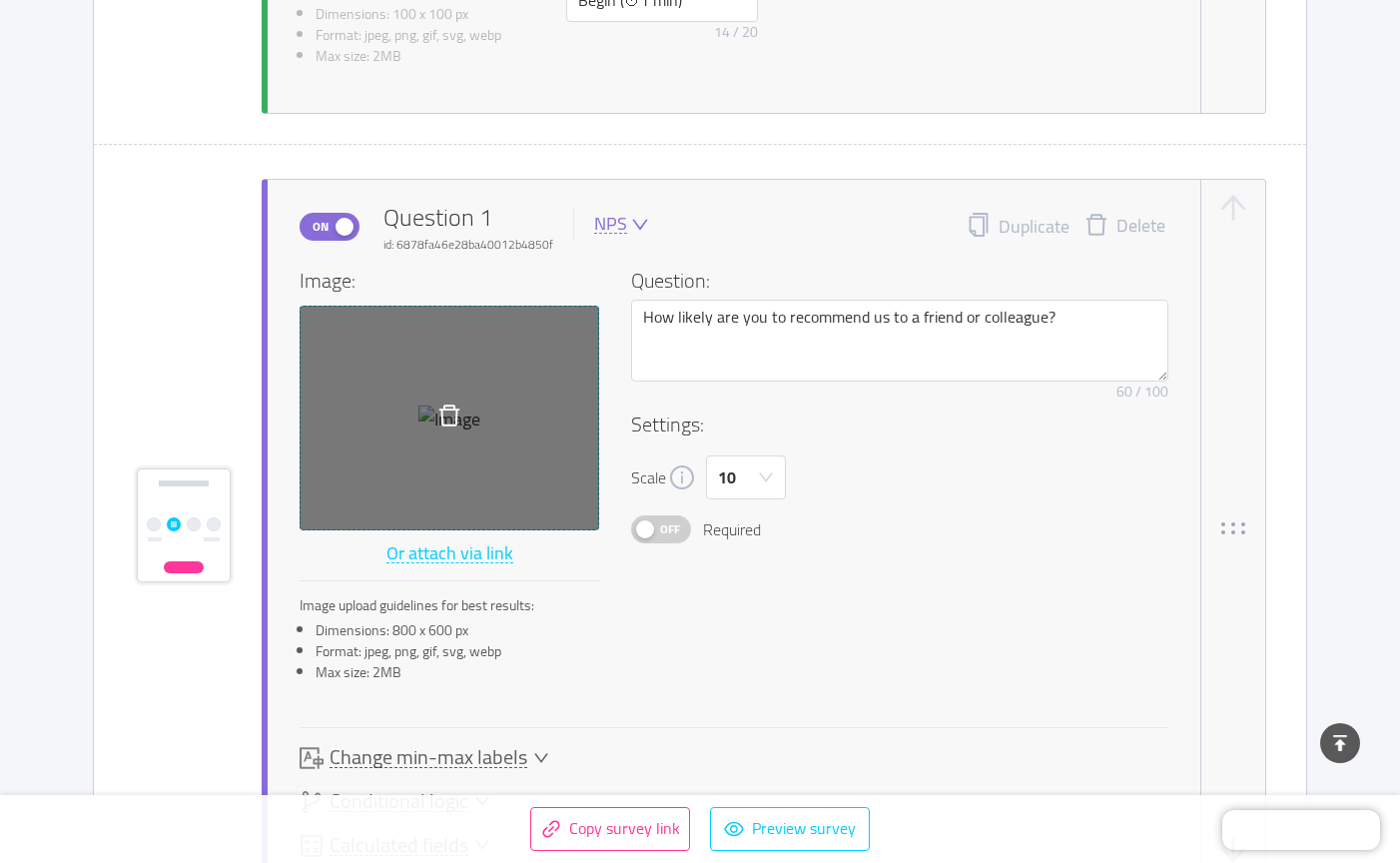 click at bounding box center [449, 418] 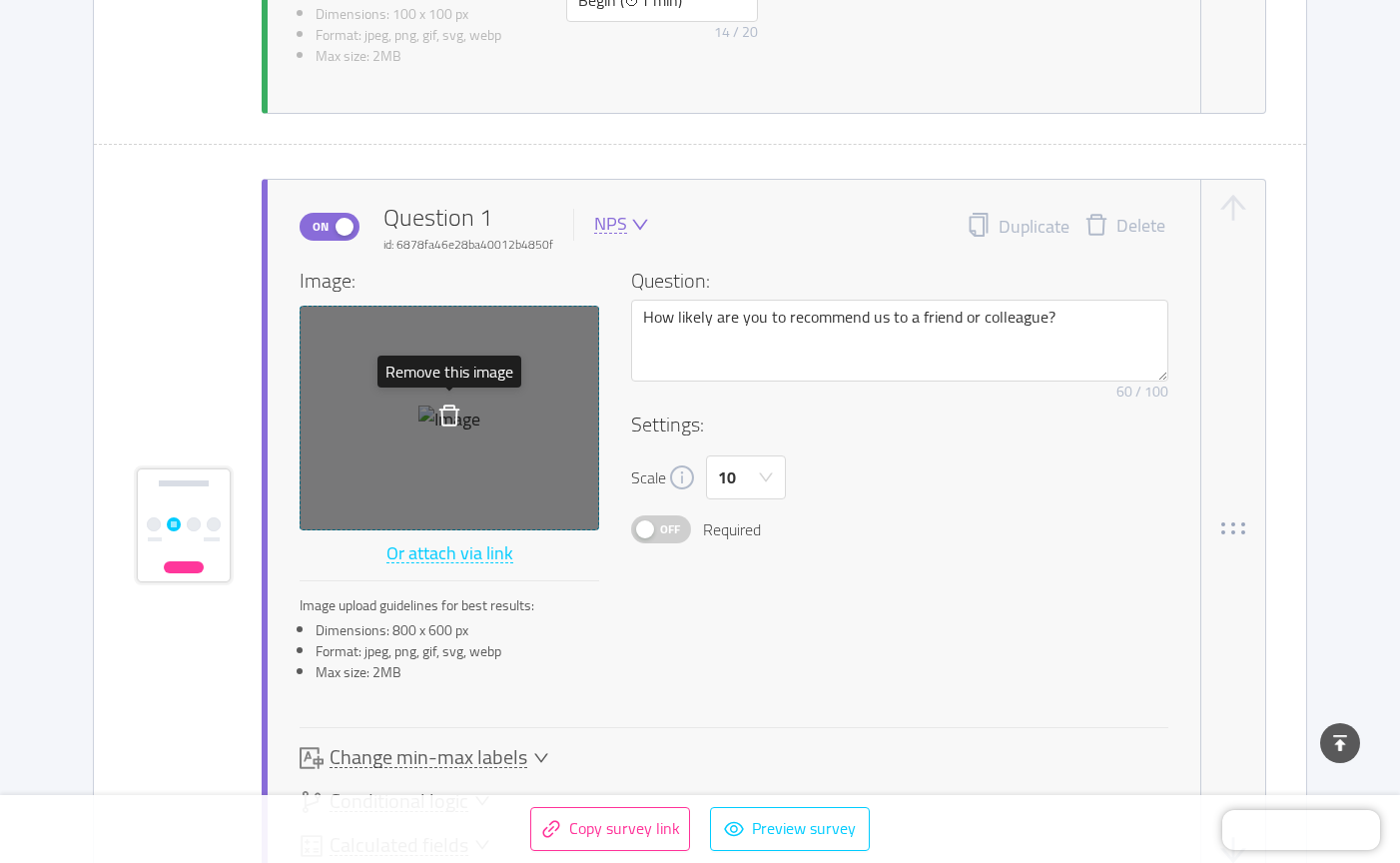 click 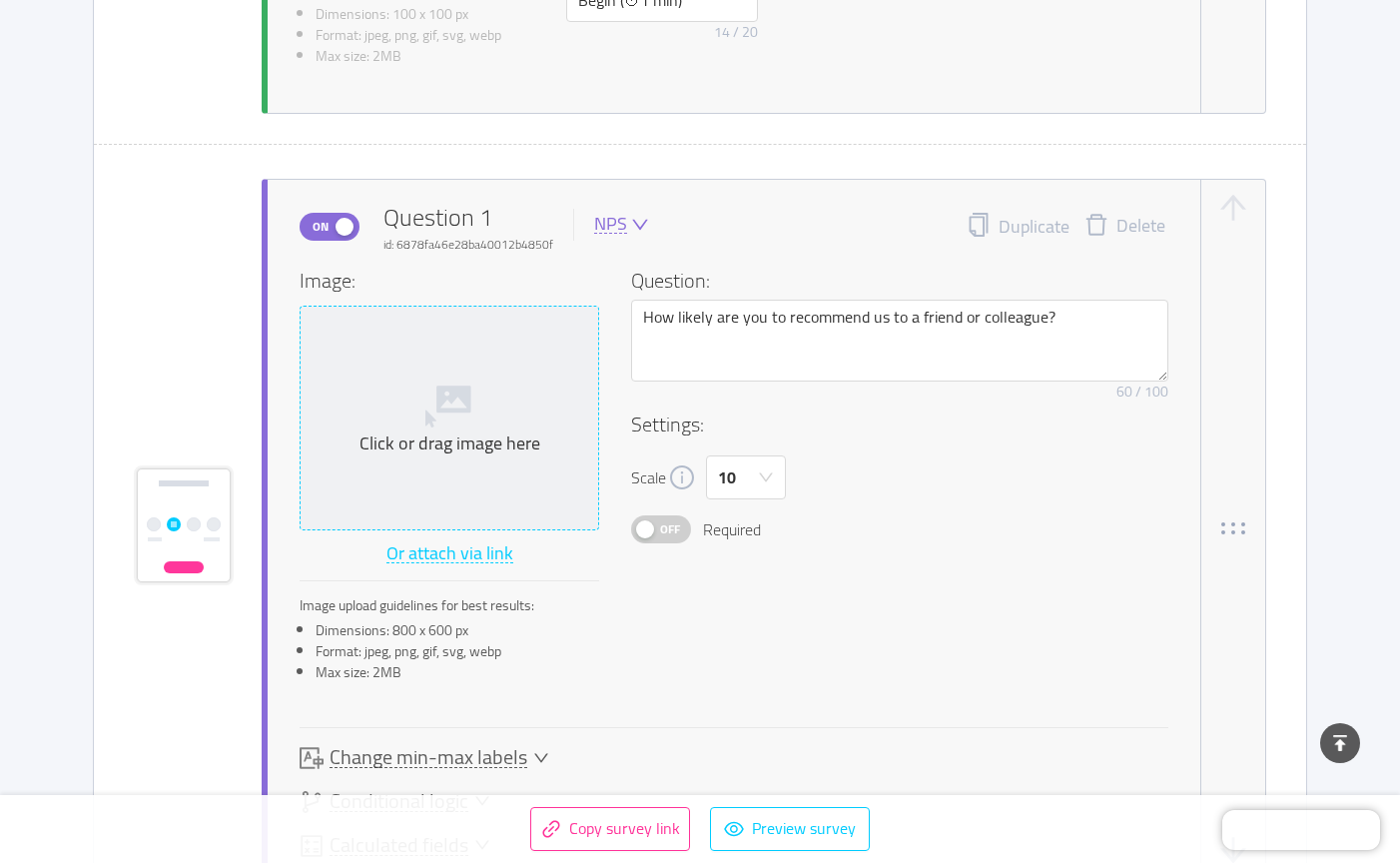 click on "Click or drag image here" at bounding box center (449, 418) 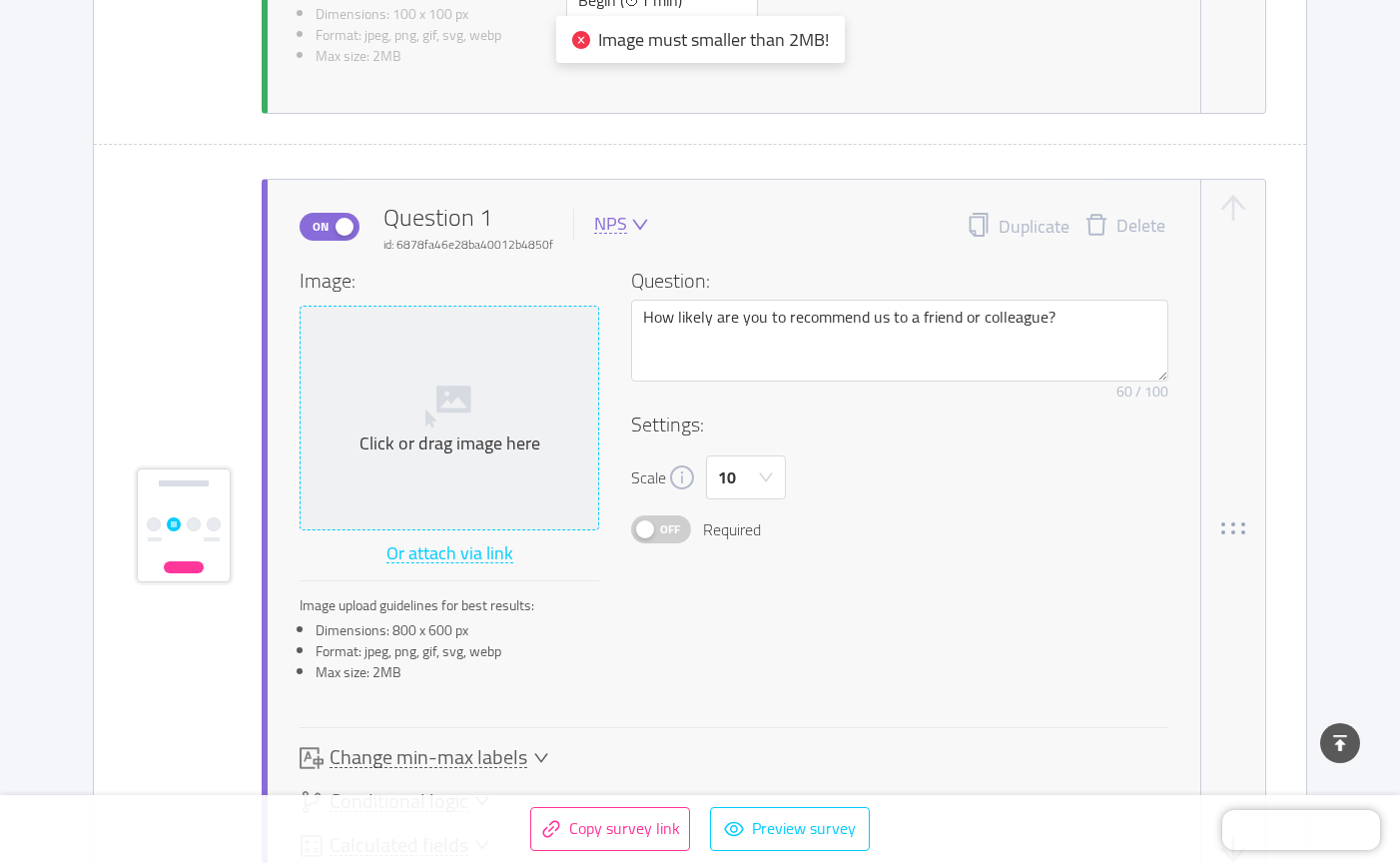 click on "Click or drag image here" at bounding box center (449, 418) 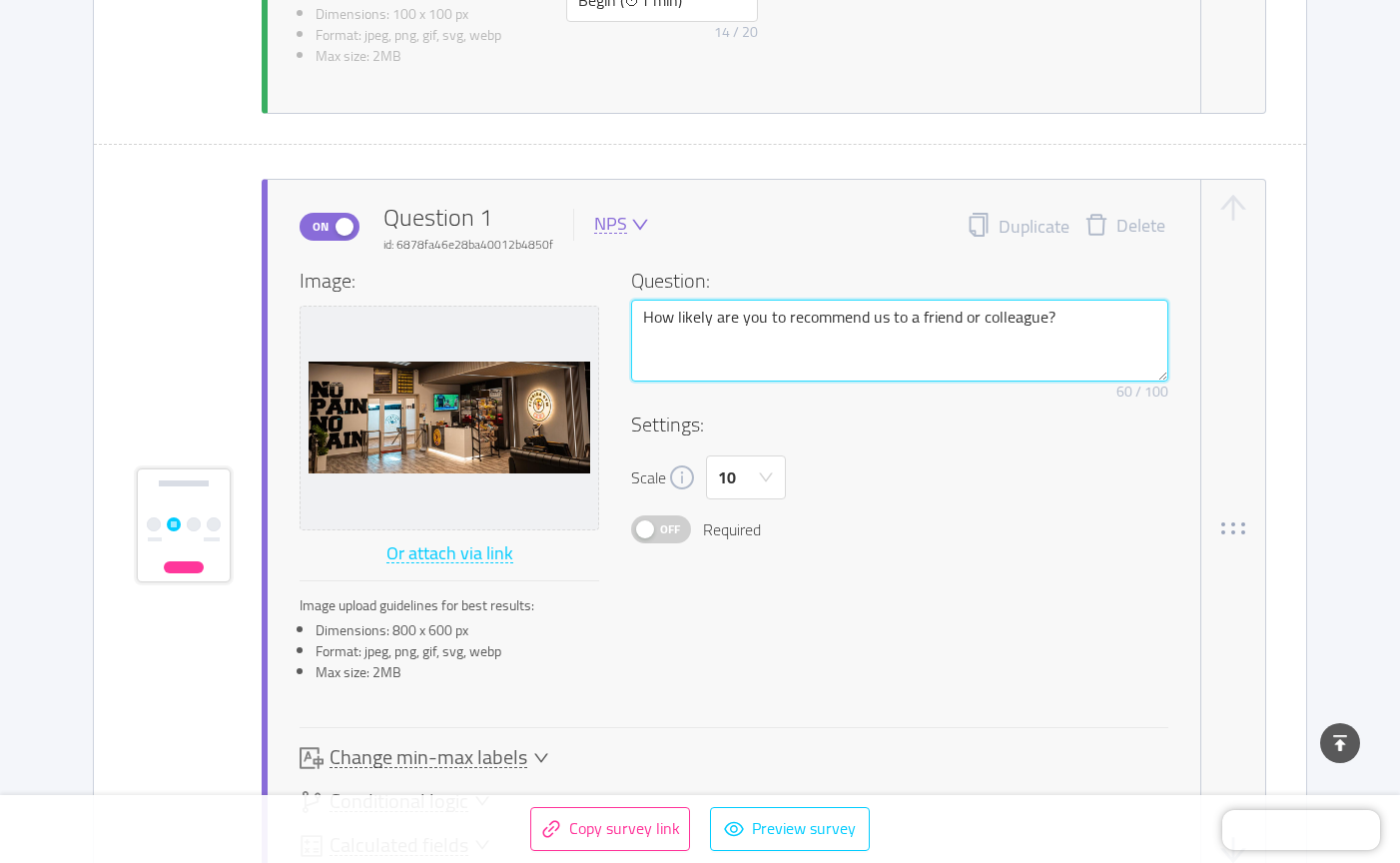 click on "How likely are you to recommend us to a friend or colleague?" at bounding box center [900, 341] 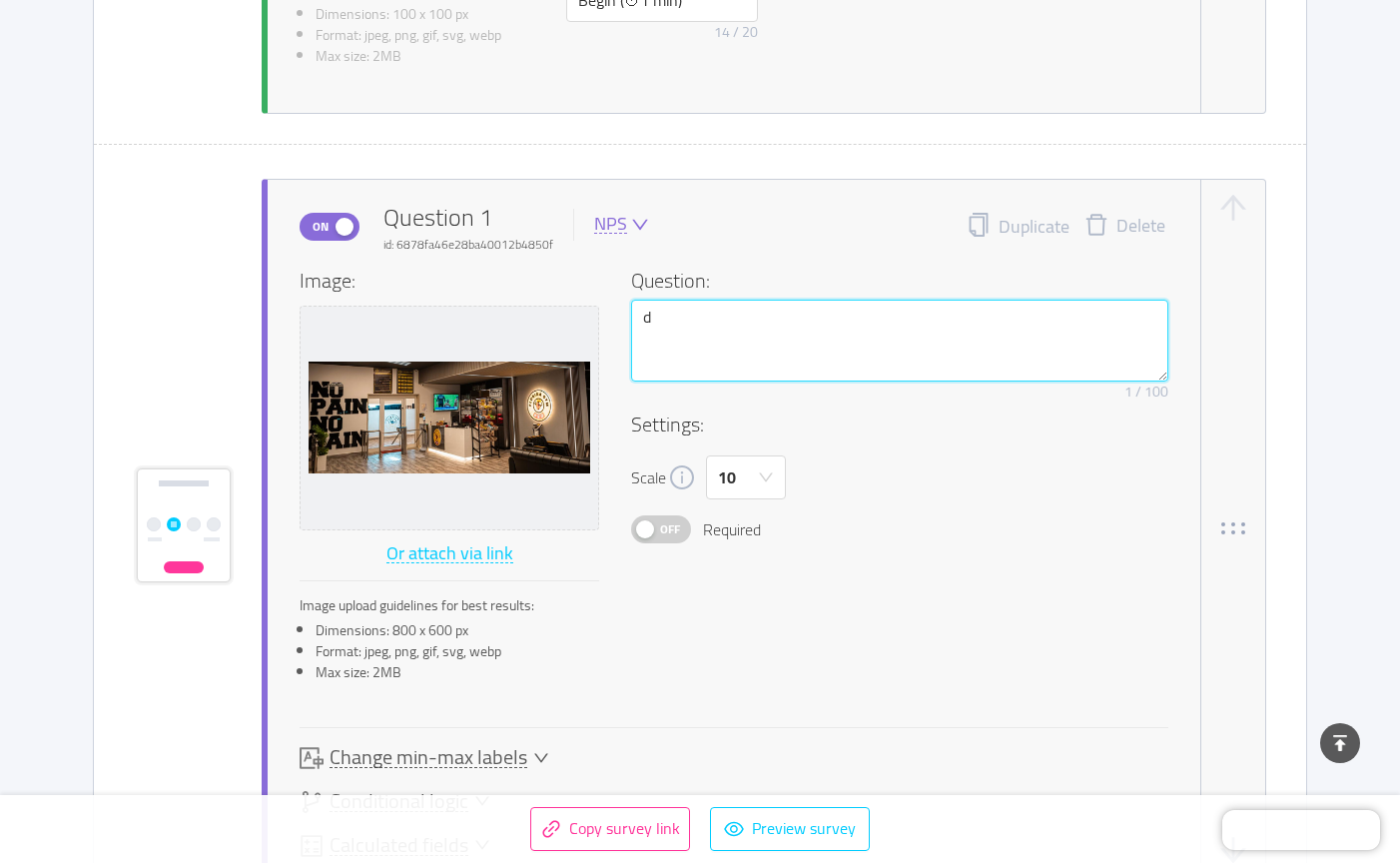 type on "df" 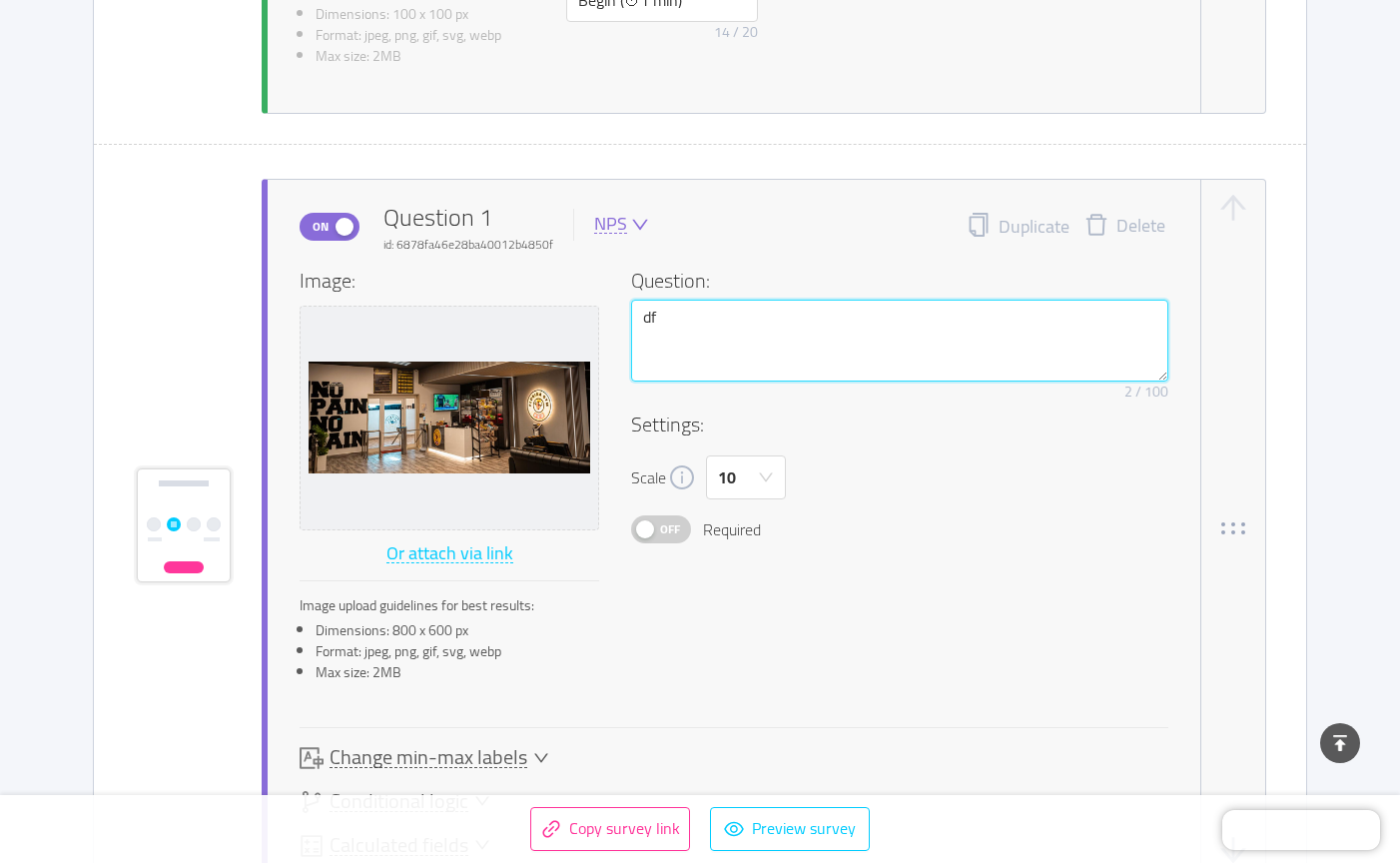 type on "d" 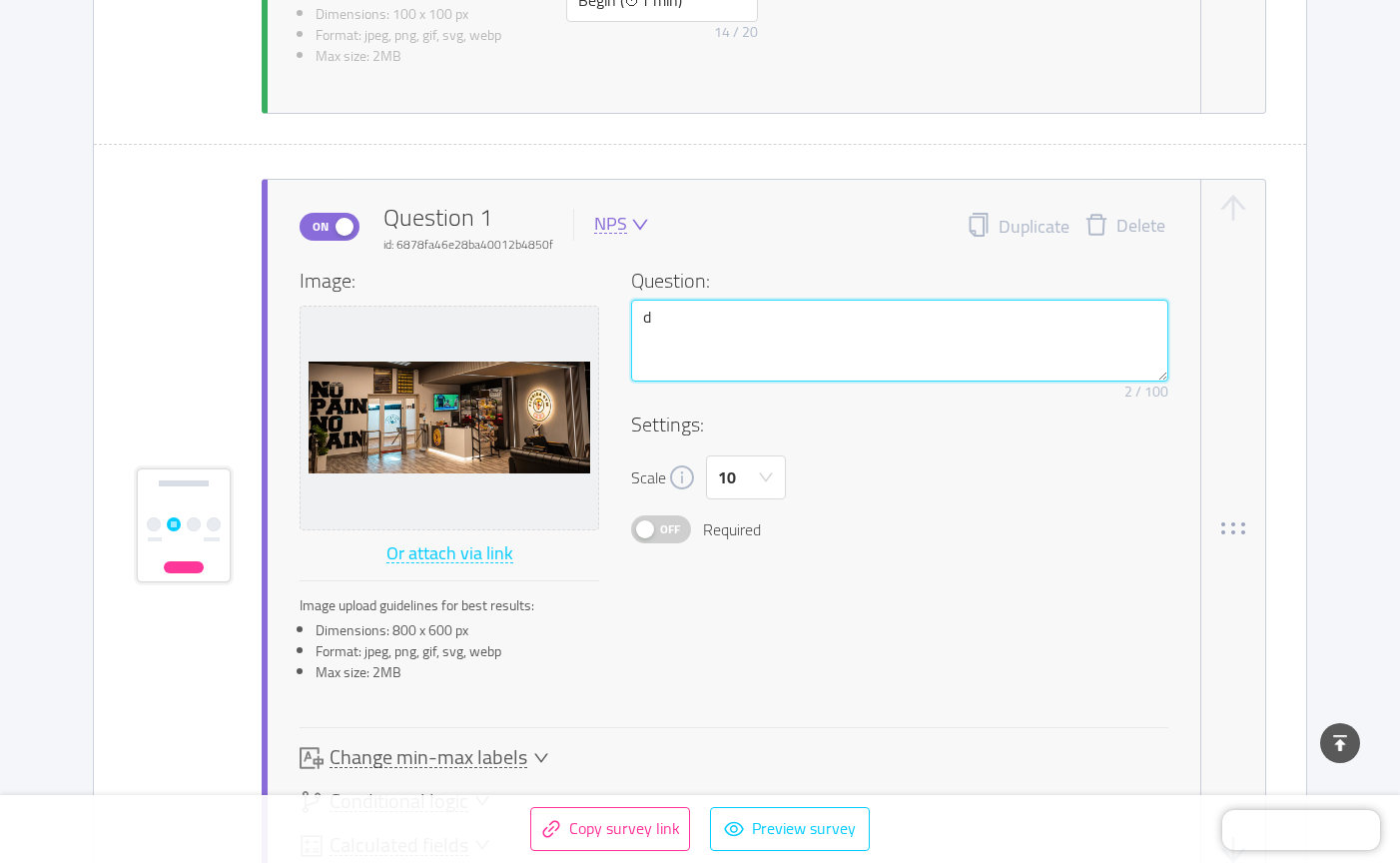 type 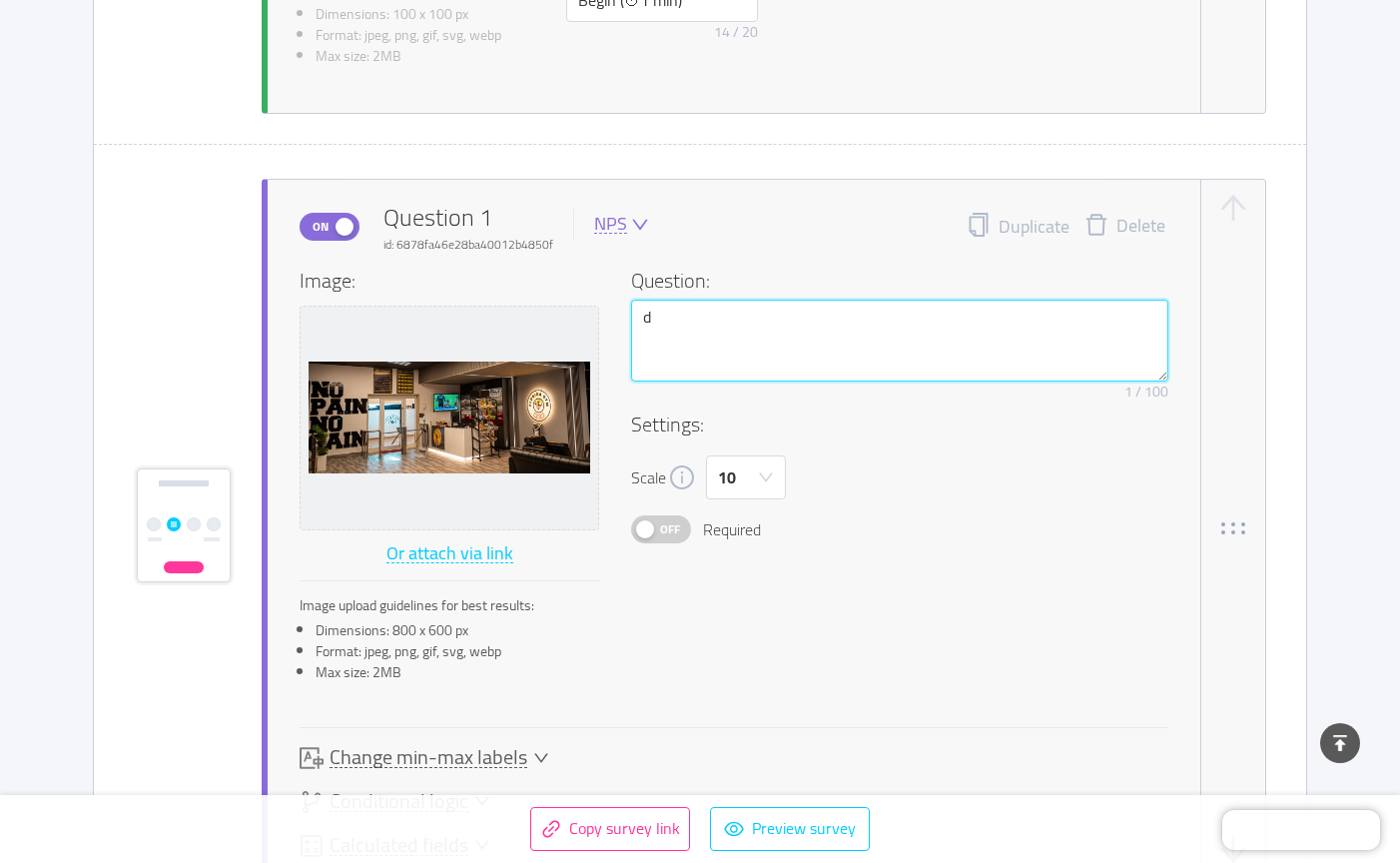 type 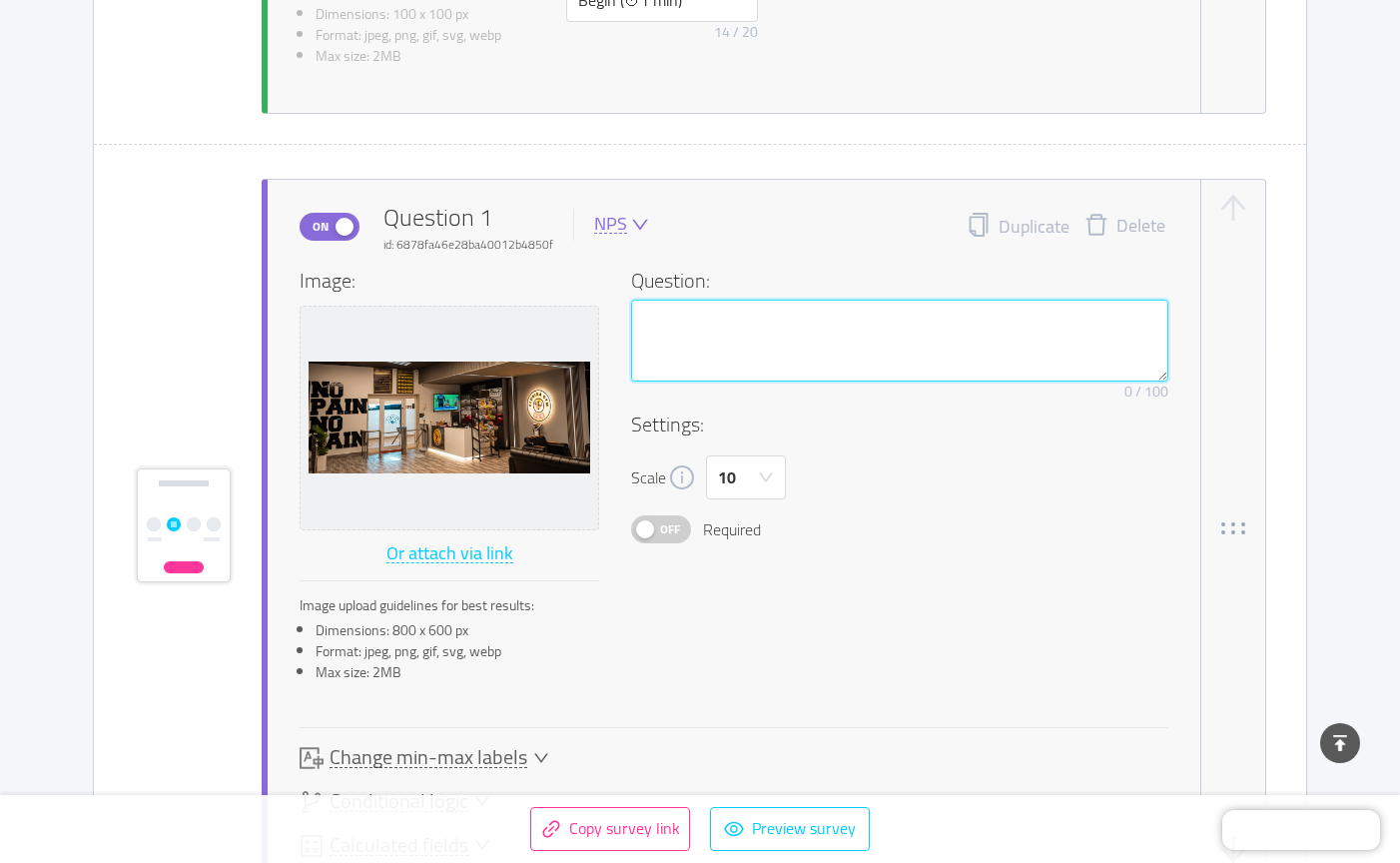 type on "d" 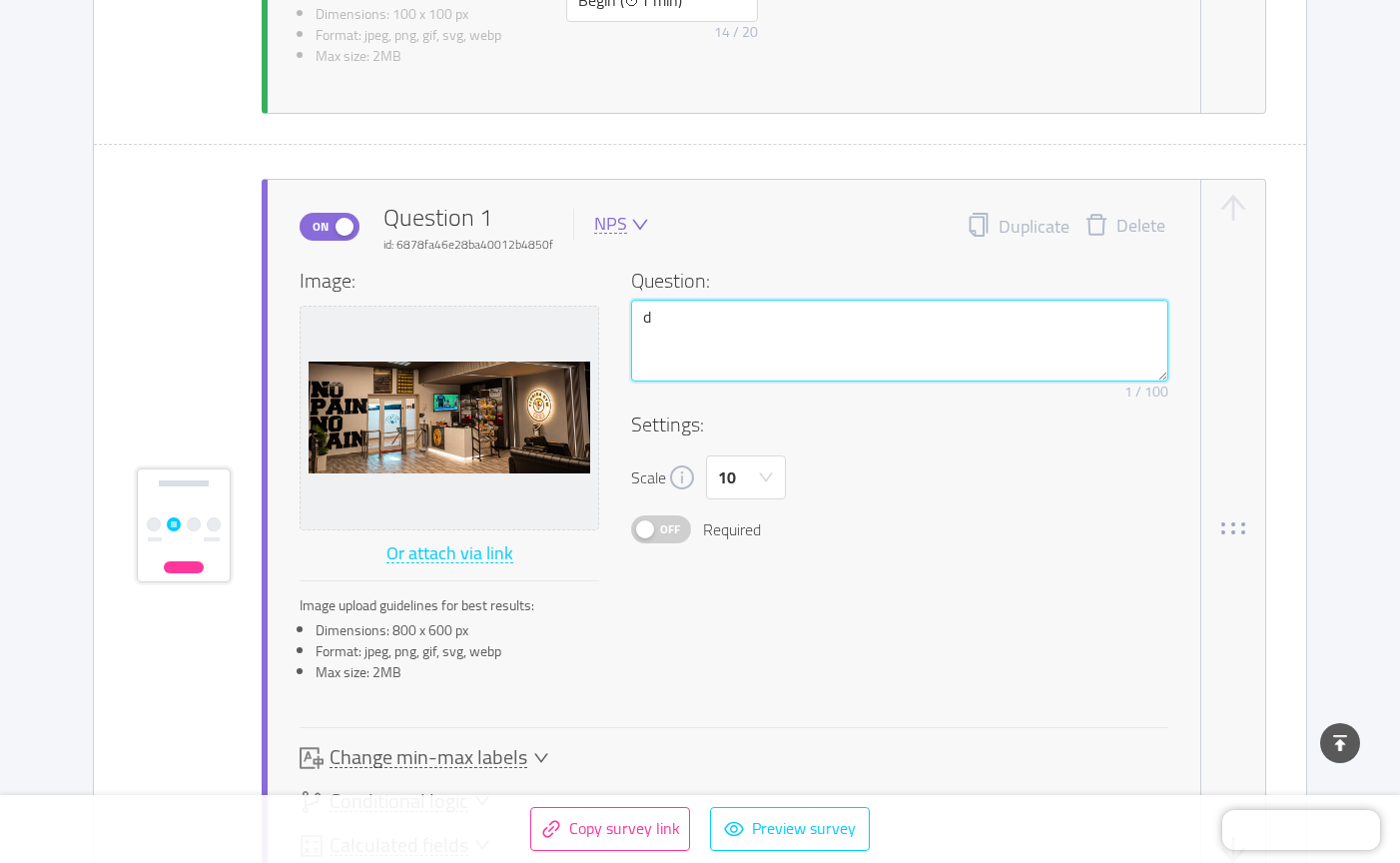 type 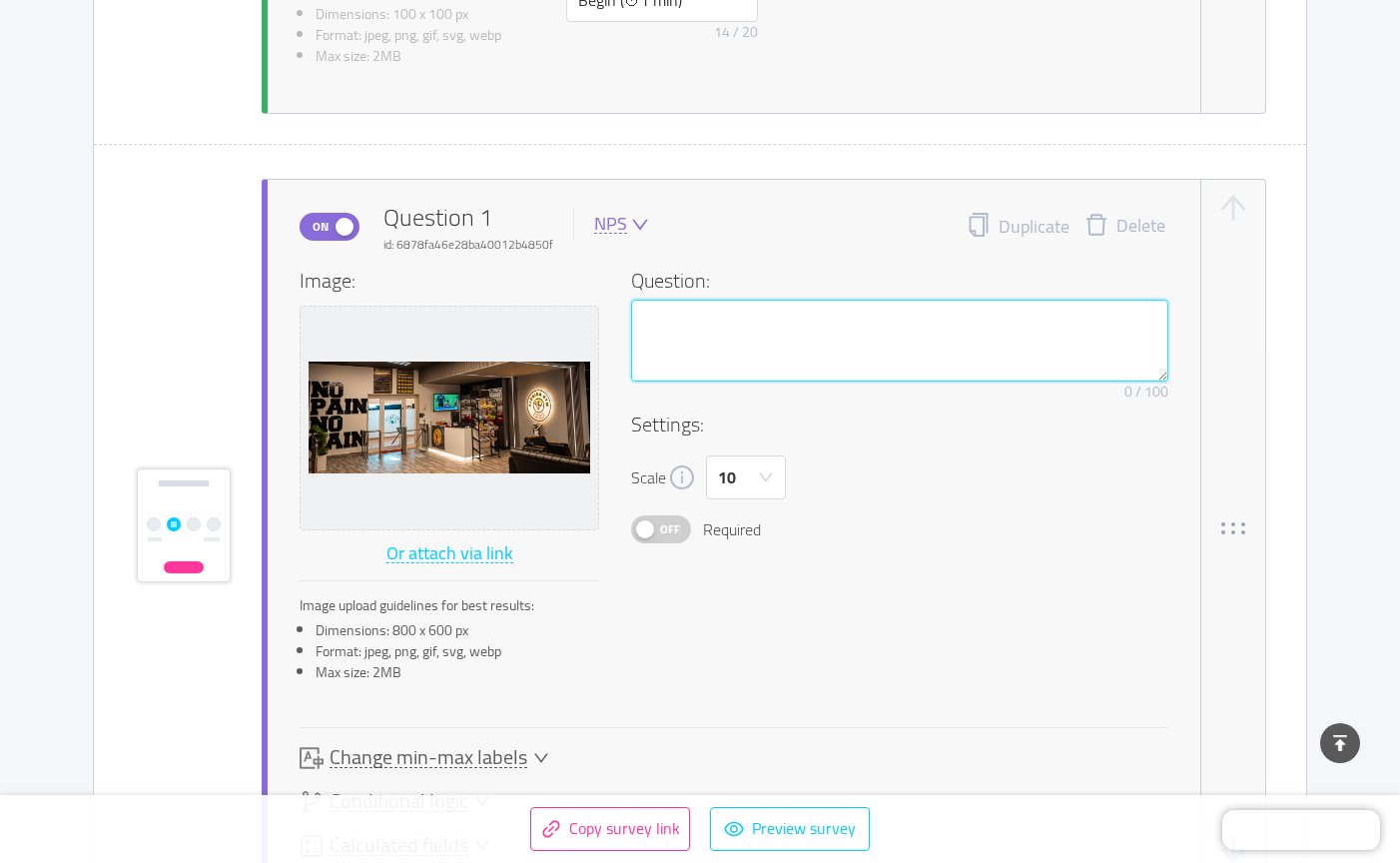 type on "s" 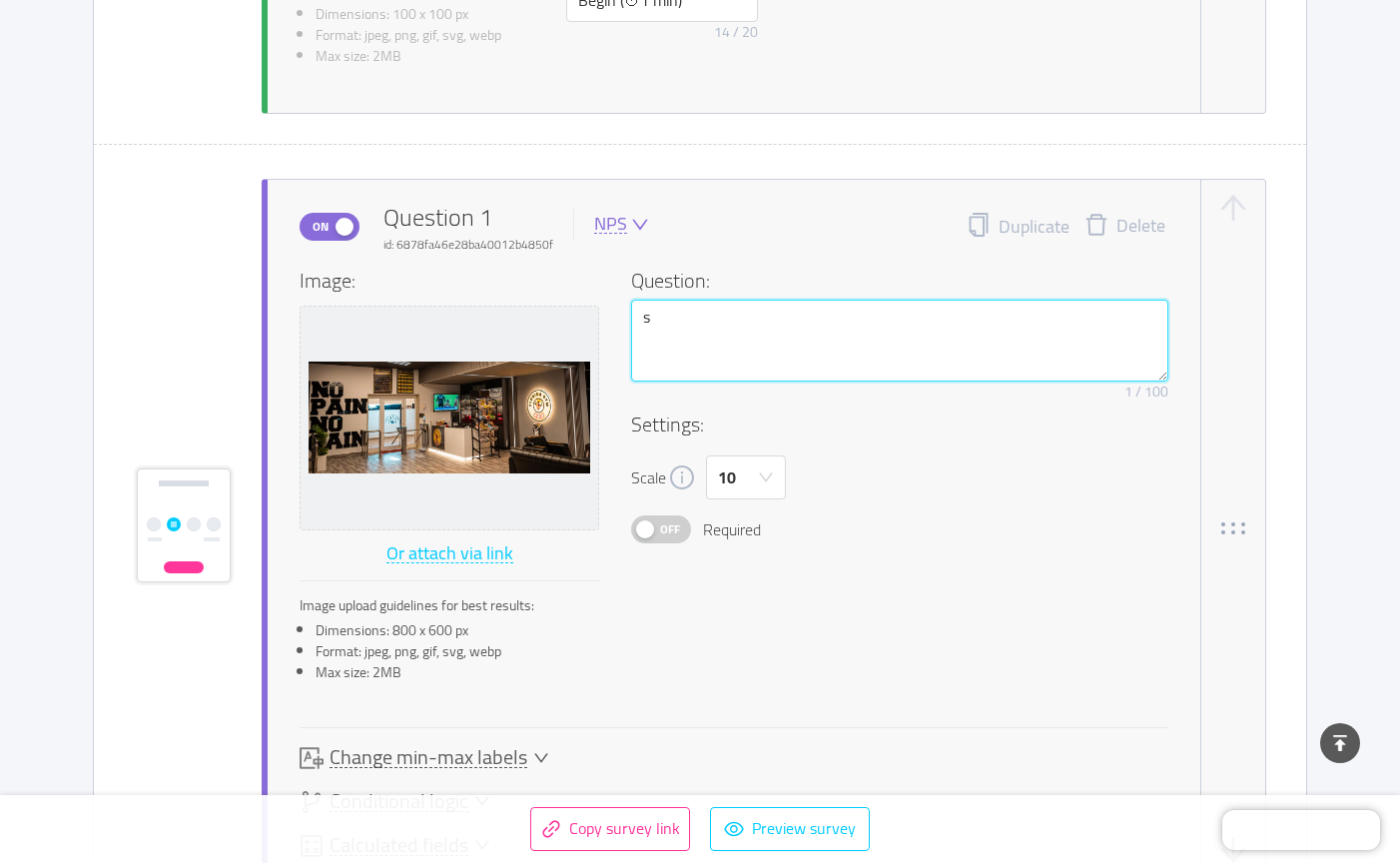 type 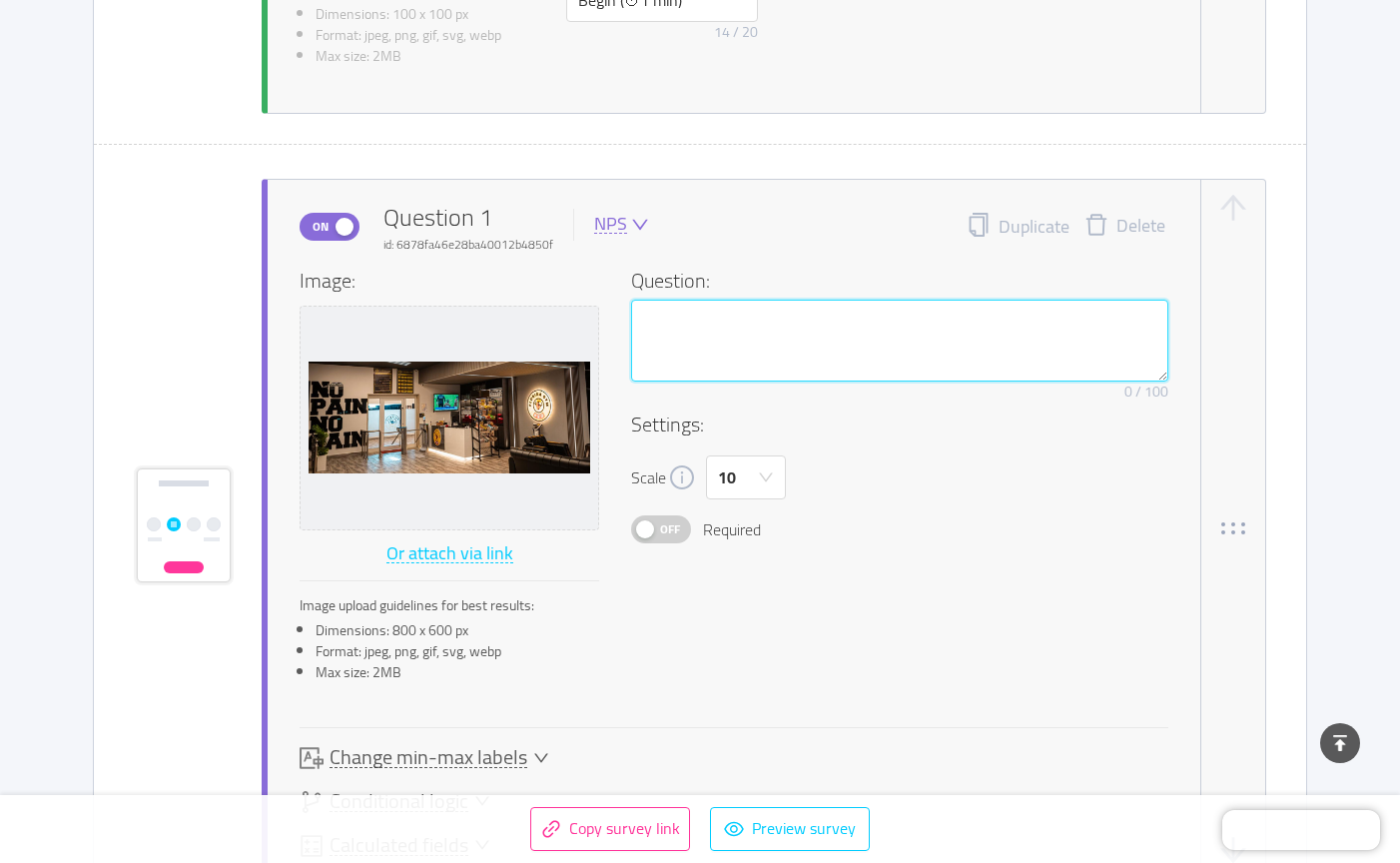 type on "م" 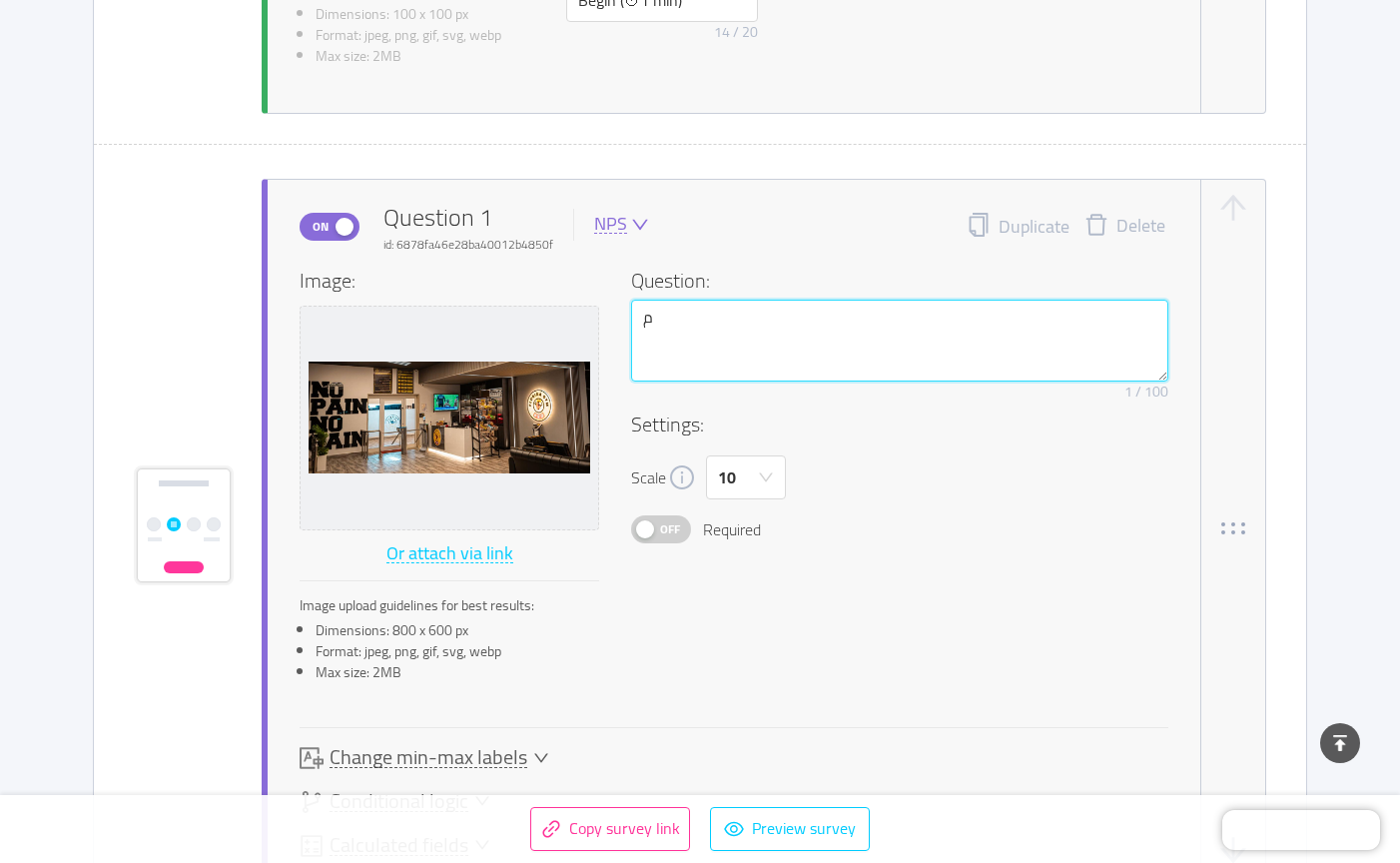 type on "مق" 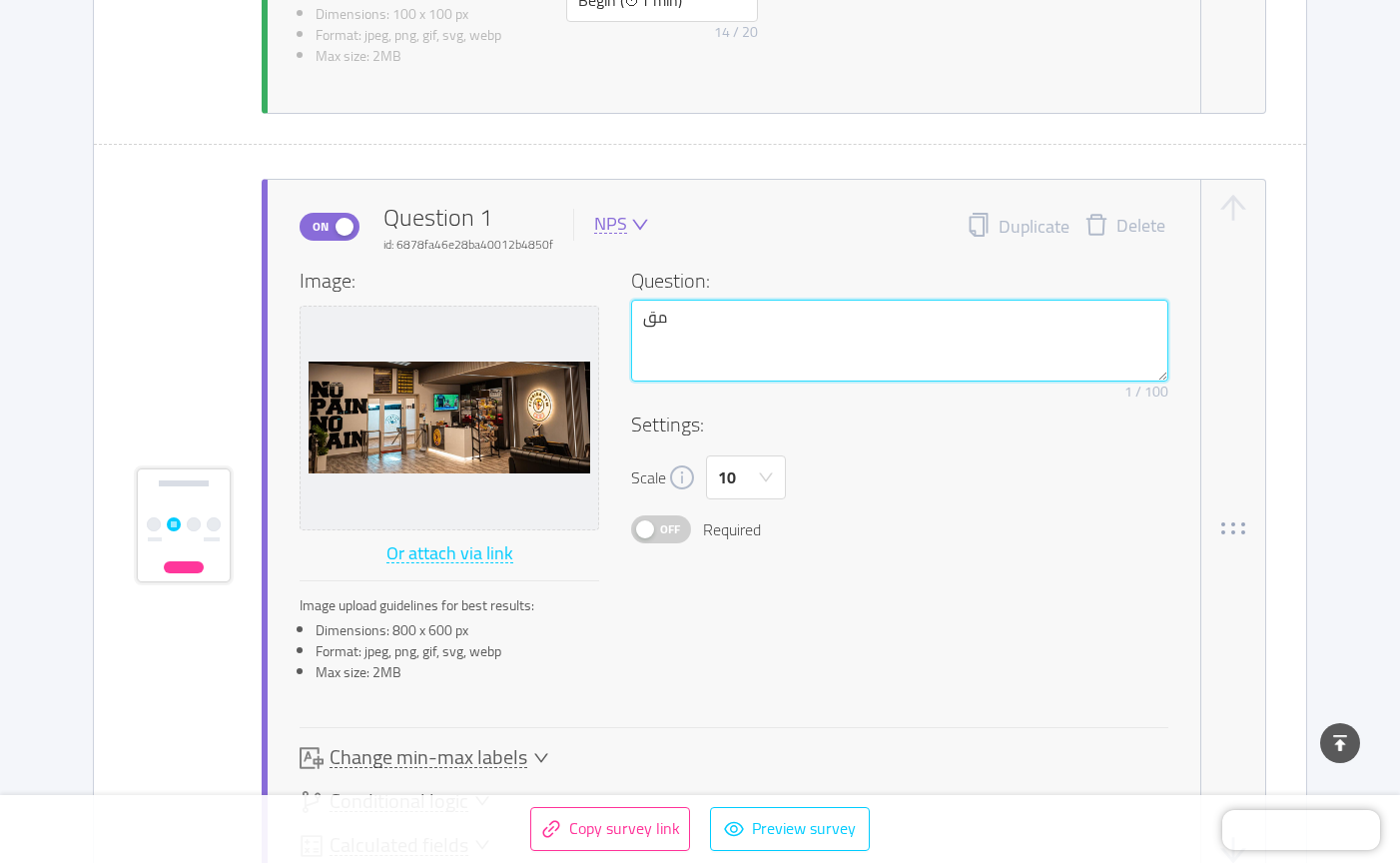 type on "مقا" 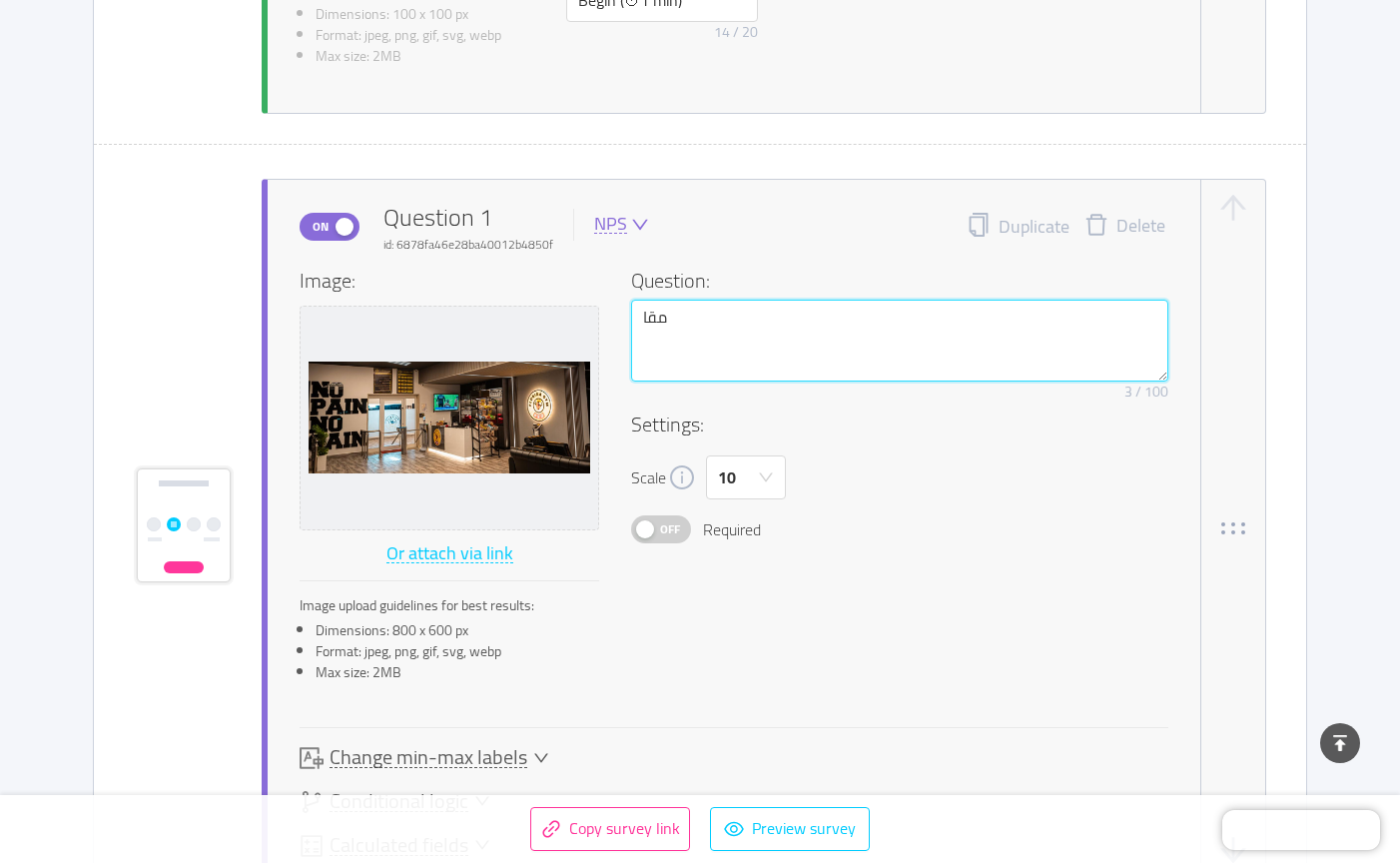 type on "مقار" 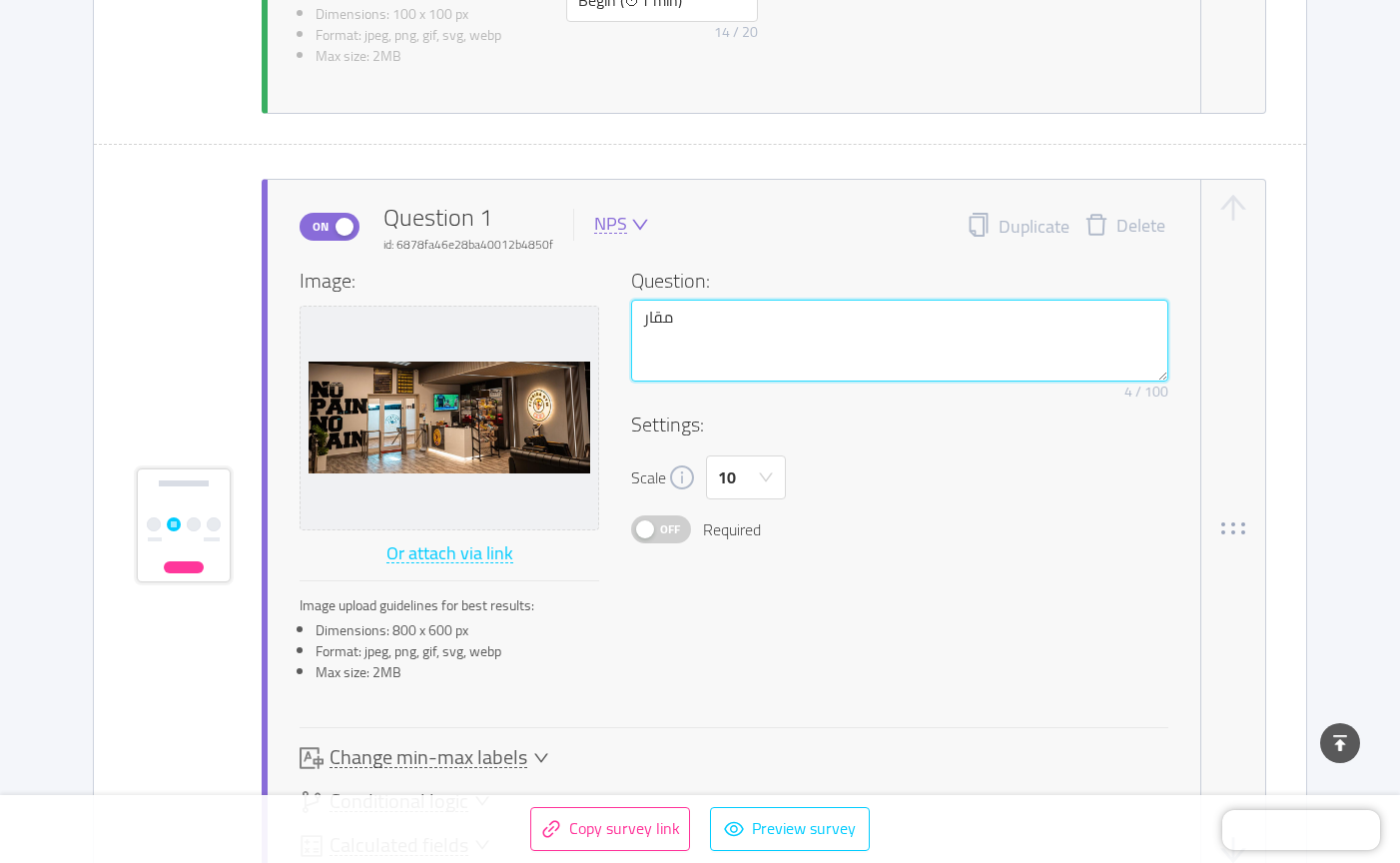 type on "مقارن" 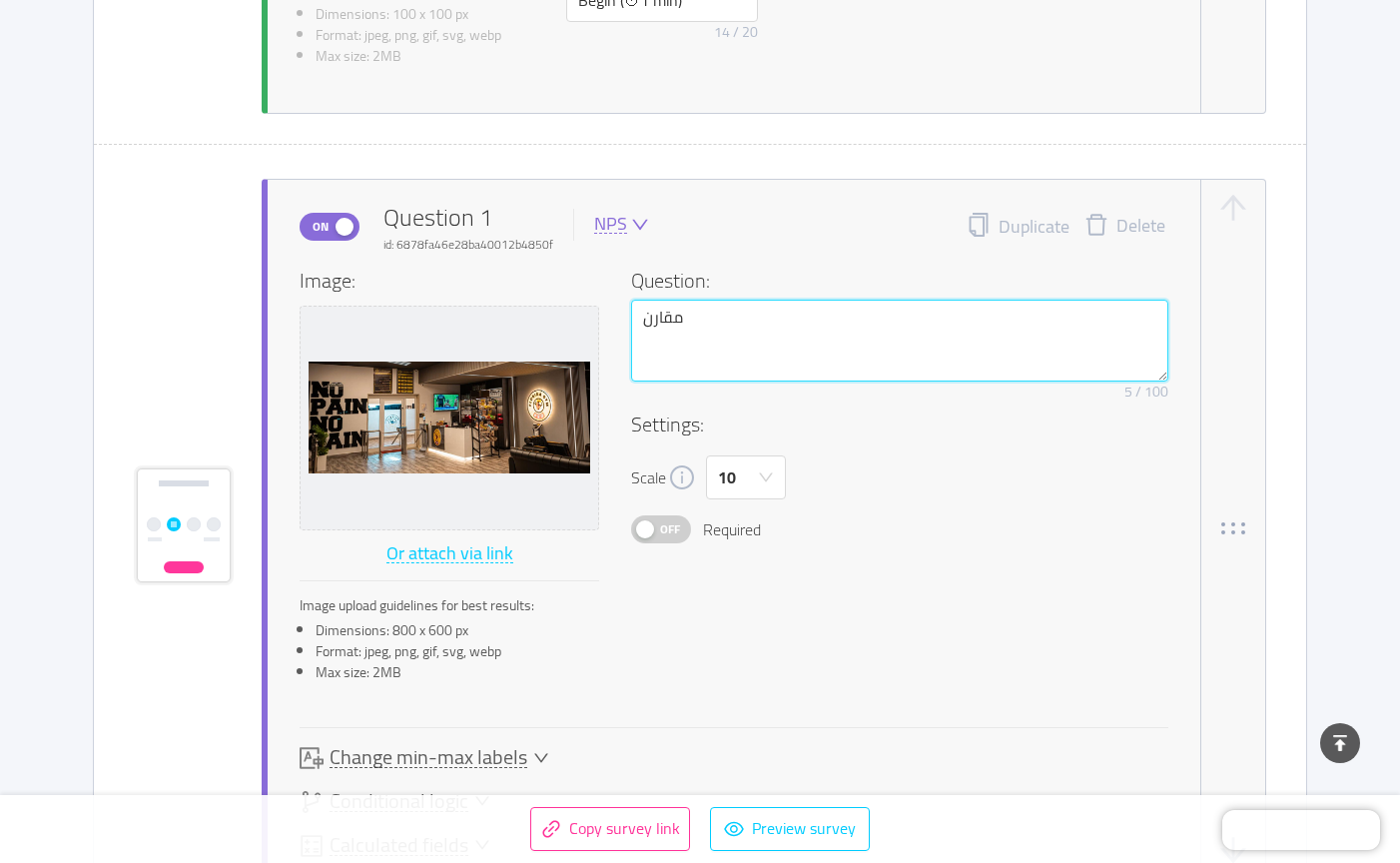 type on "مقارنا" 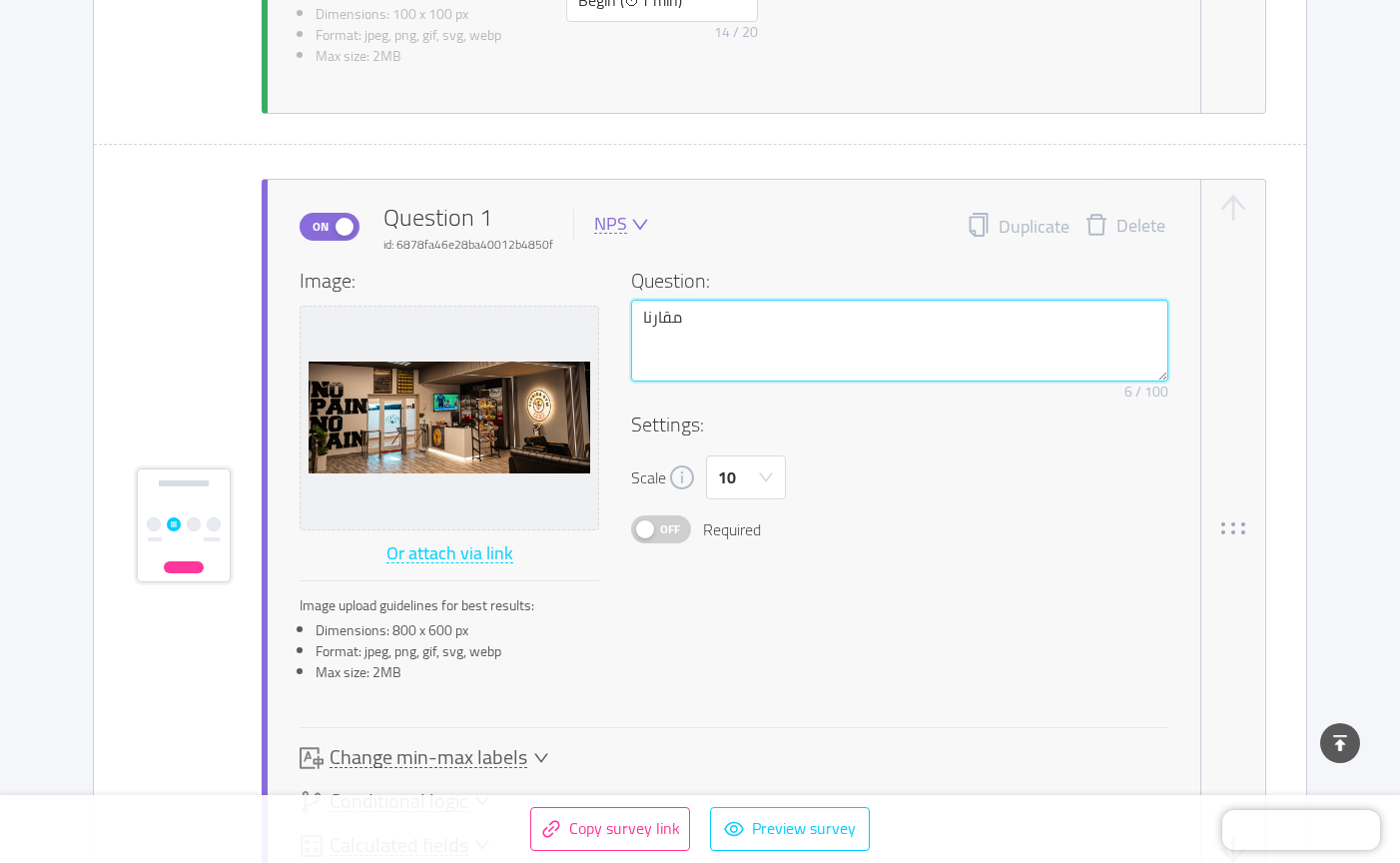 type on "مقارن" 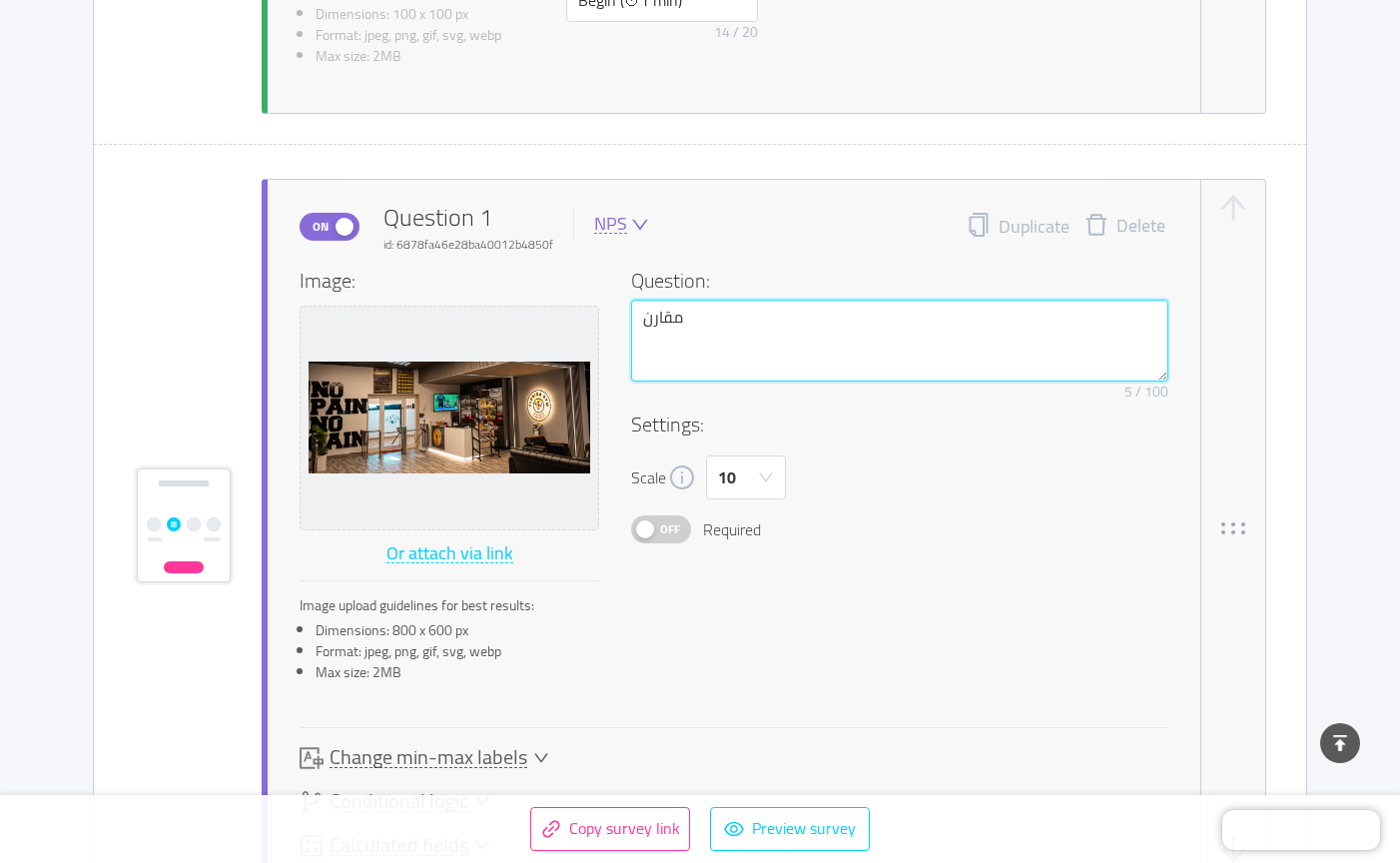 type on "مقارنت" 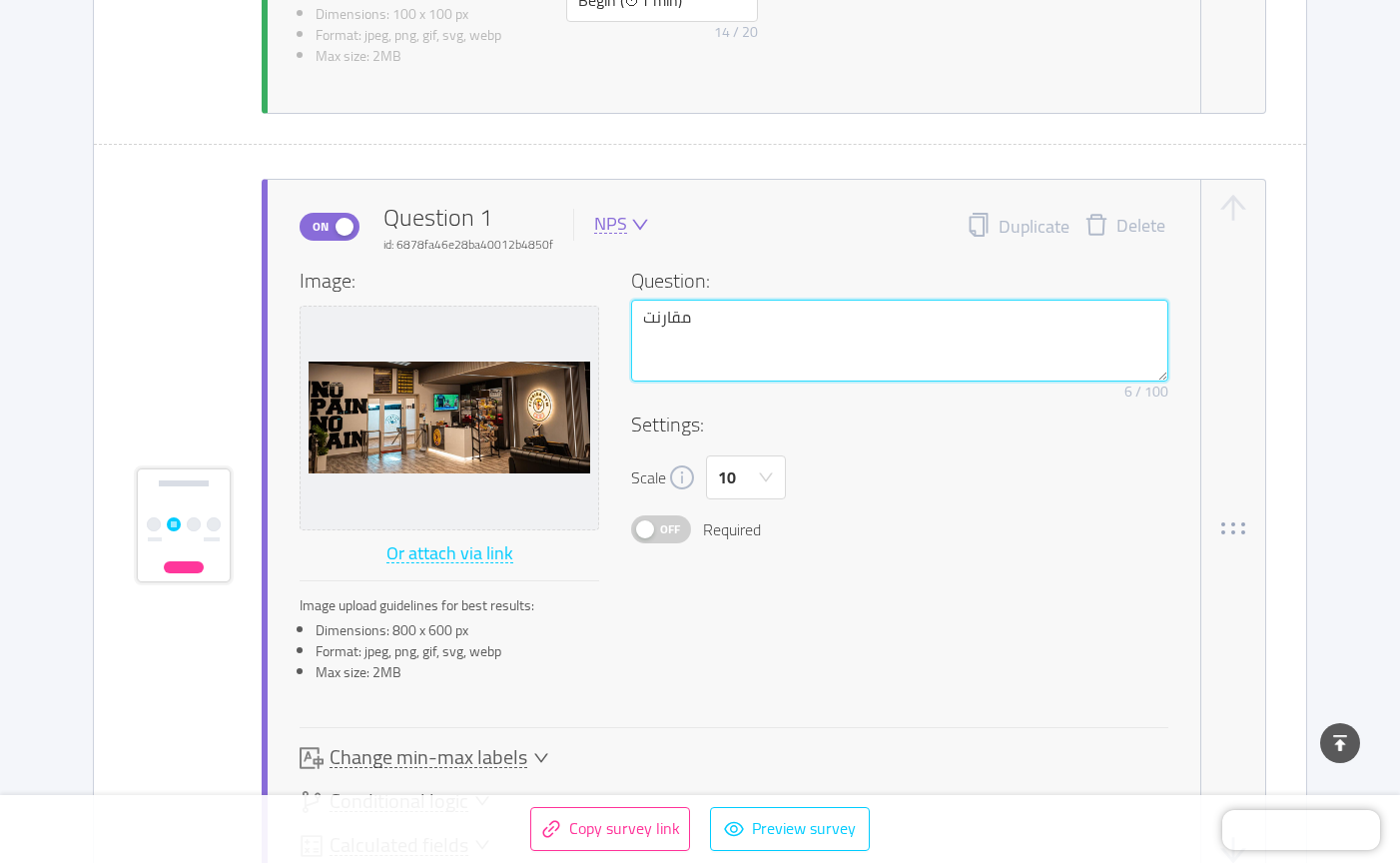 type on "مقارنتا" 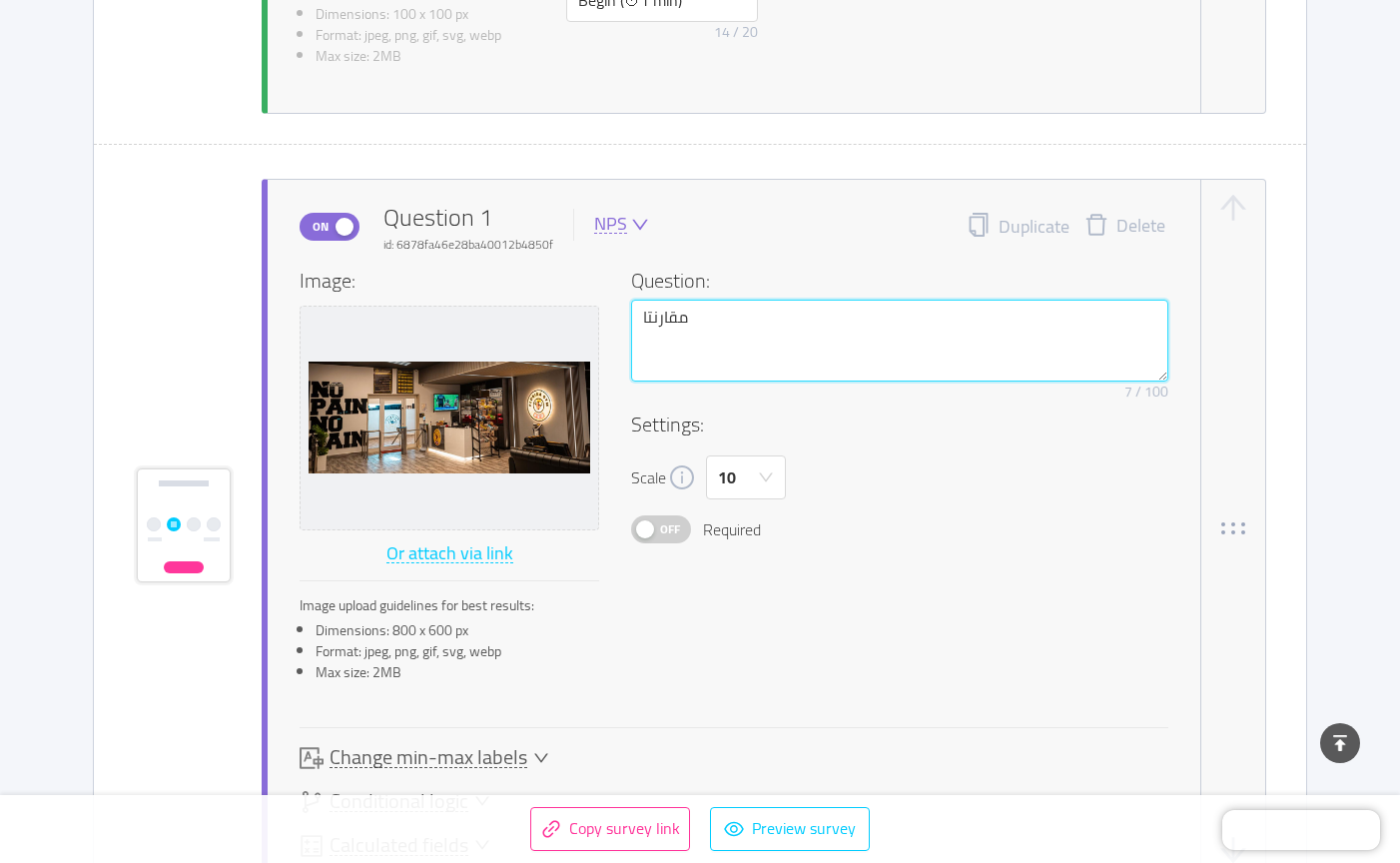 type on "مقارنت" 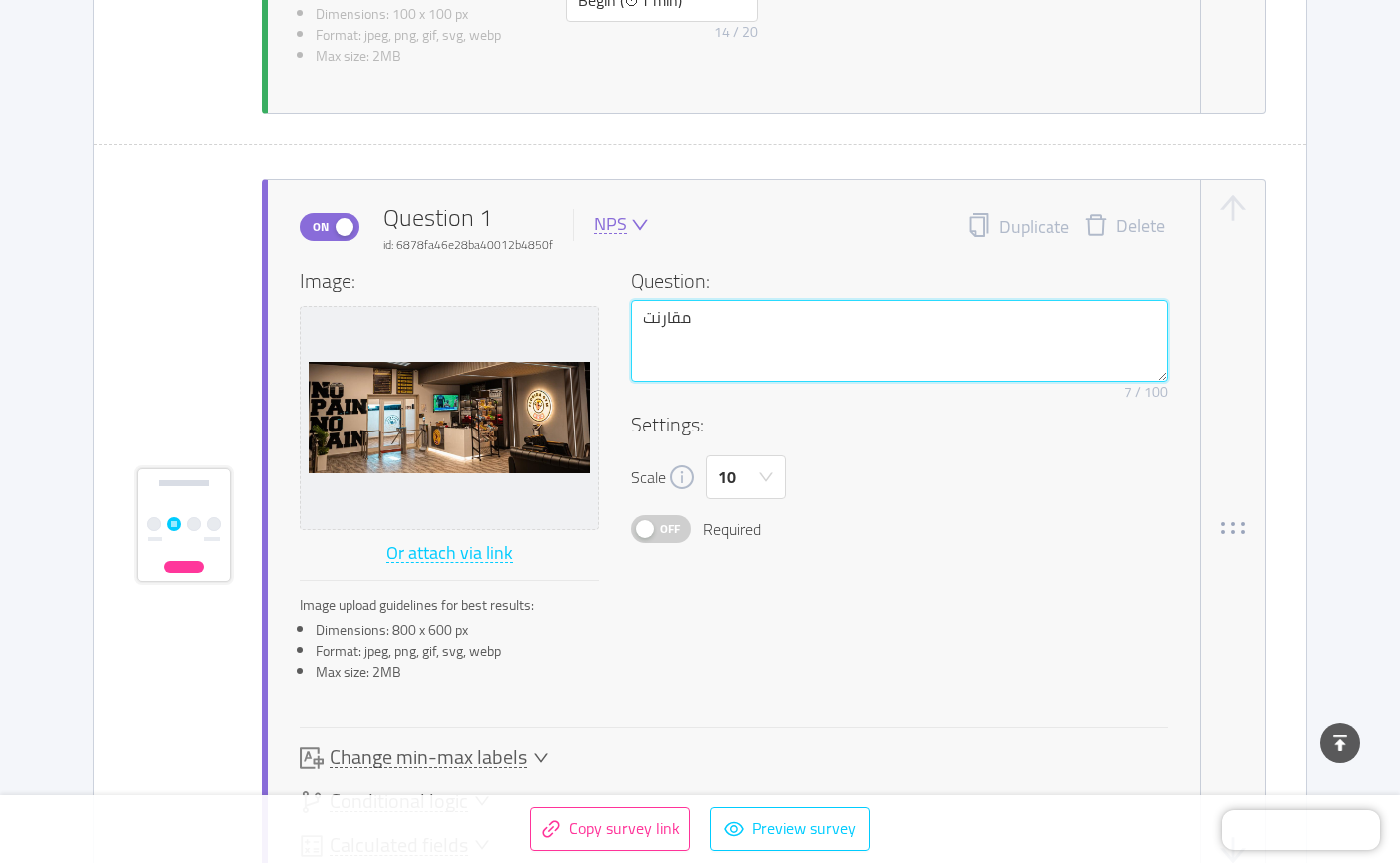 type on "مقارن" 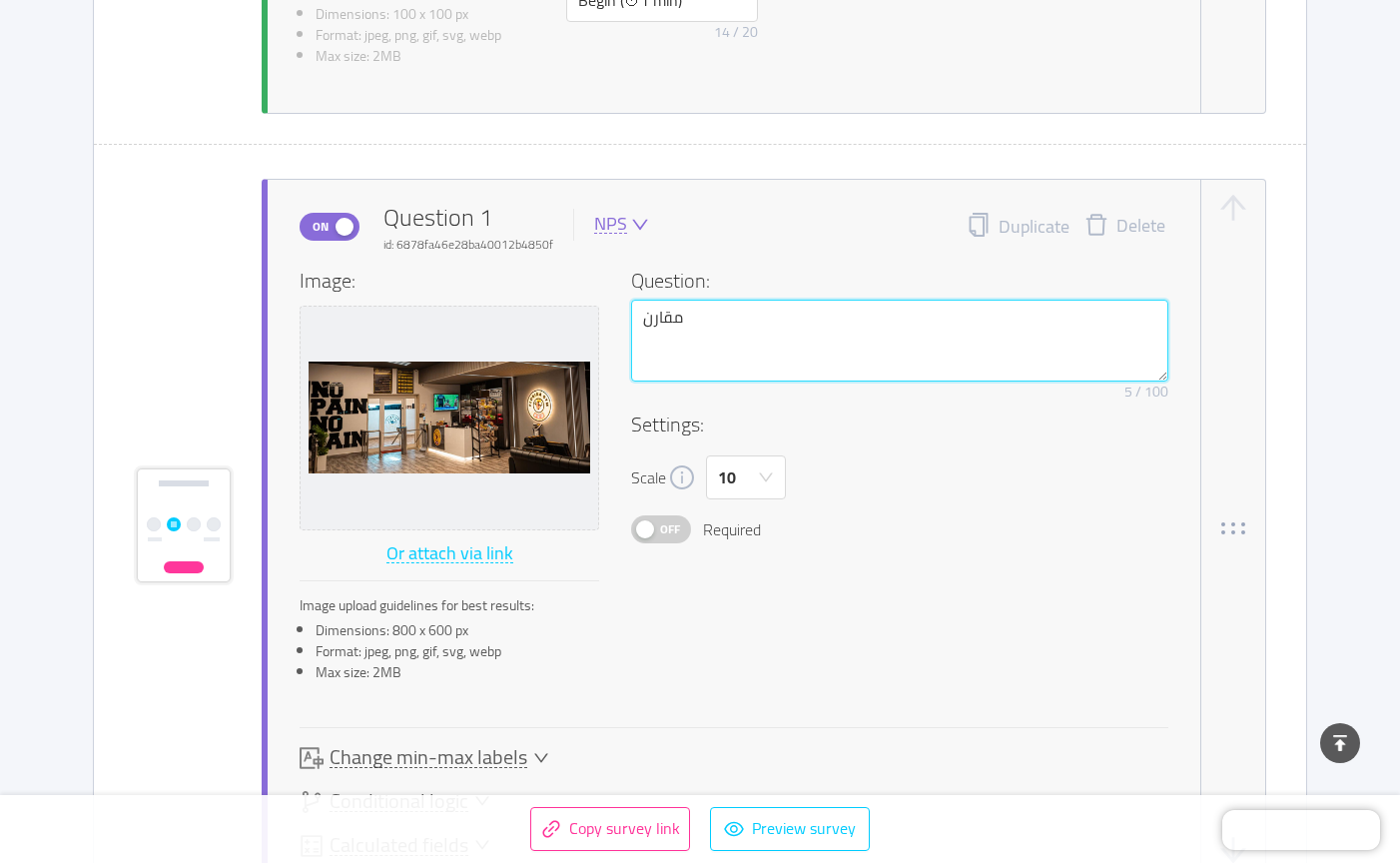 type on "مقارنة" 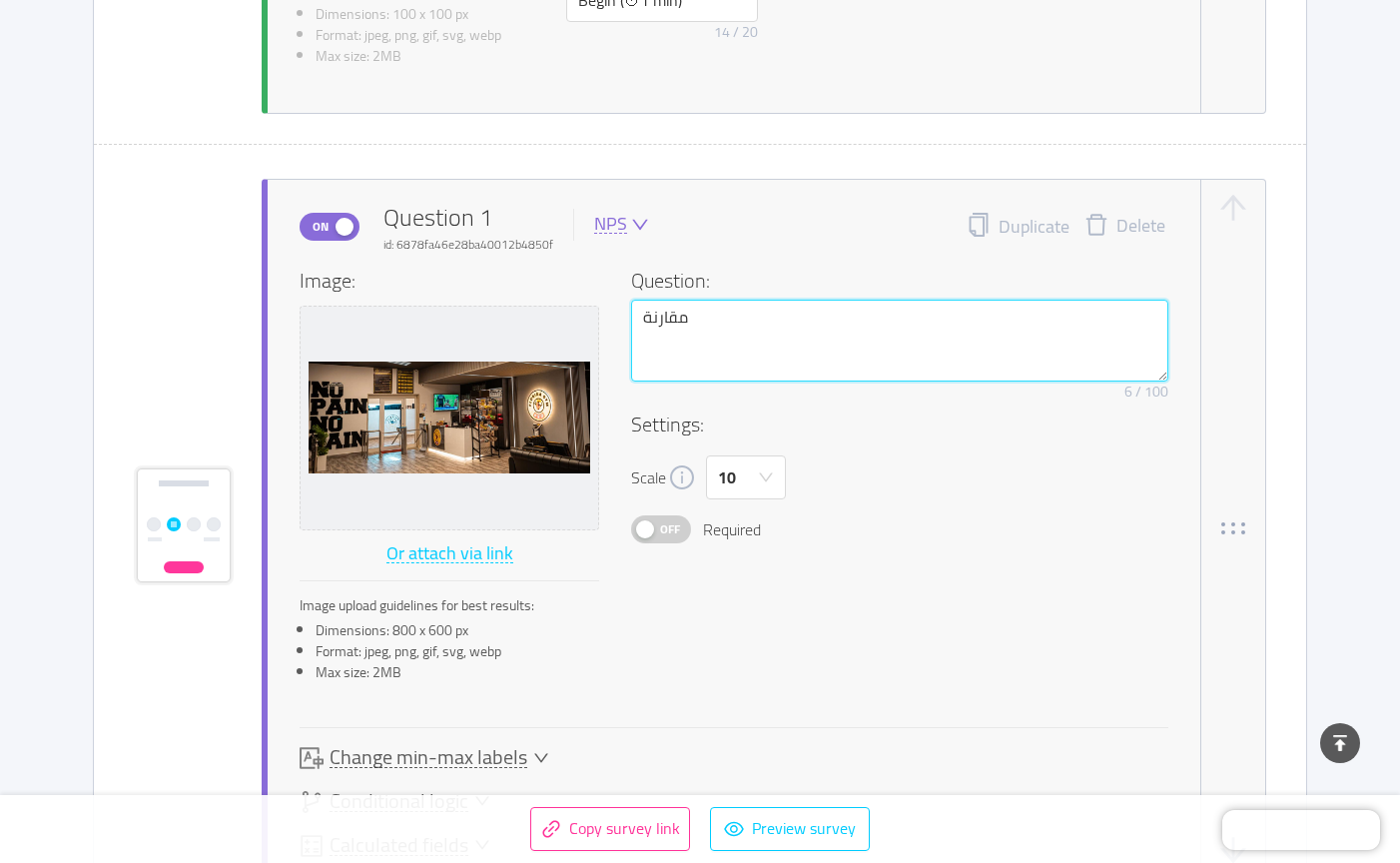 type on "مقارنةَ" 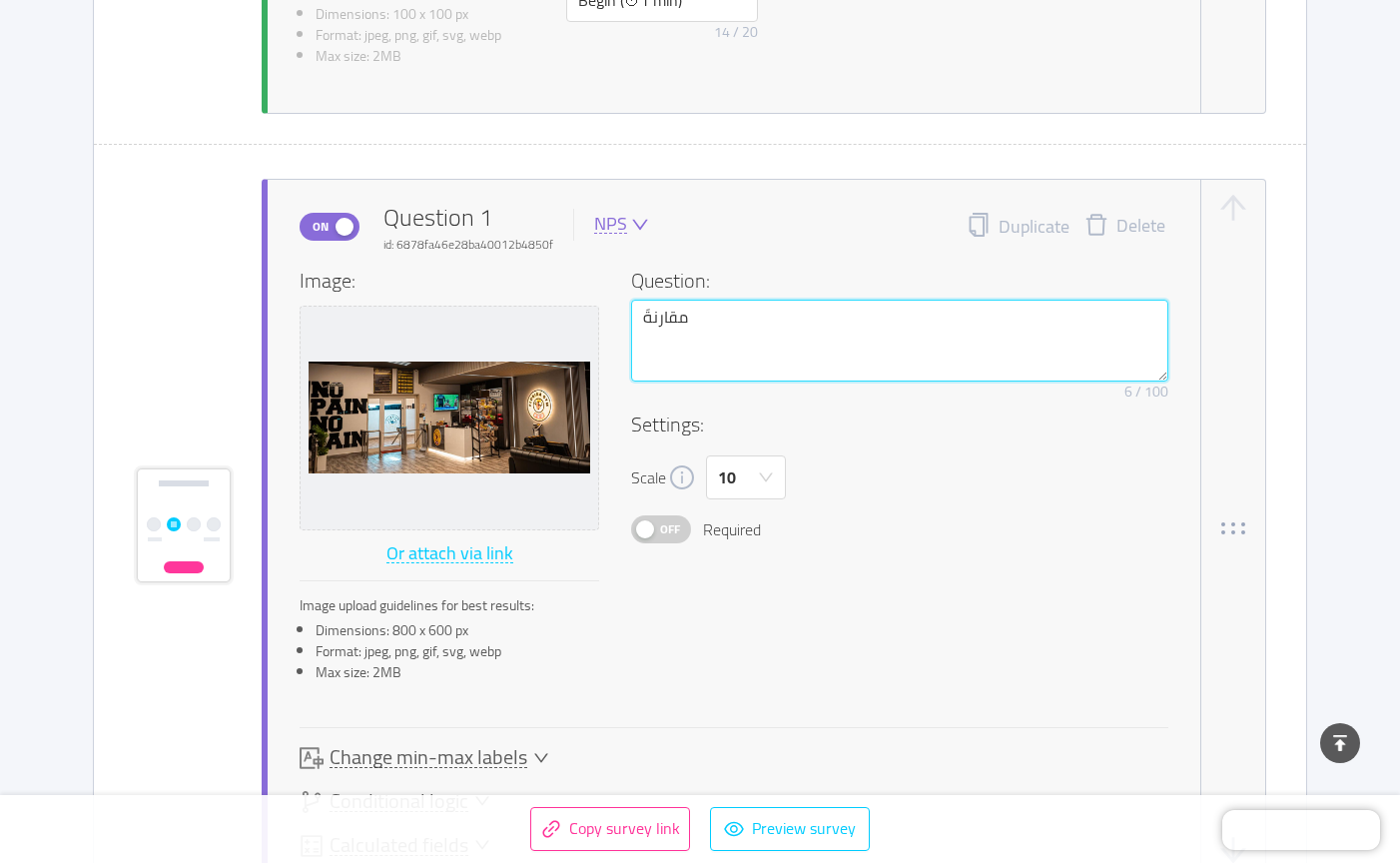 type on "مقارنةََ" 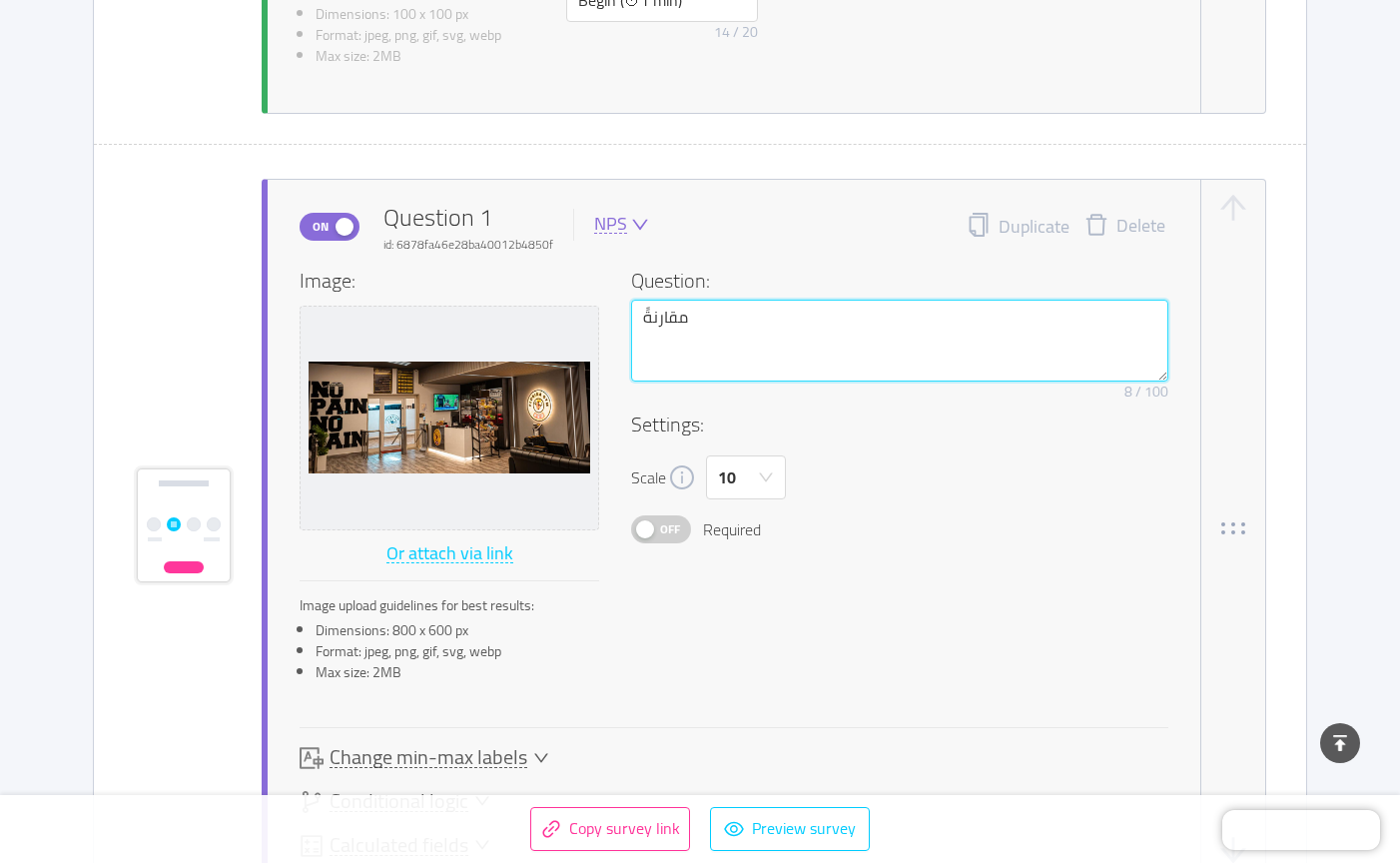 type on "مقارنةََ" 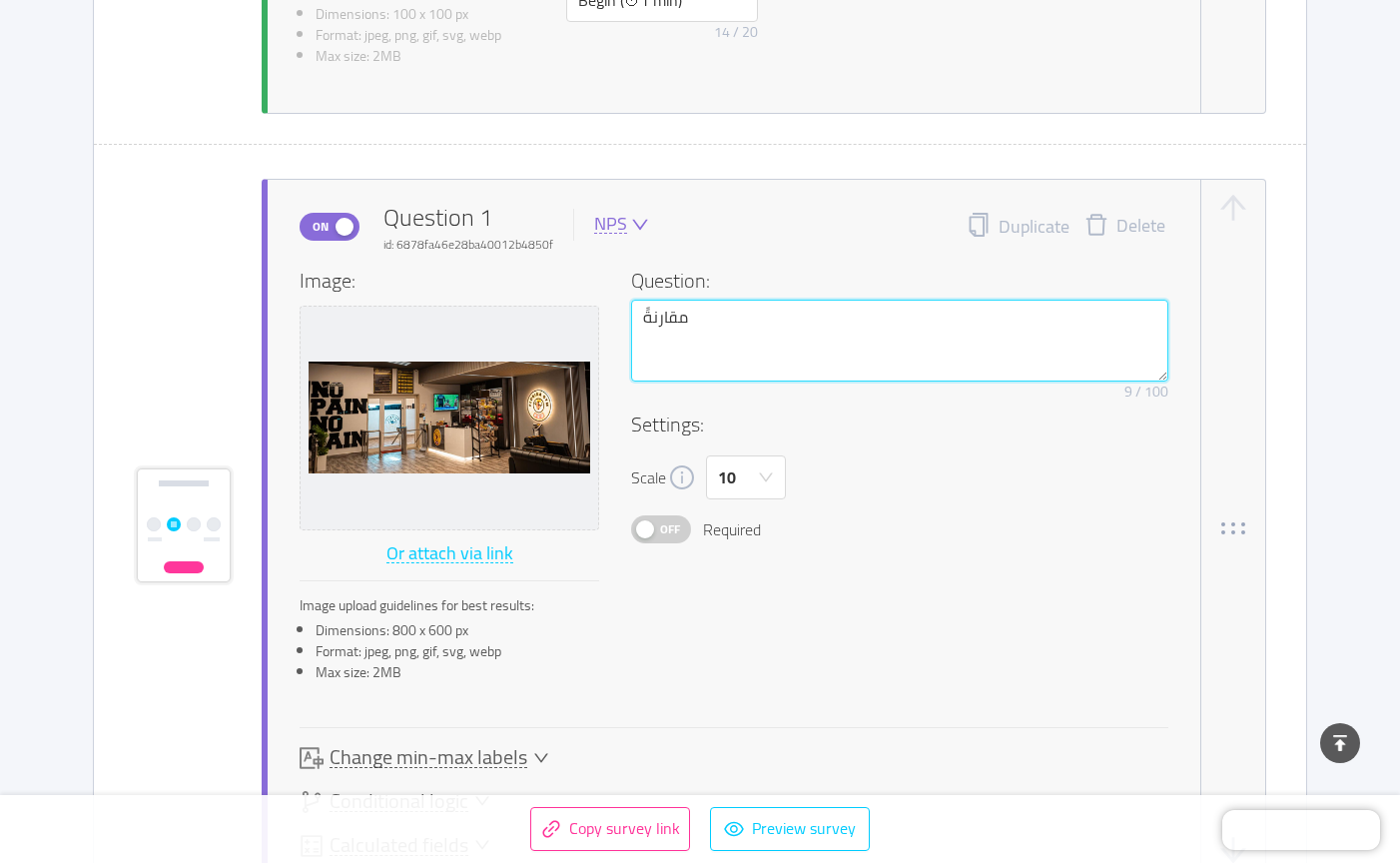 type on "مقارنةََ ل" 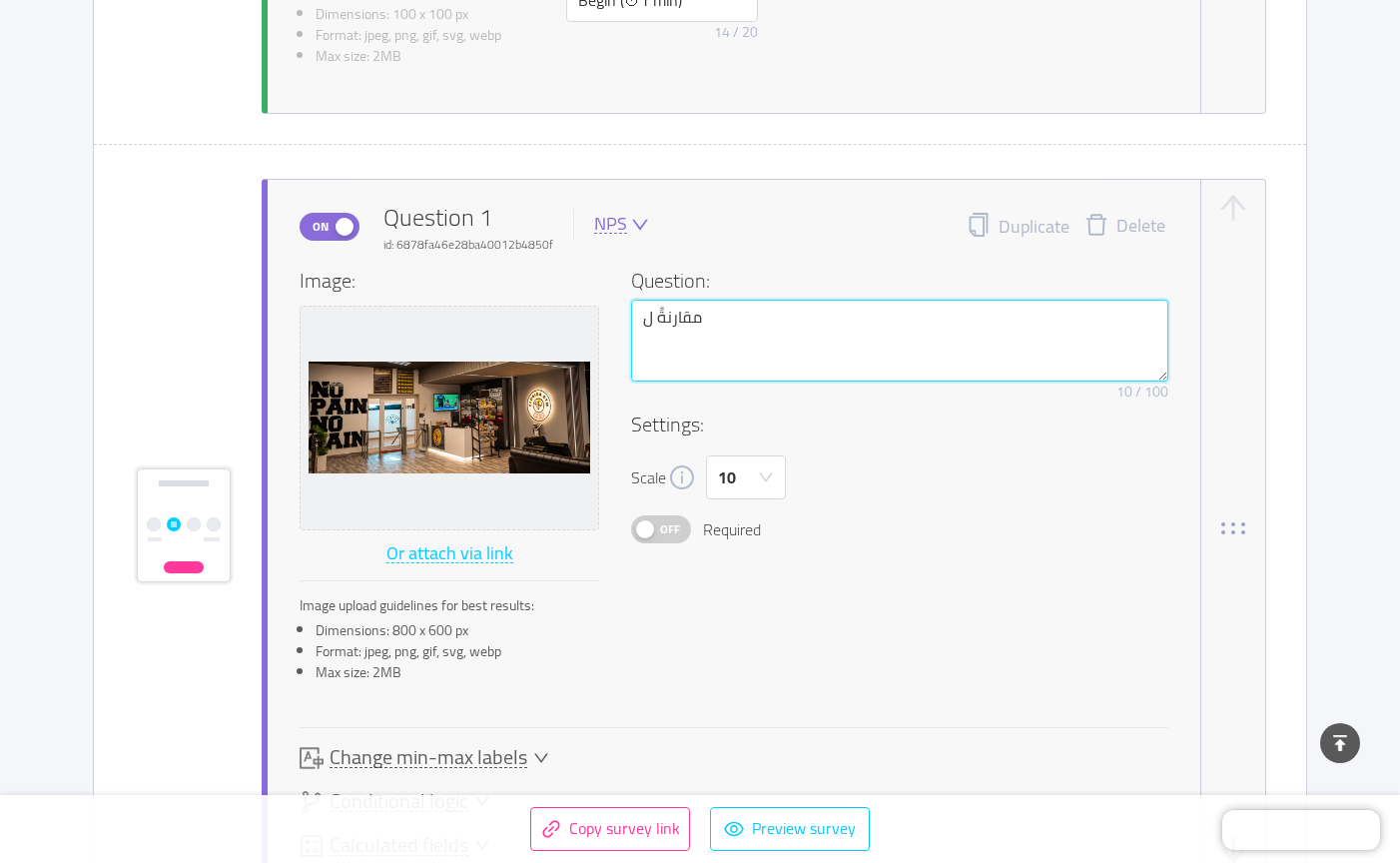 type on "مقارنةََ لب" 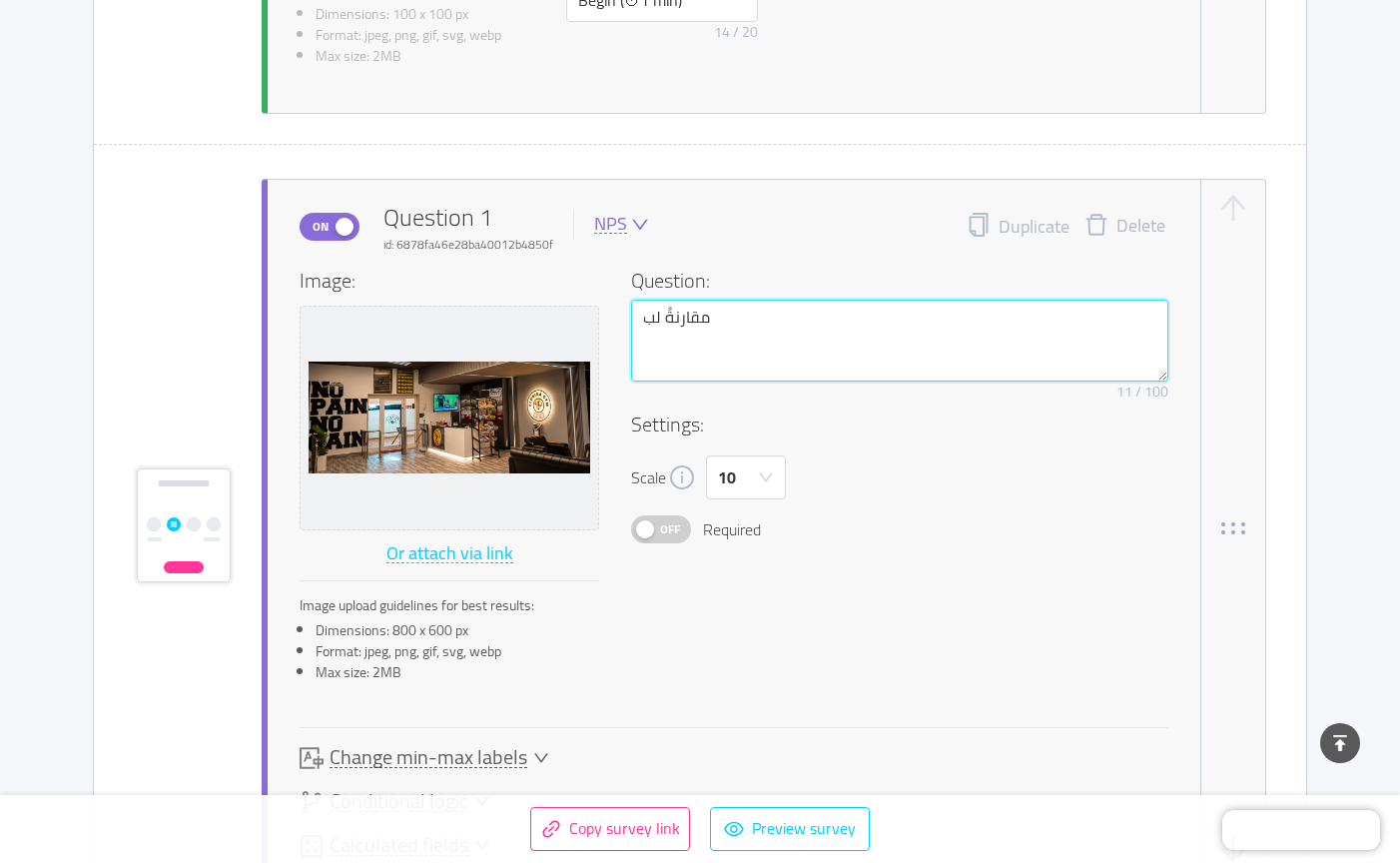 type on "مقارنةََ ل" 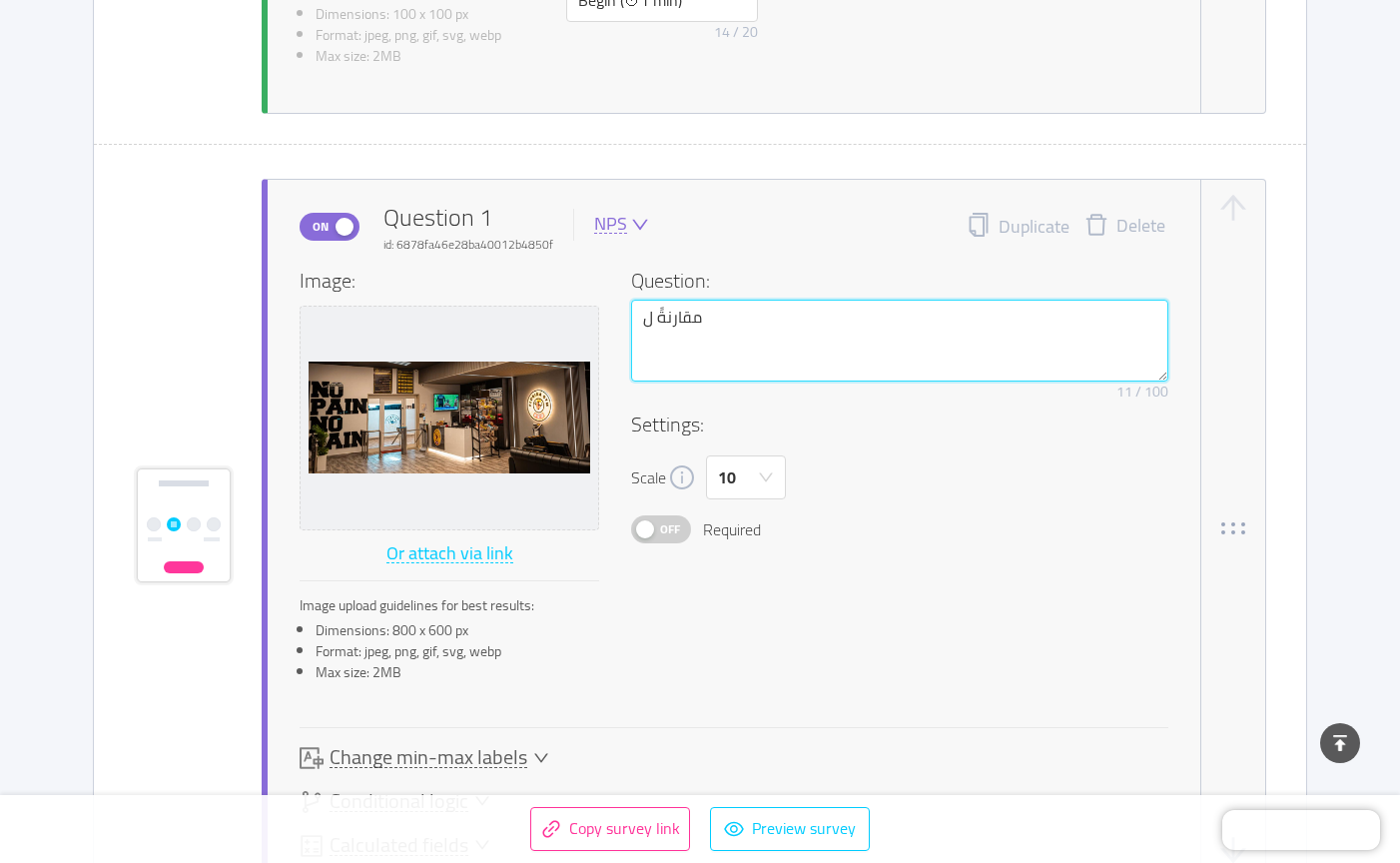 type on "مقارنةََ" 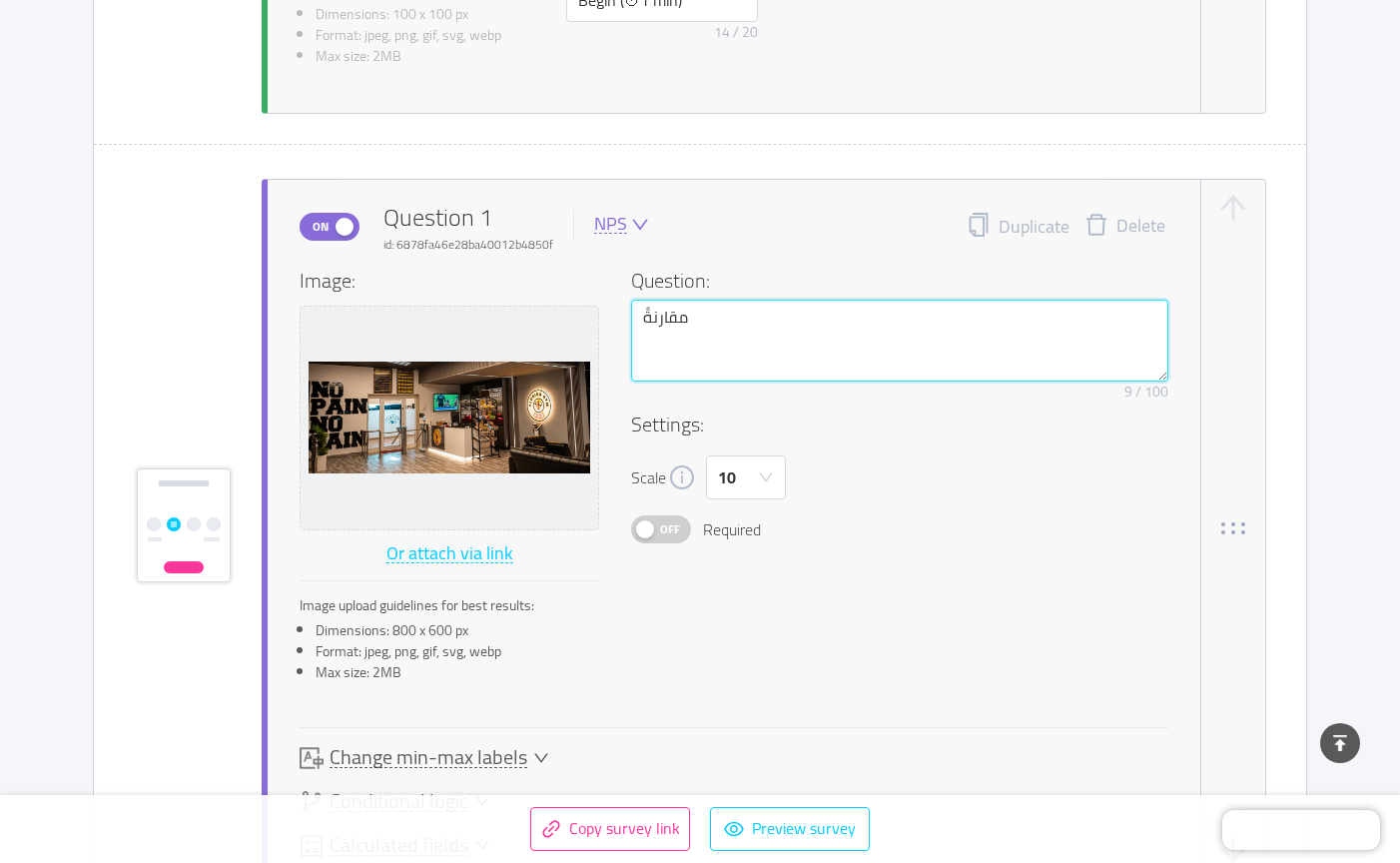 type on "مقارنةََ ب" 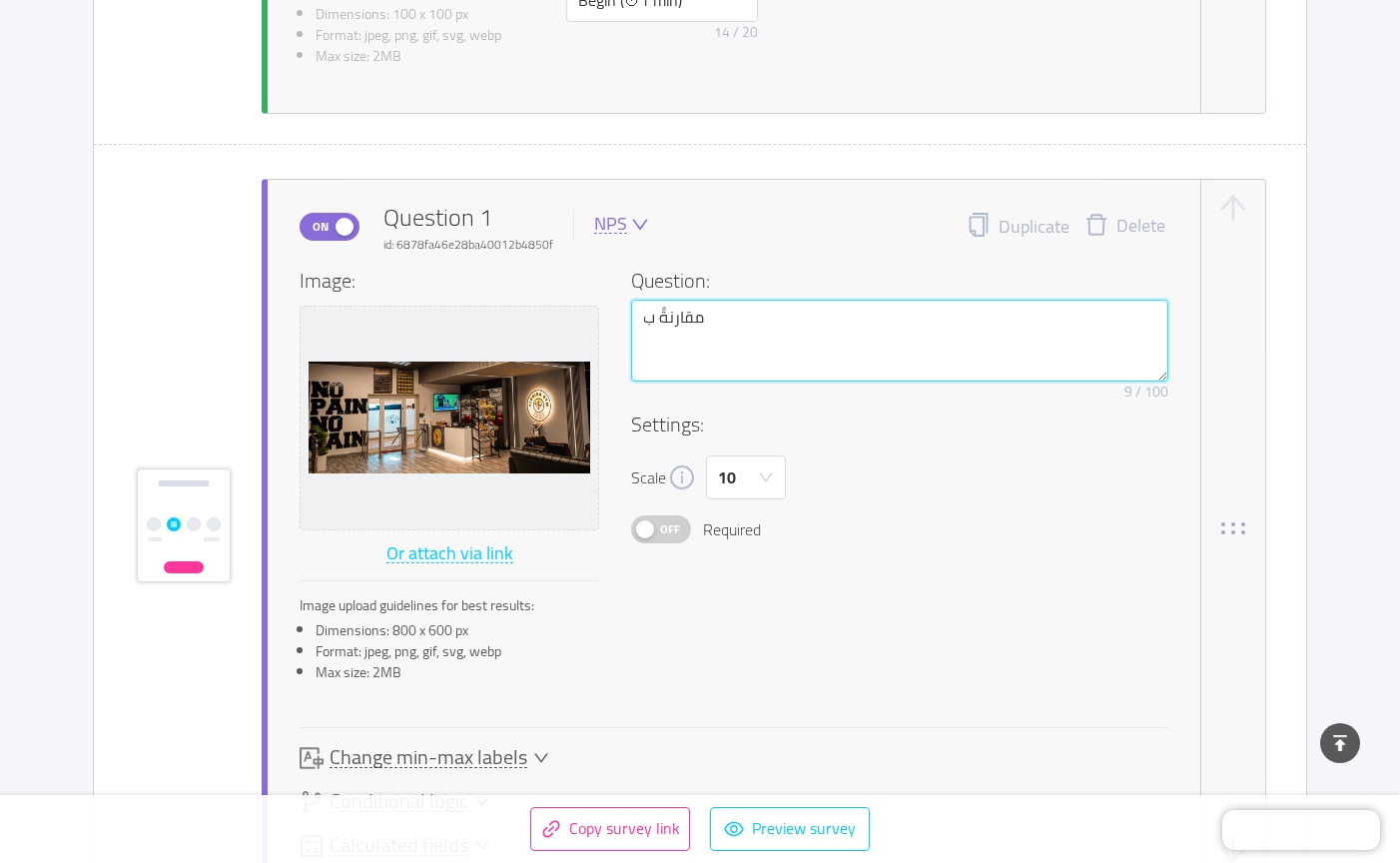 type on "مقارنةََ بي" 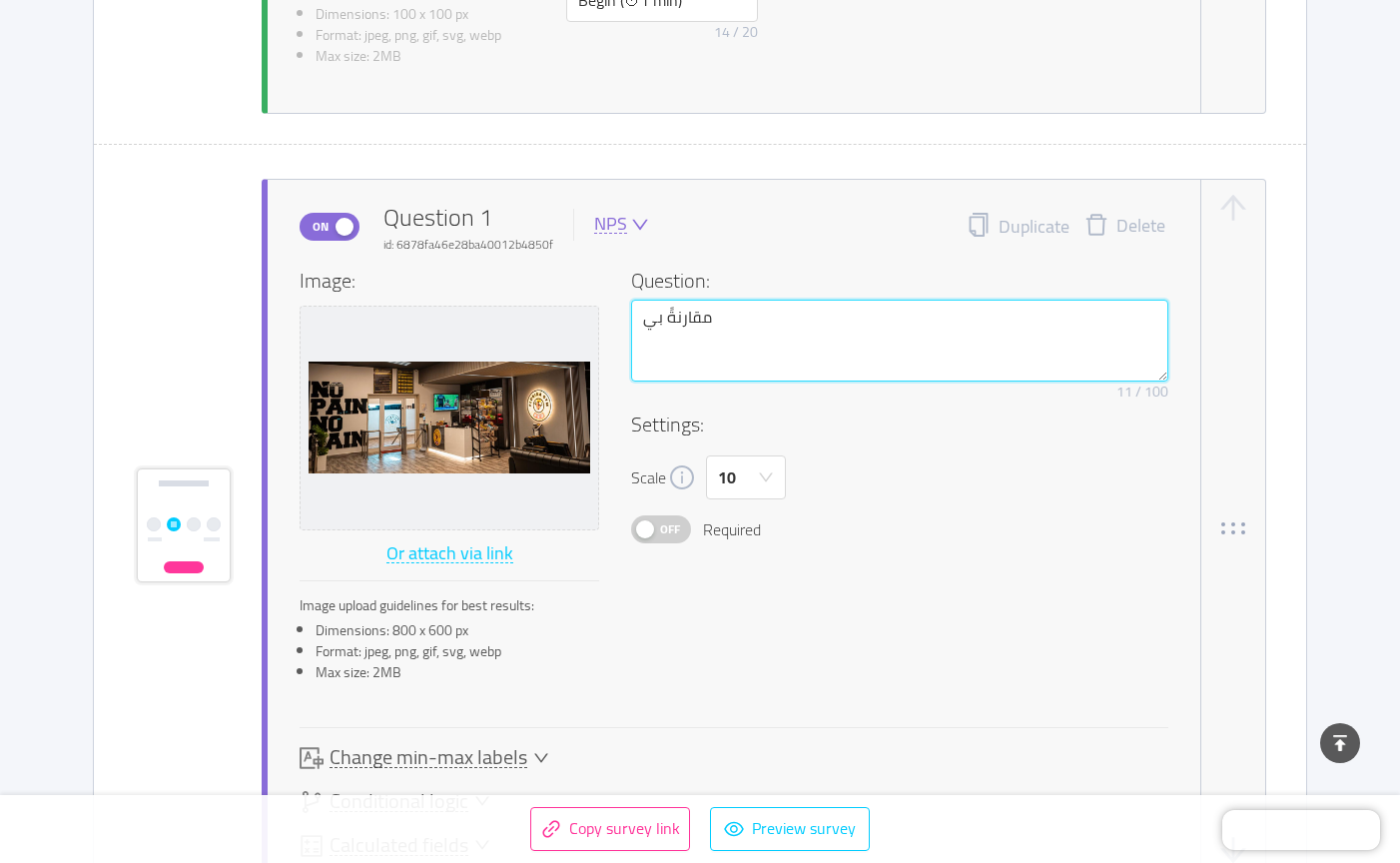 type on "مقارنةََ بي" 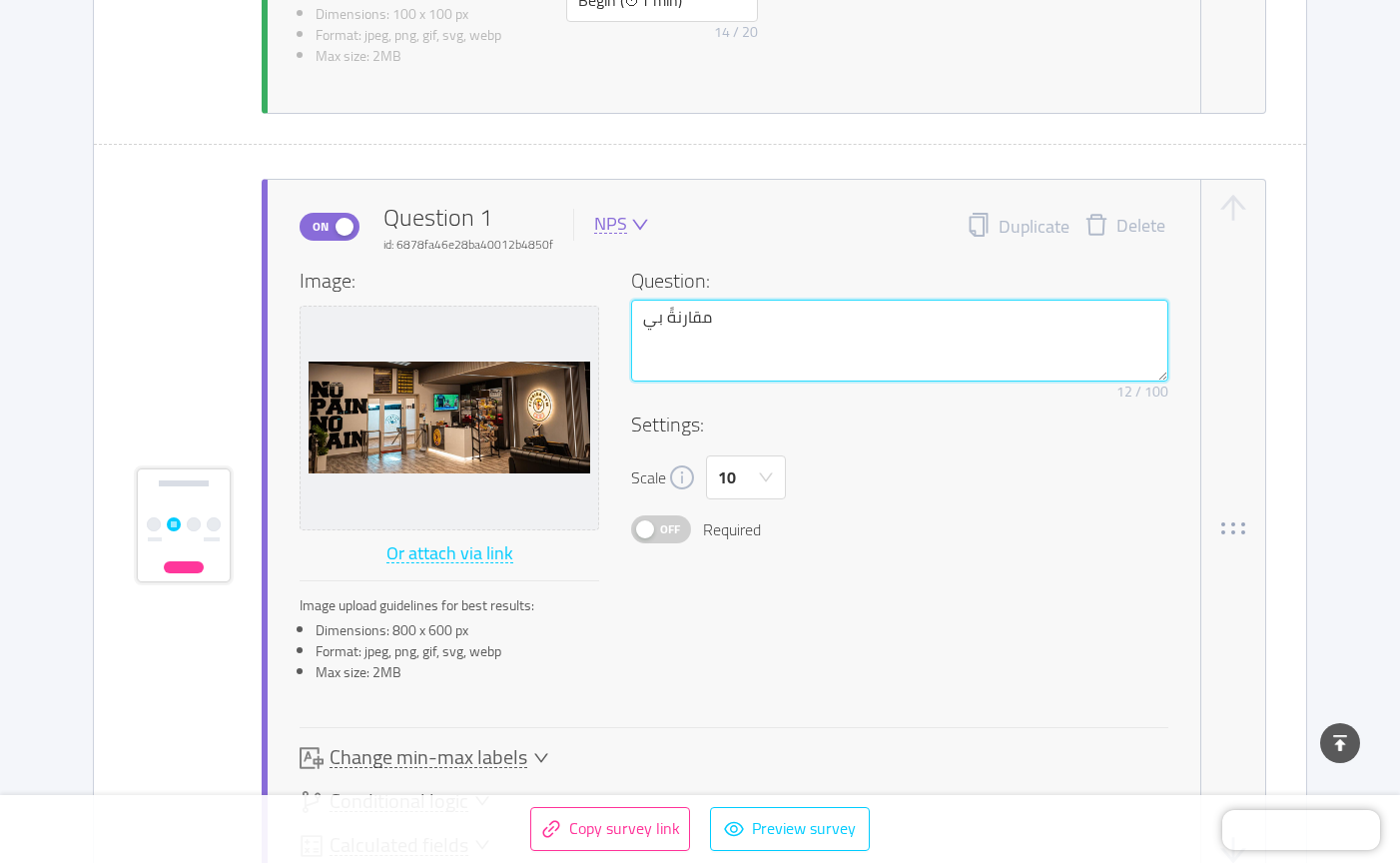 type on "مقارنةََ بي" 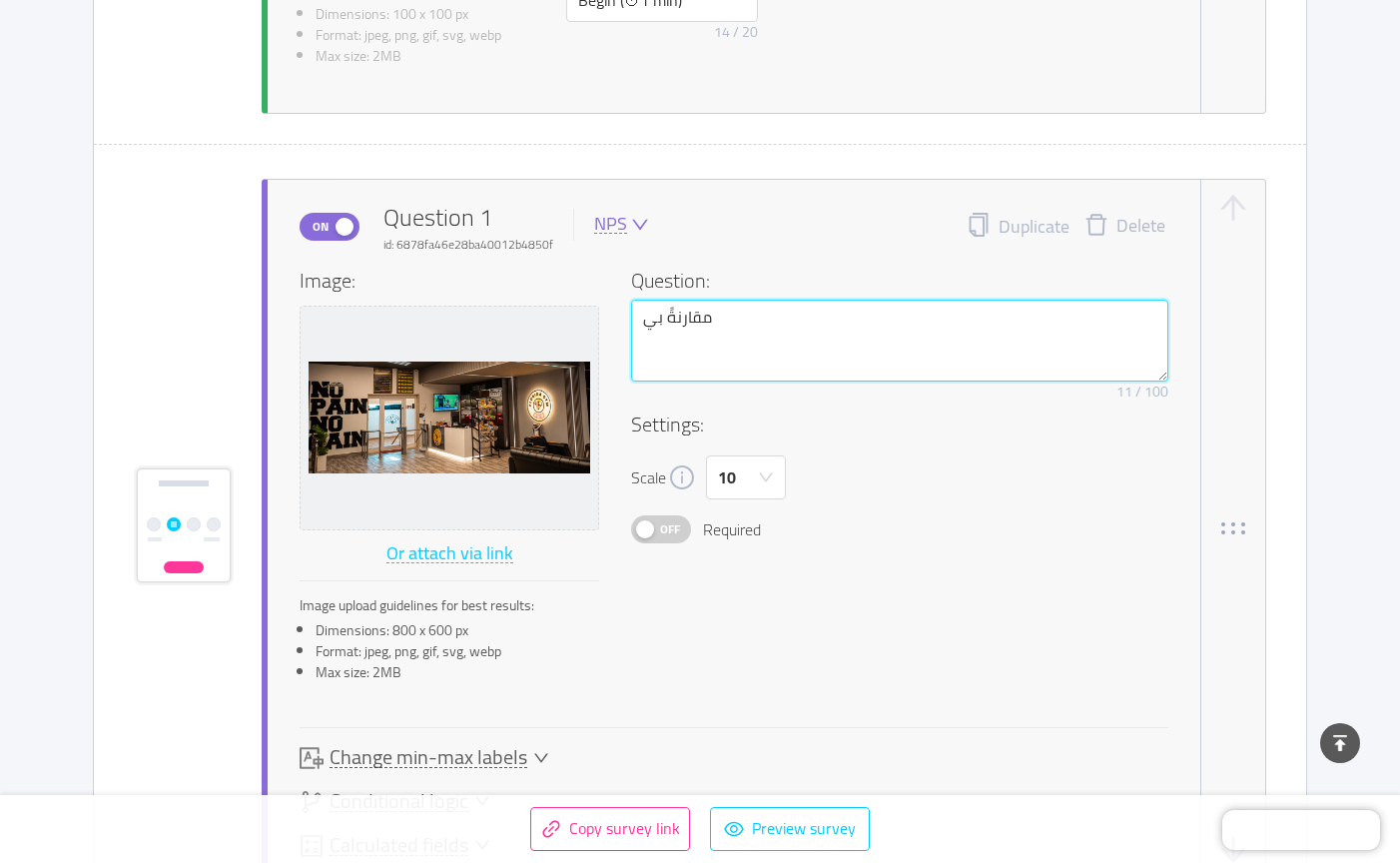 type on "مقارنةََ ب" 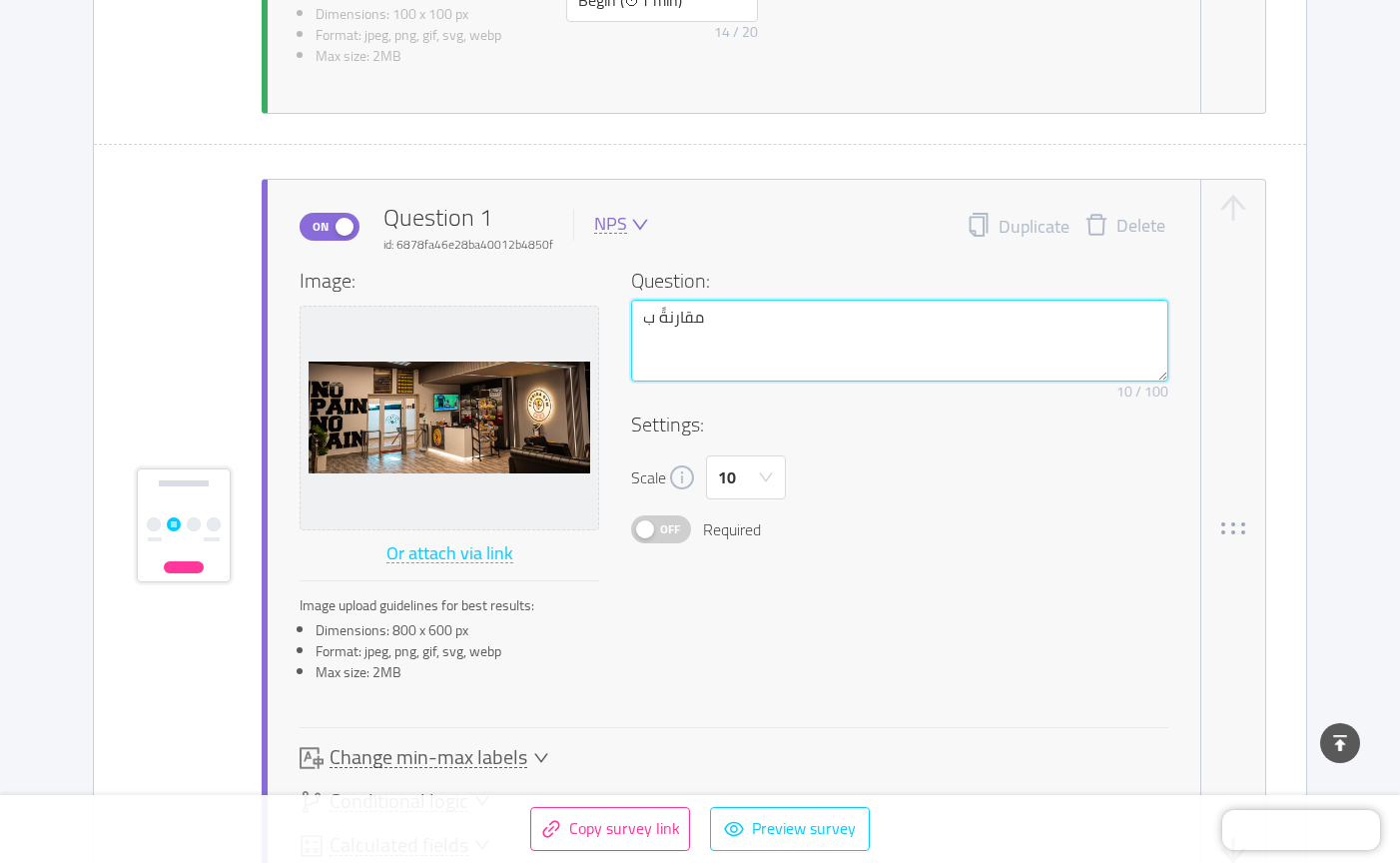 type on "مقارنةََ بي" 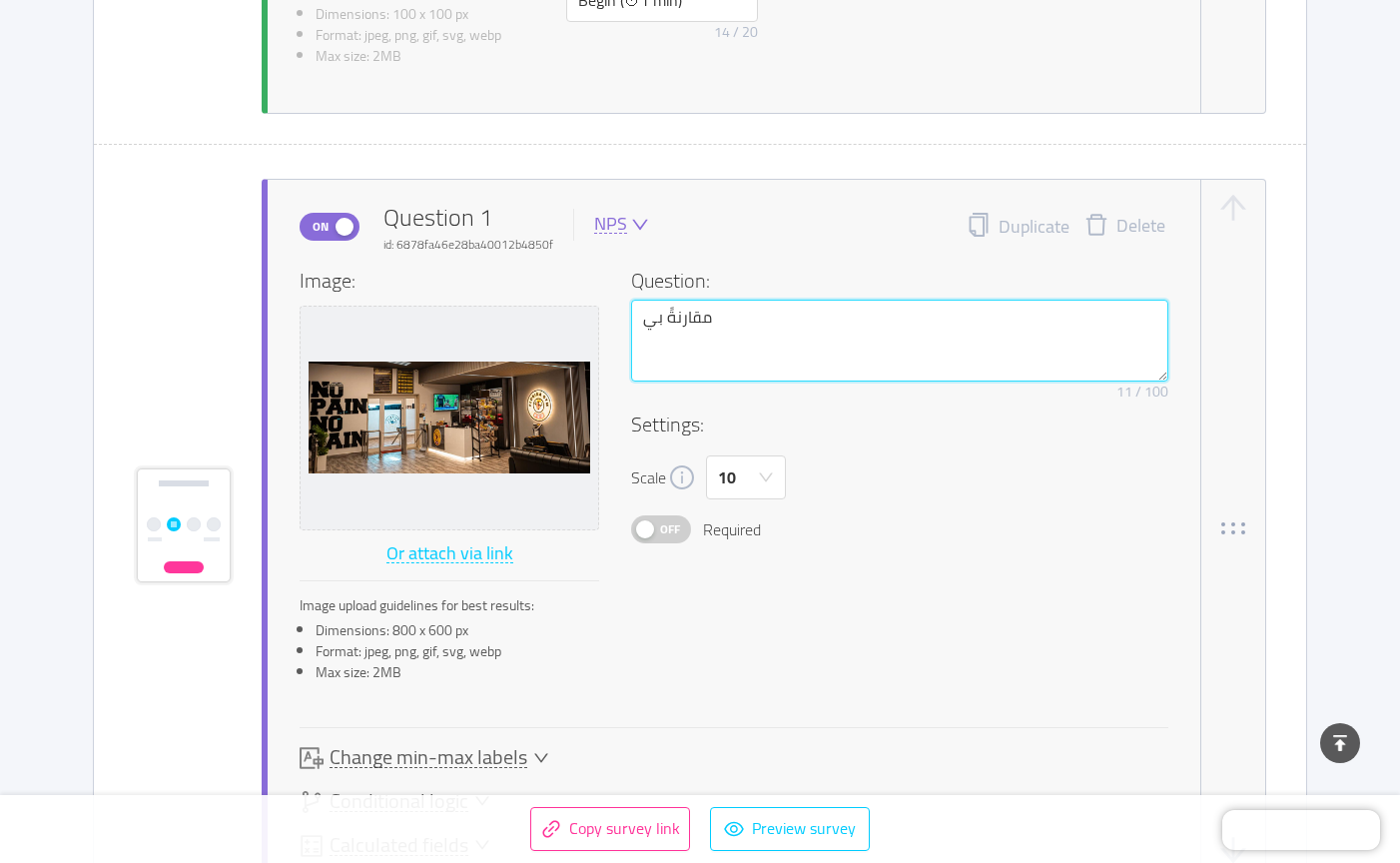 type on "مقارنةََ بي" 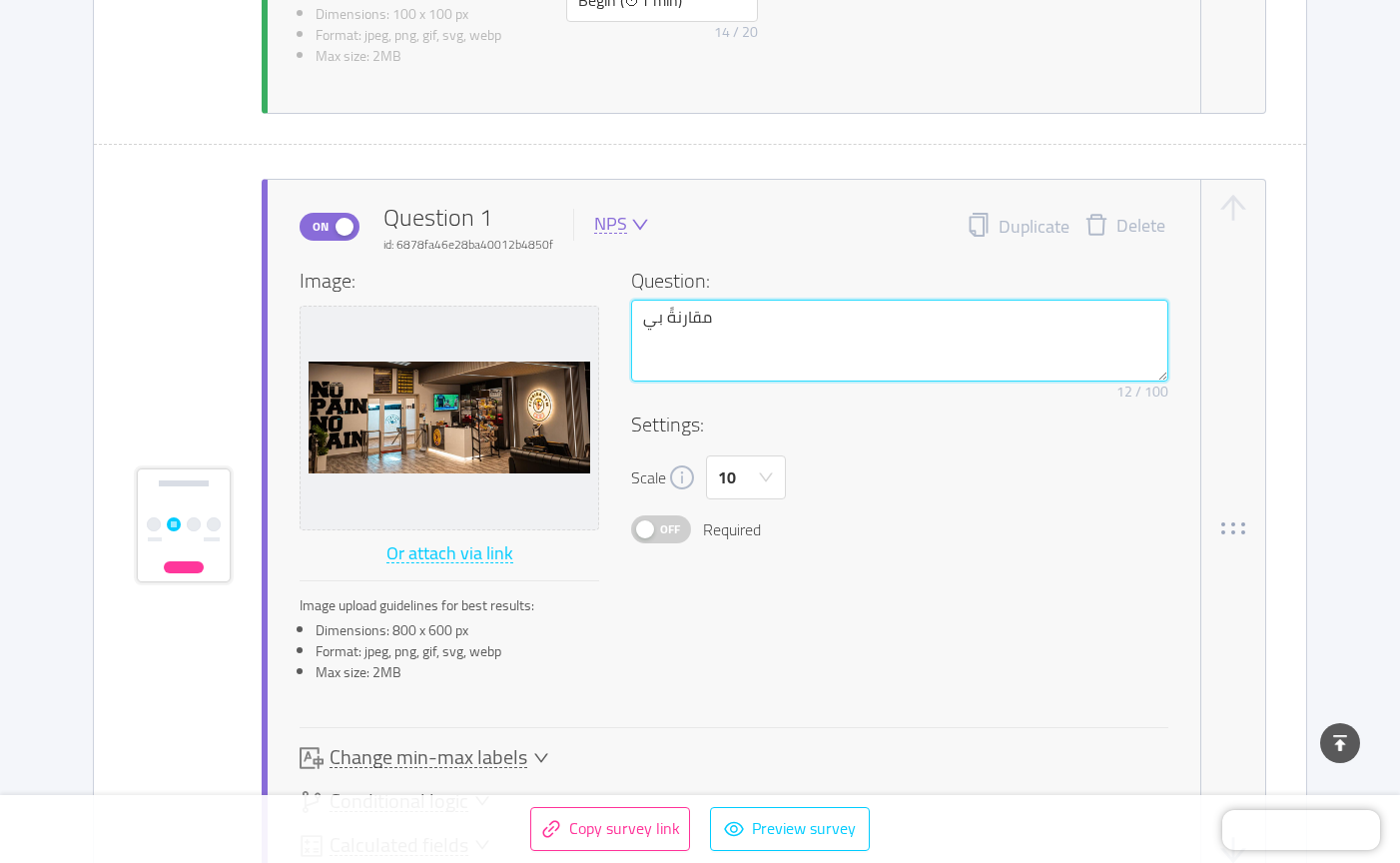 type on "مقارنةََ بي ا" 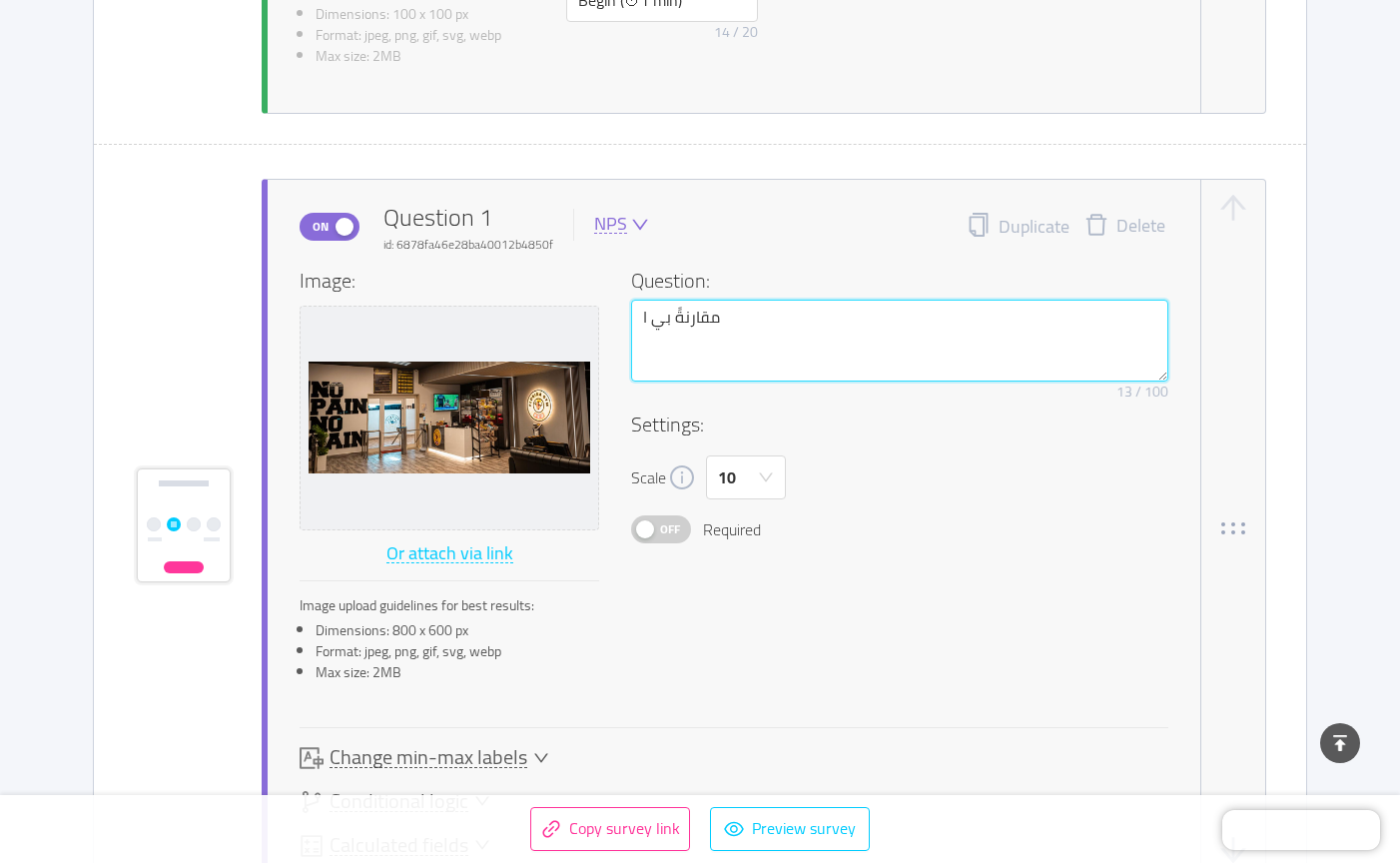 type on "مقارنةََ بي" 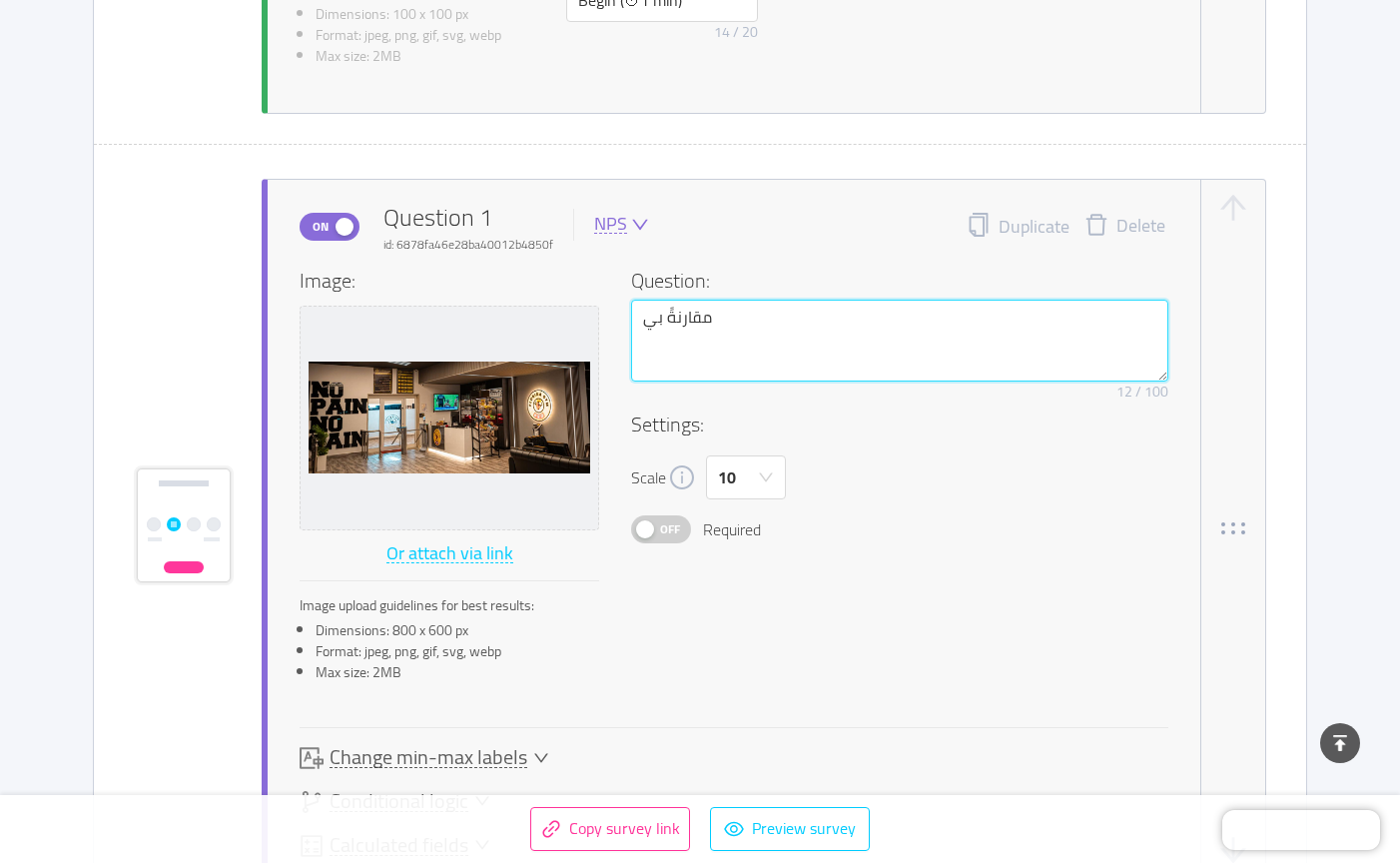 type on "مقارنةََ بي ف" 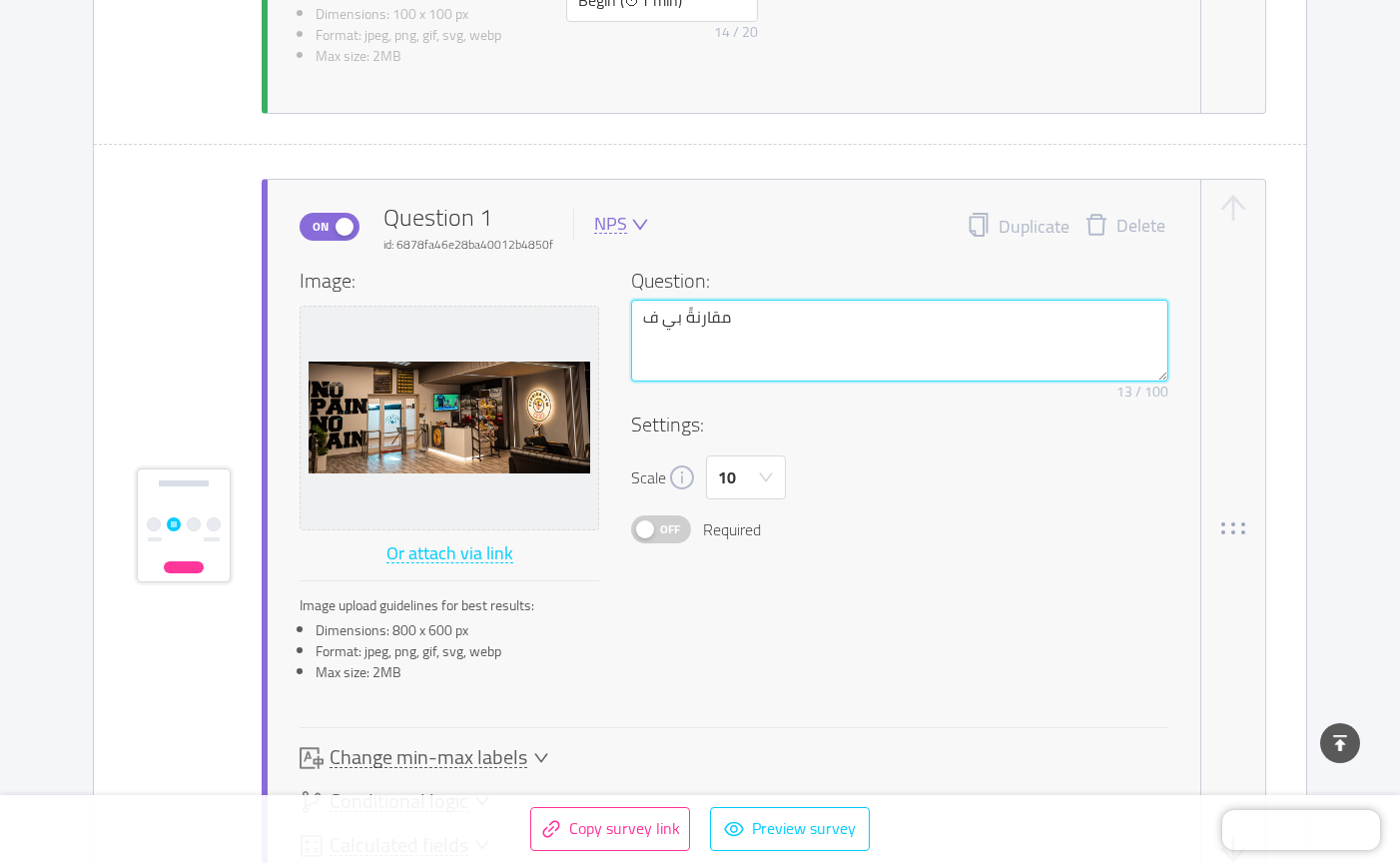 type on "مقارنةََ بي فر" 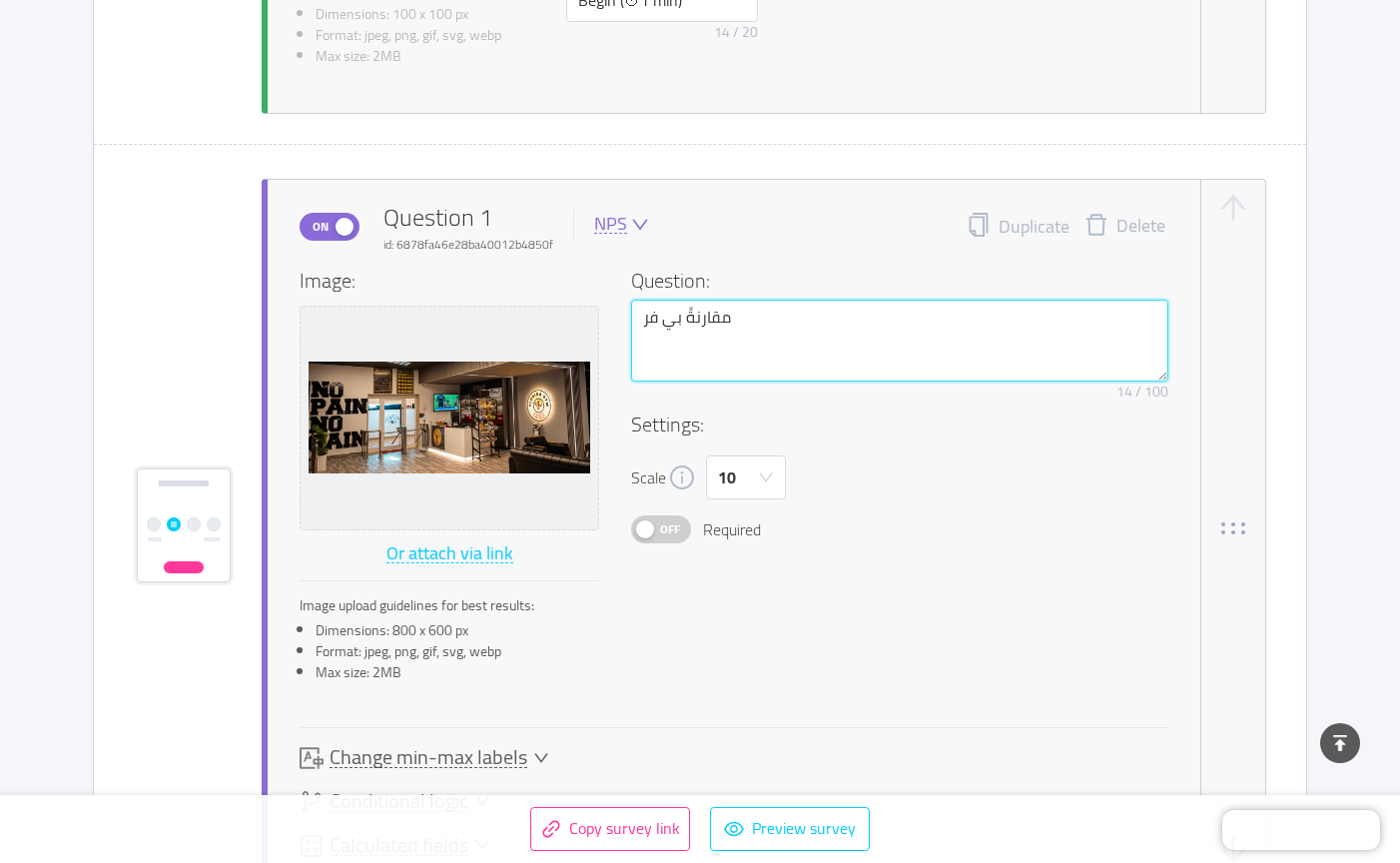 type on "مقارنةََ بي ف" 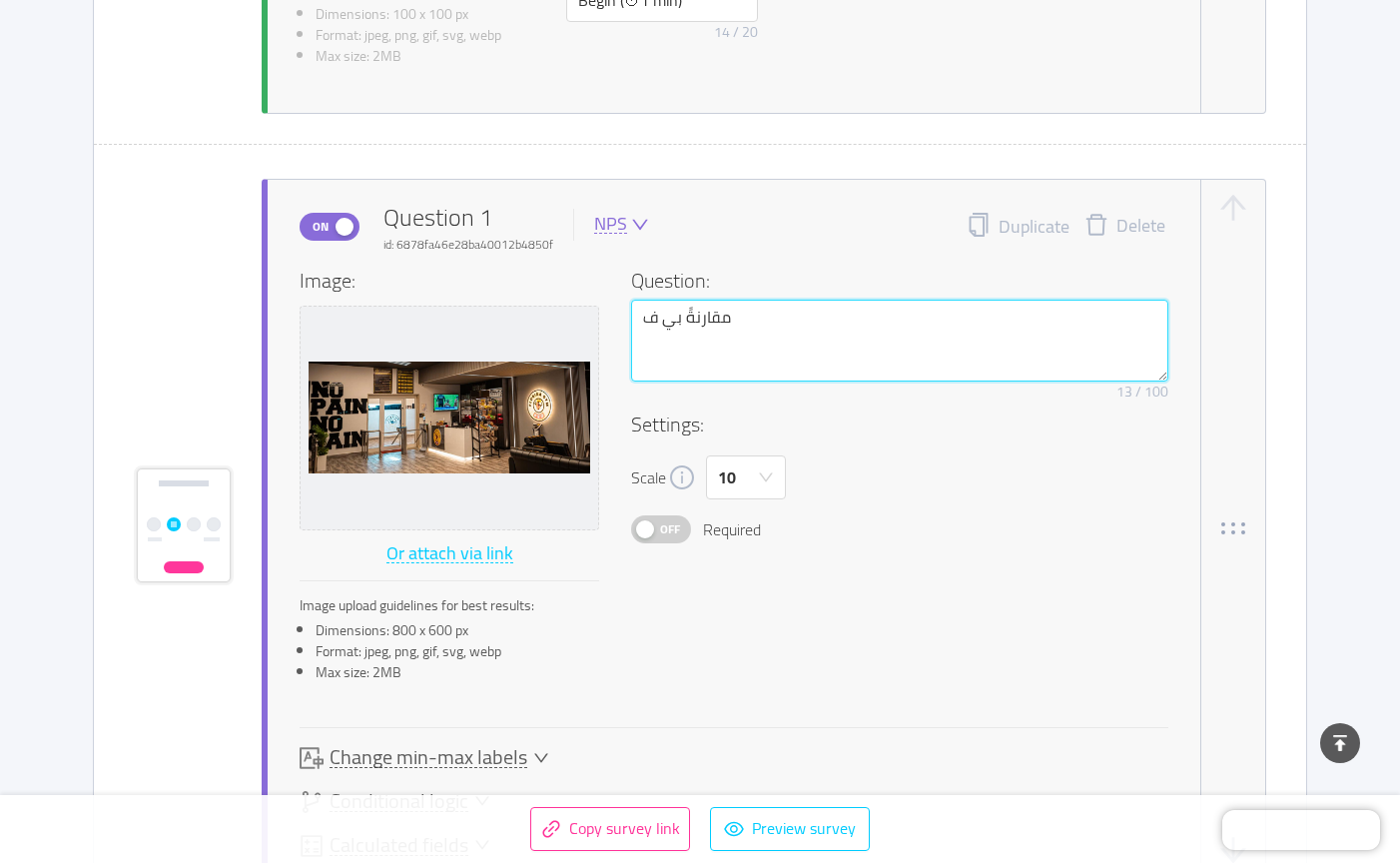 type on "مقارنةََ بي فل" 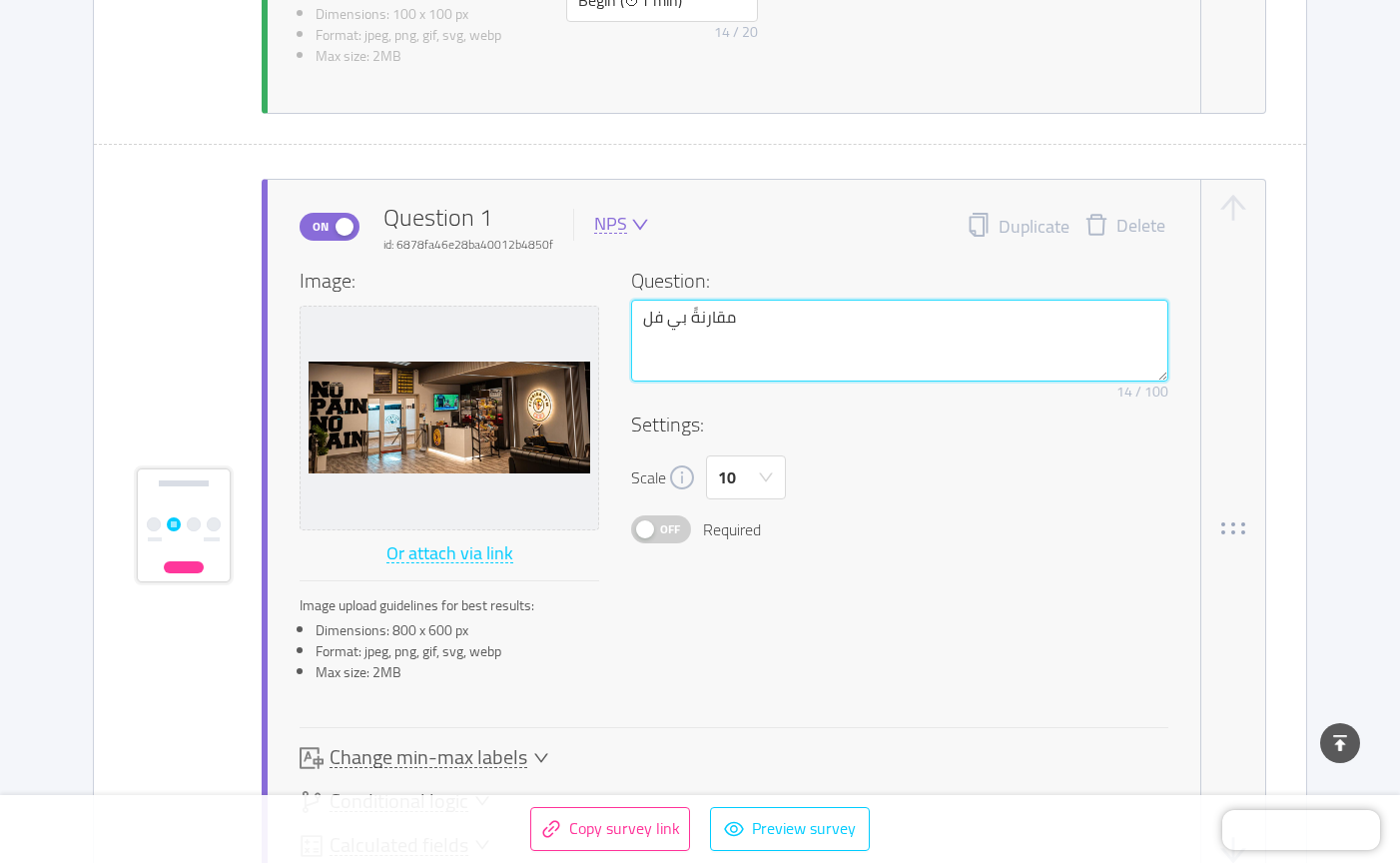 type on "مقارنةََ بي فلر" 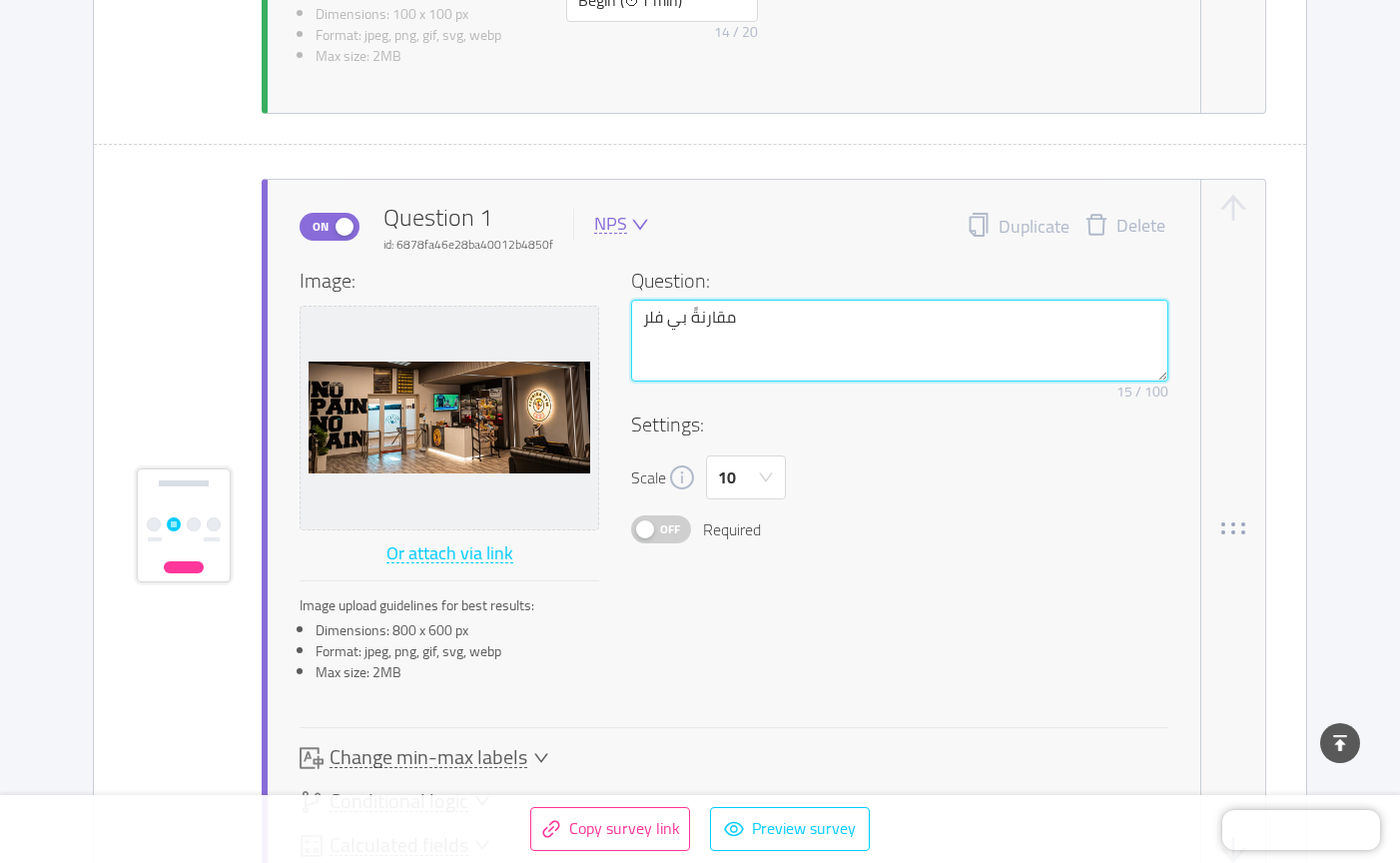 type on "مقارنةََ بي فل" 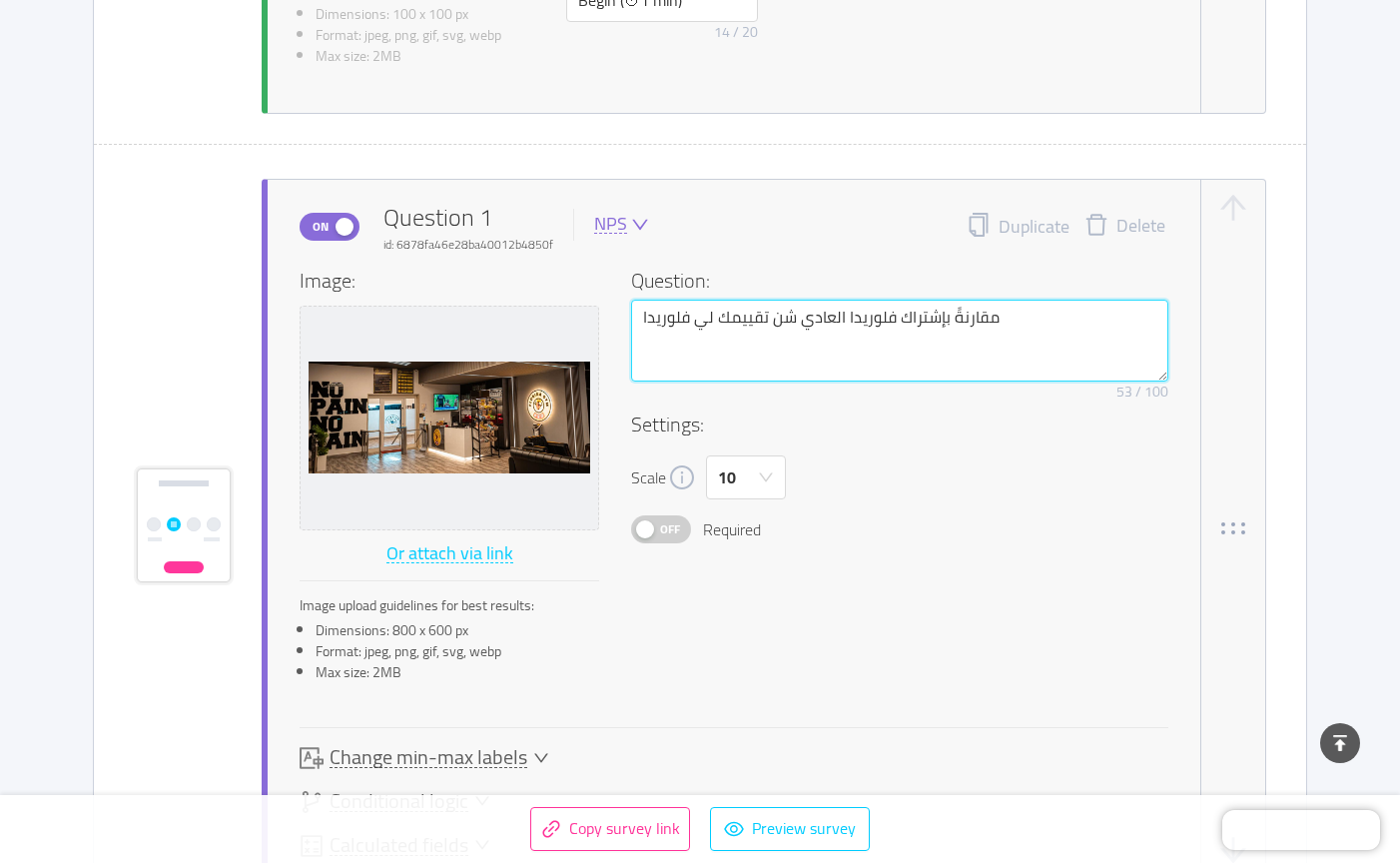 click on "مقارنةََ بإشتراك فلوريدا العادي شن تقييمك لي فلوريدا" at bounding box center [900, 341] 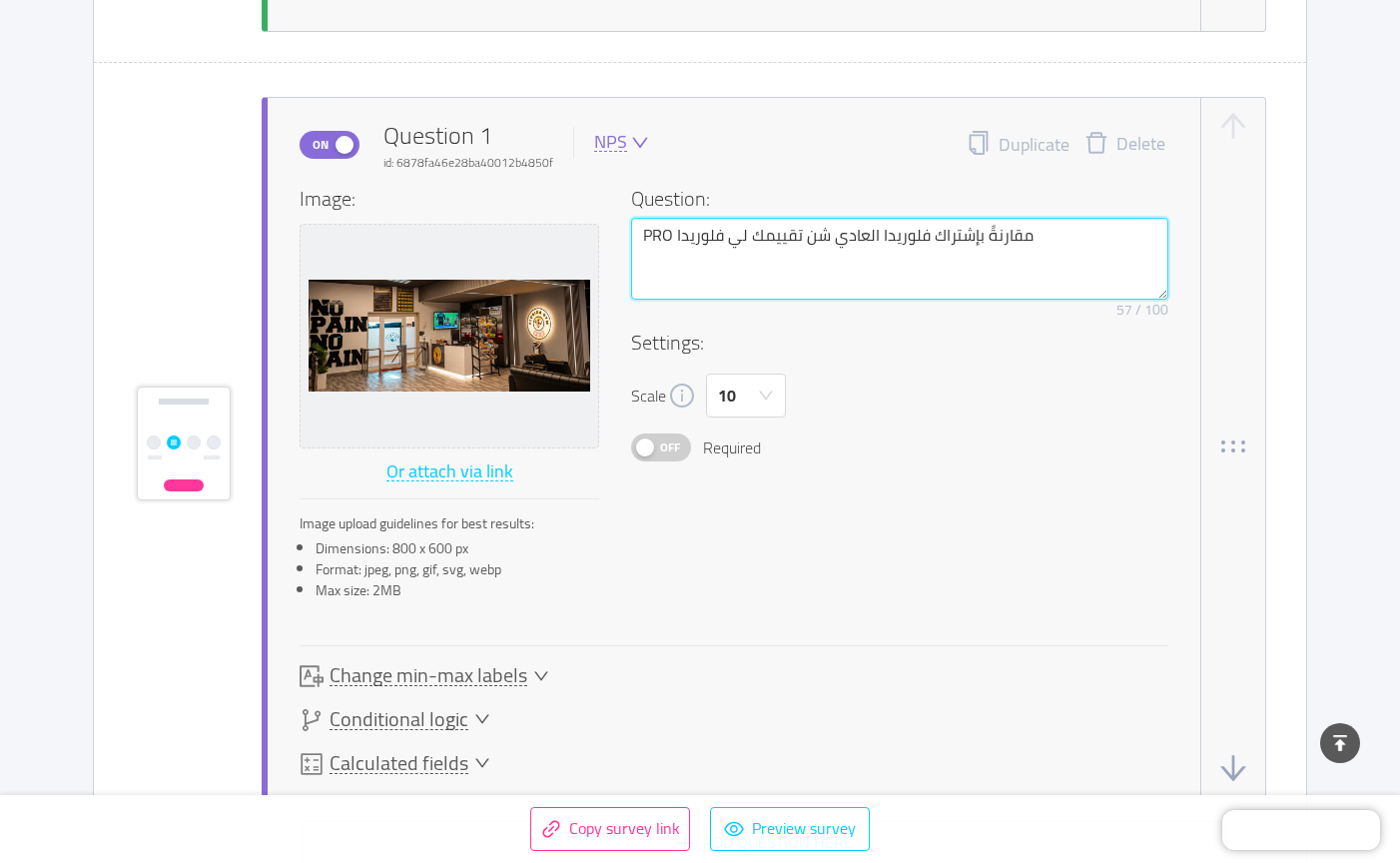 scroll, scrollTop: 1002, scrollLeft: 0, axis: vertical 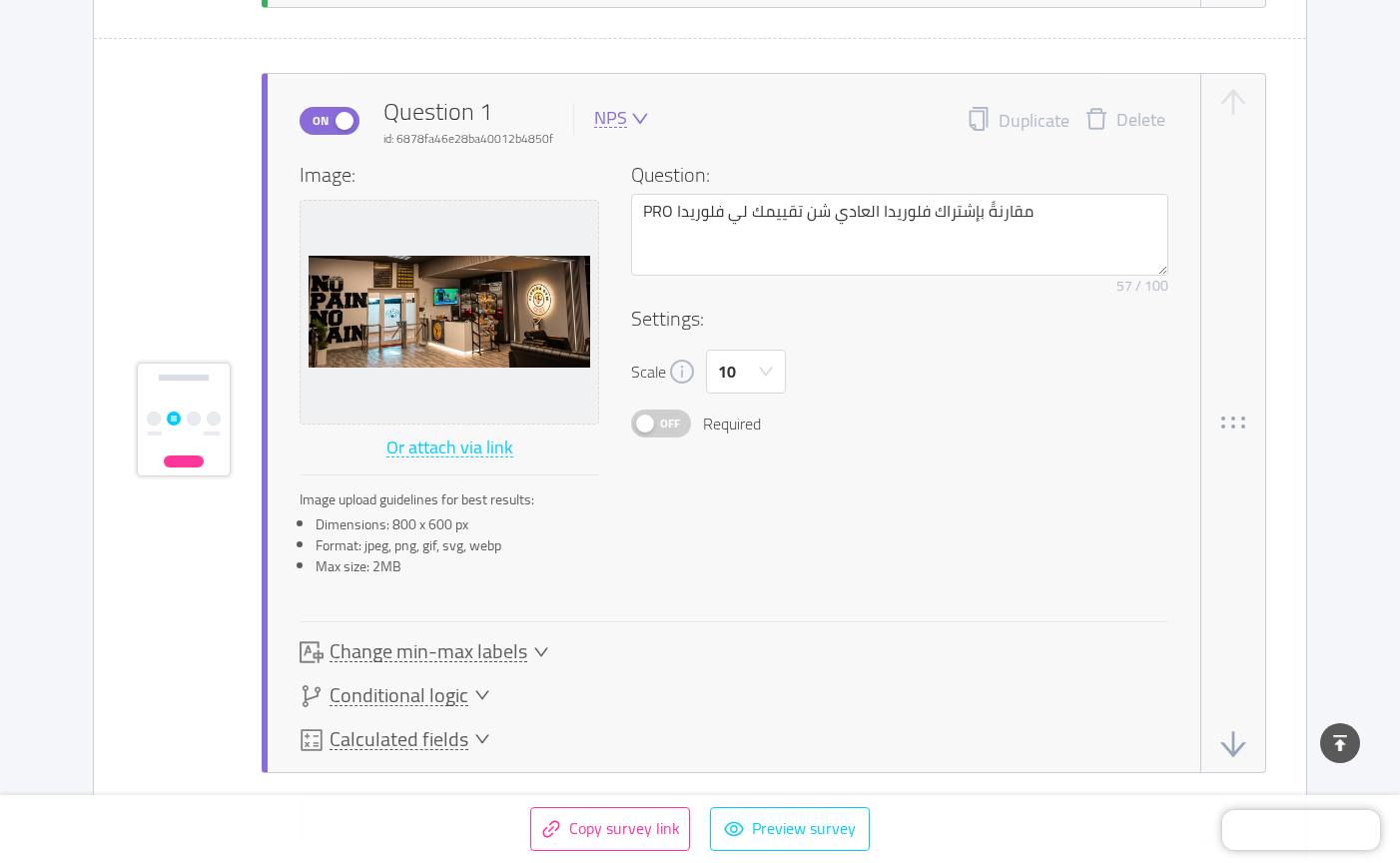 click on "Off" at bounding box center [670, 424] 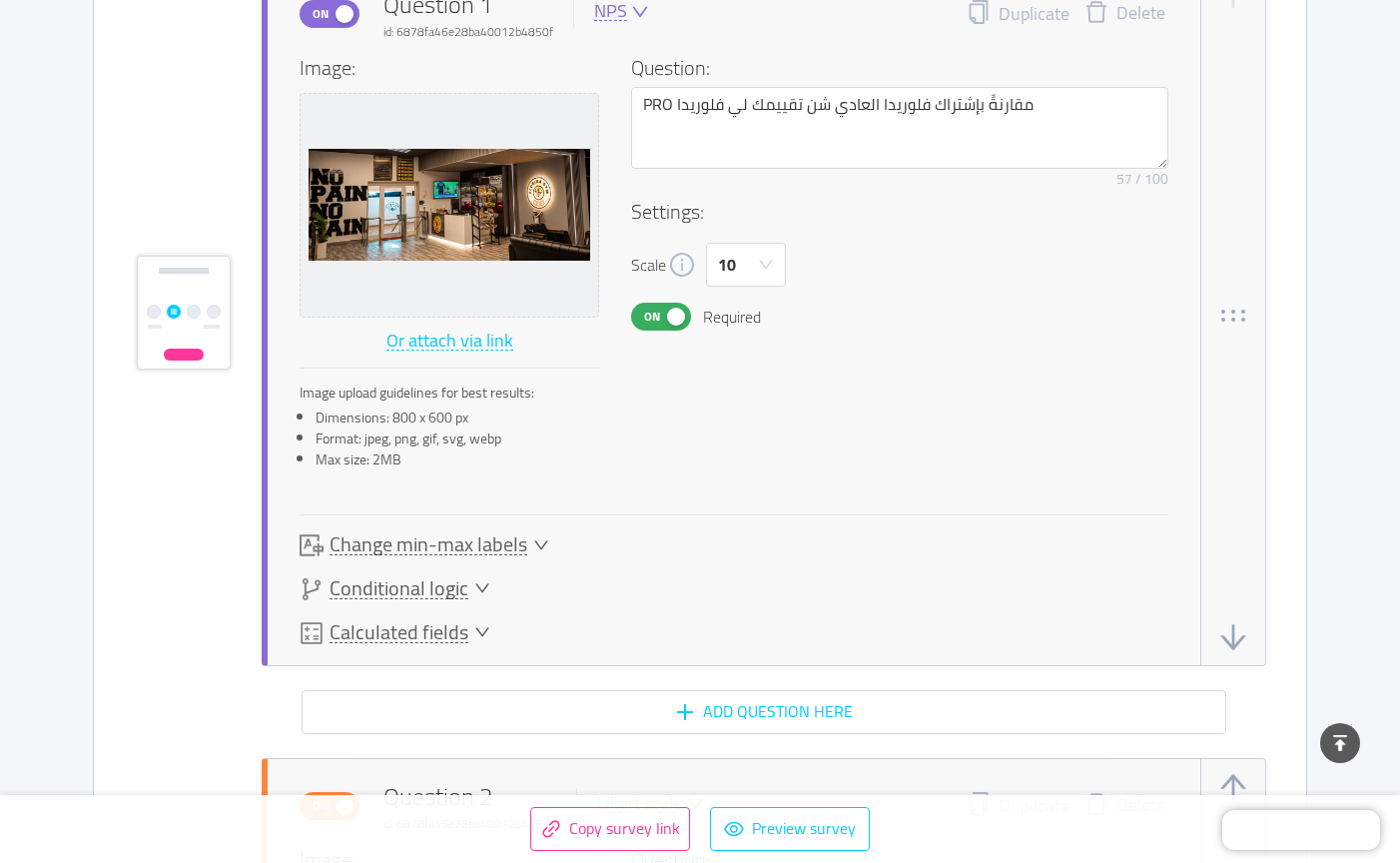 scroll, scrollTop: 1115, scrollLeft: 0, axis: vertical 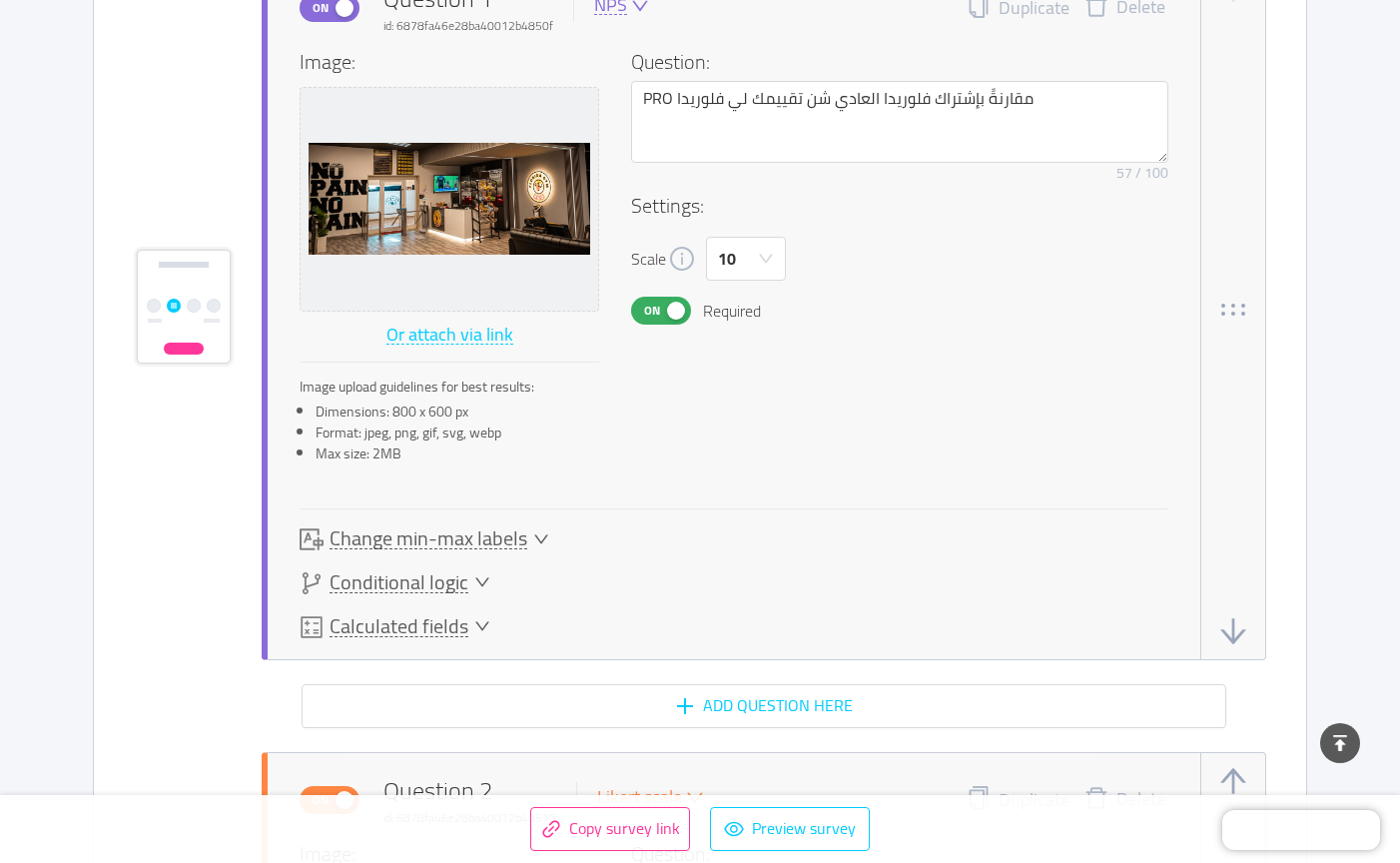 click on "Change min-max labels" at bounding box center (428, 538) 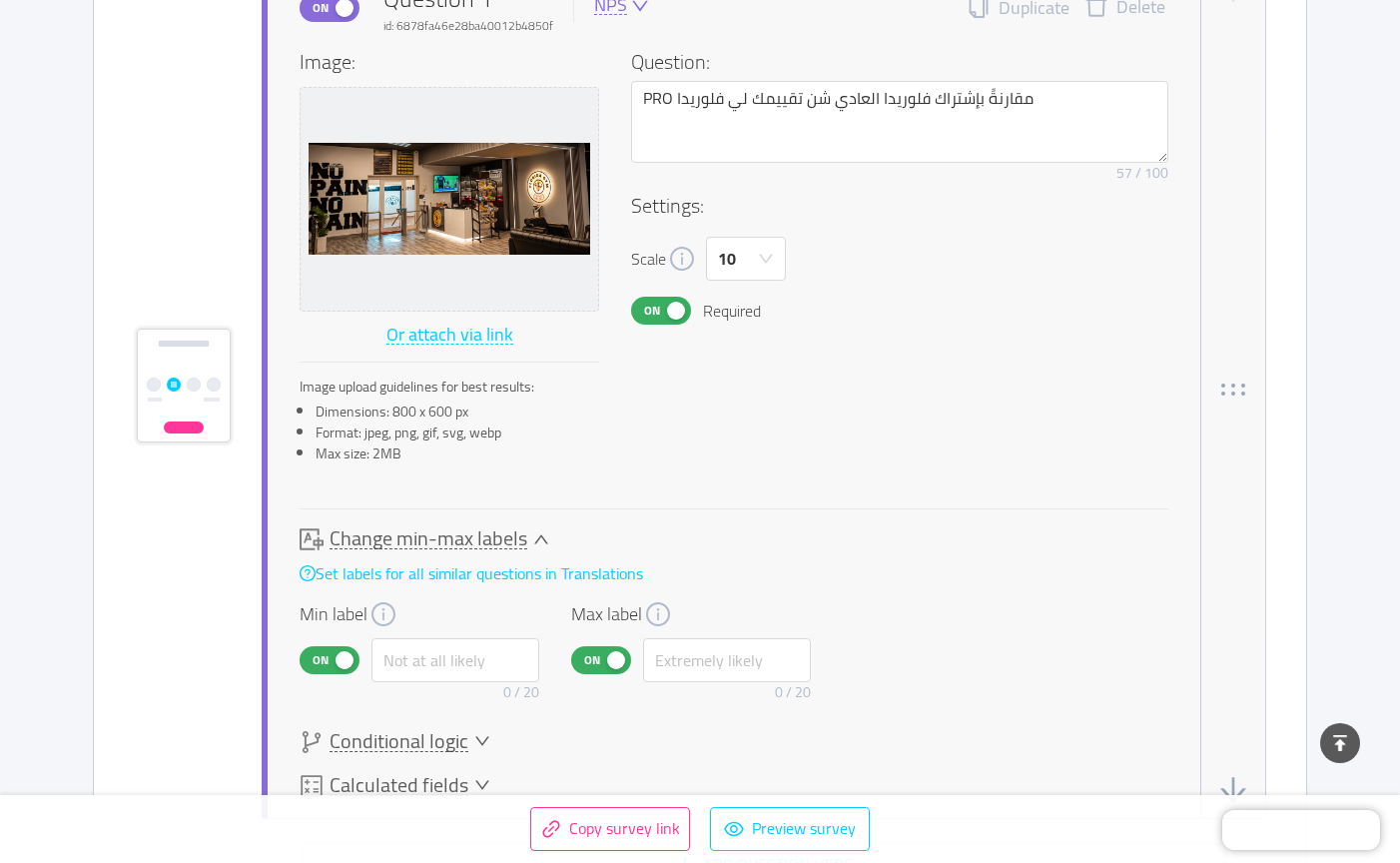 click on "Change min-max labels" at bounding box center (428, 538) 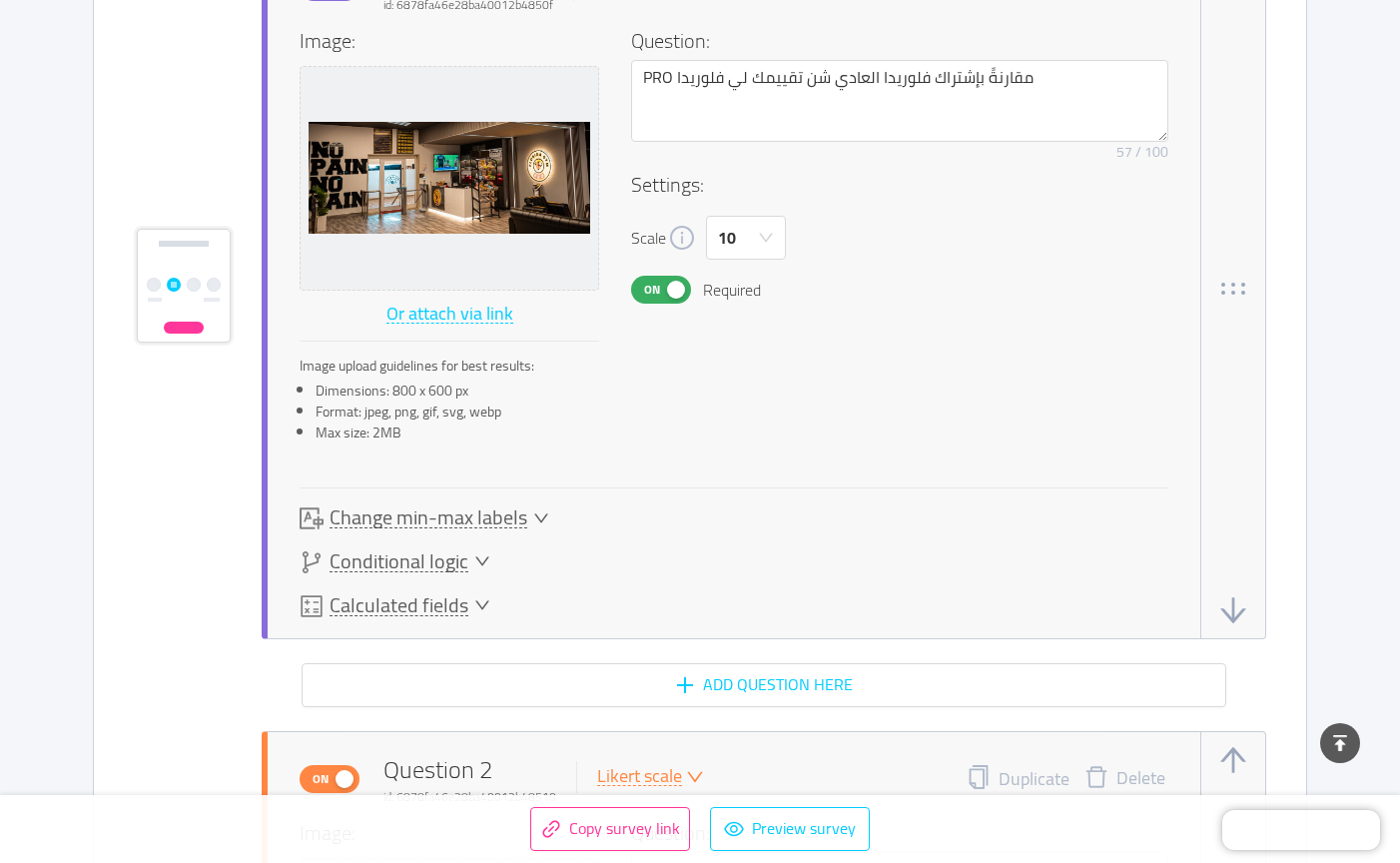scroll, scrollTop: 1139, scrollLeft: 0, axis: vertical 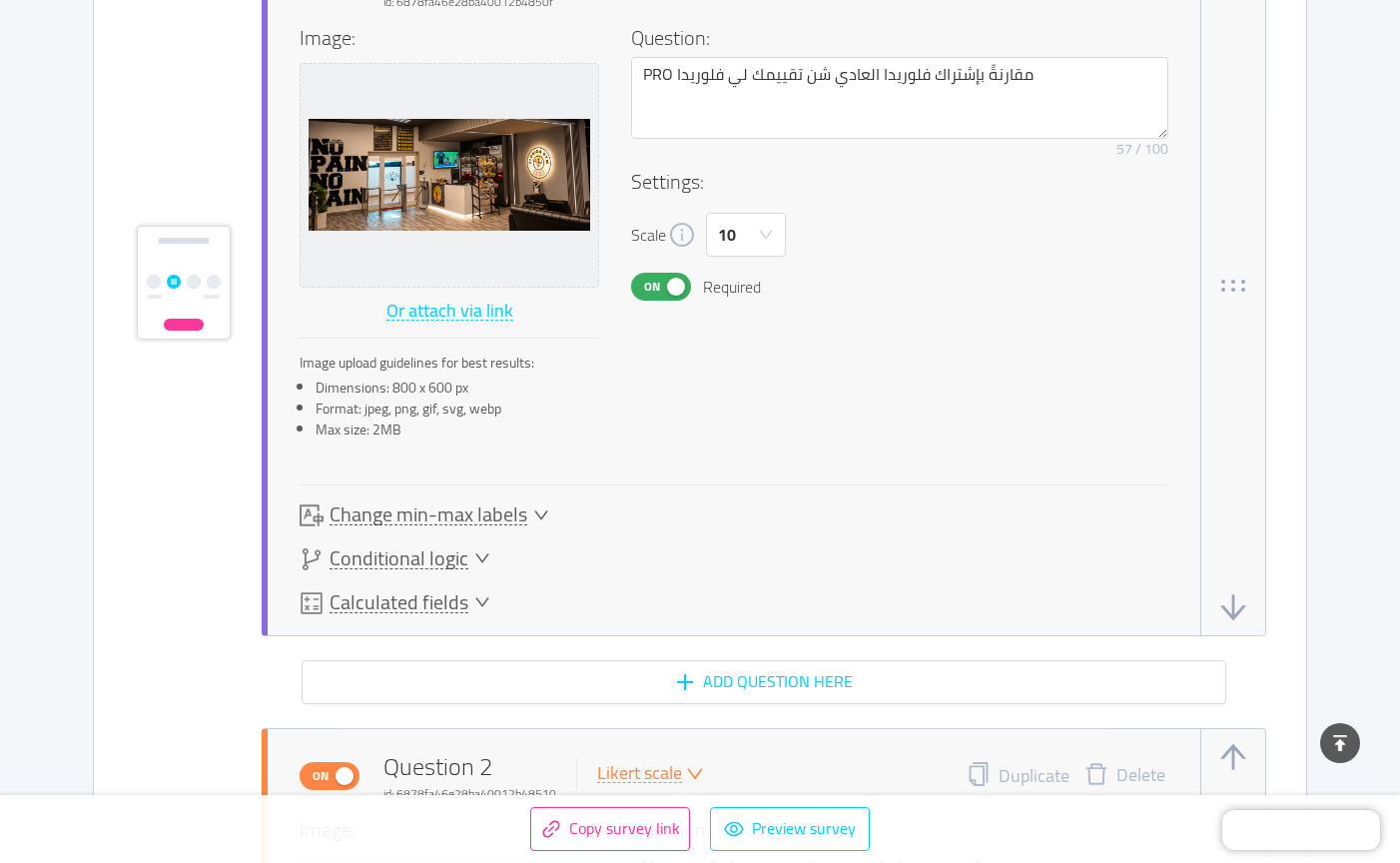 click on "Change min-max labels" at bounding box center [428, 514] 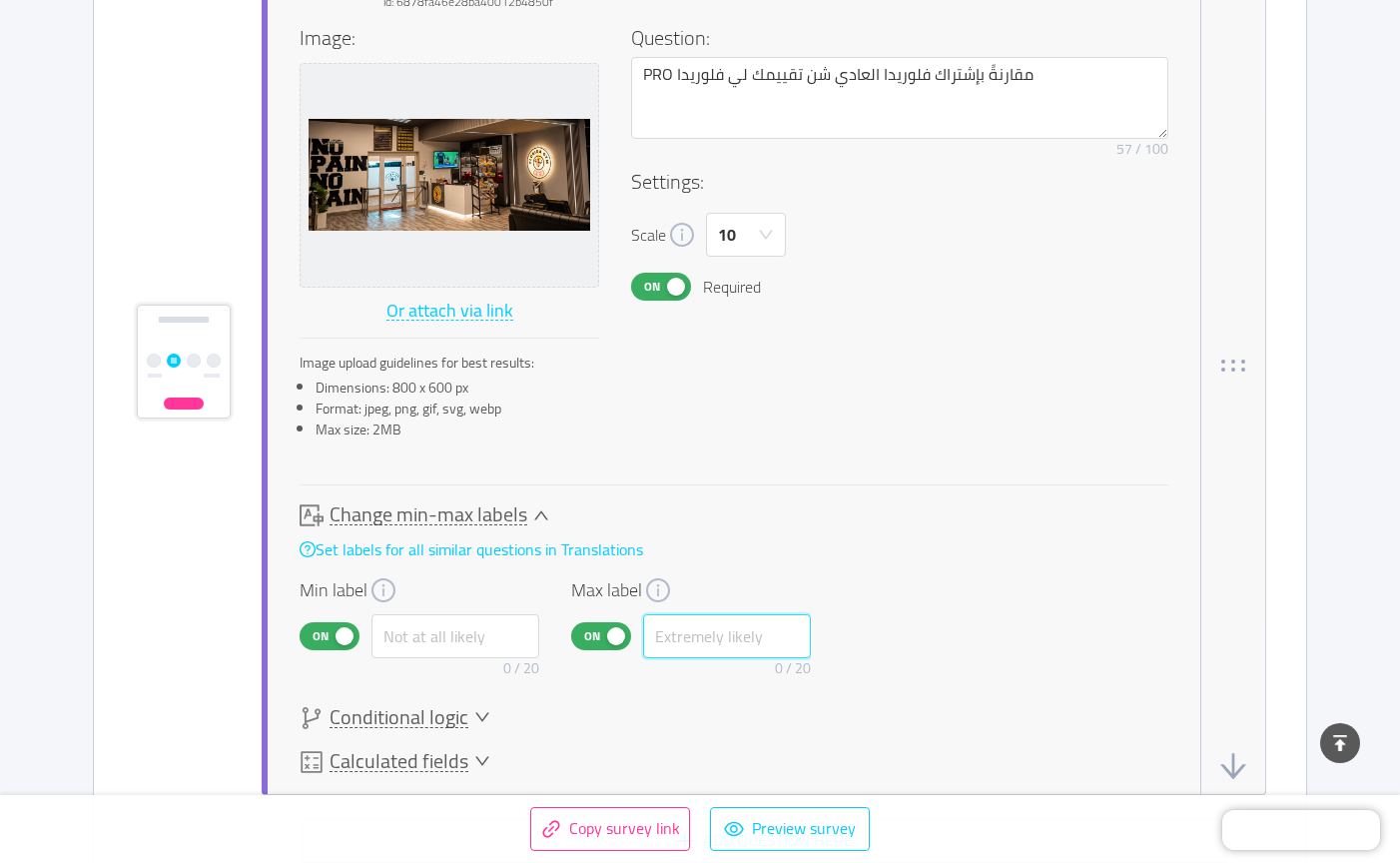 click at bounding box center [727, 636] 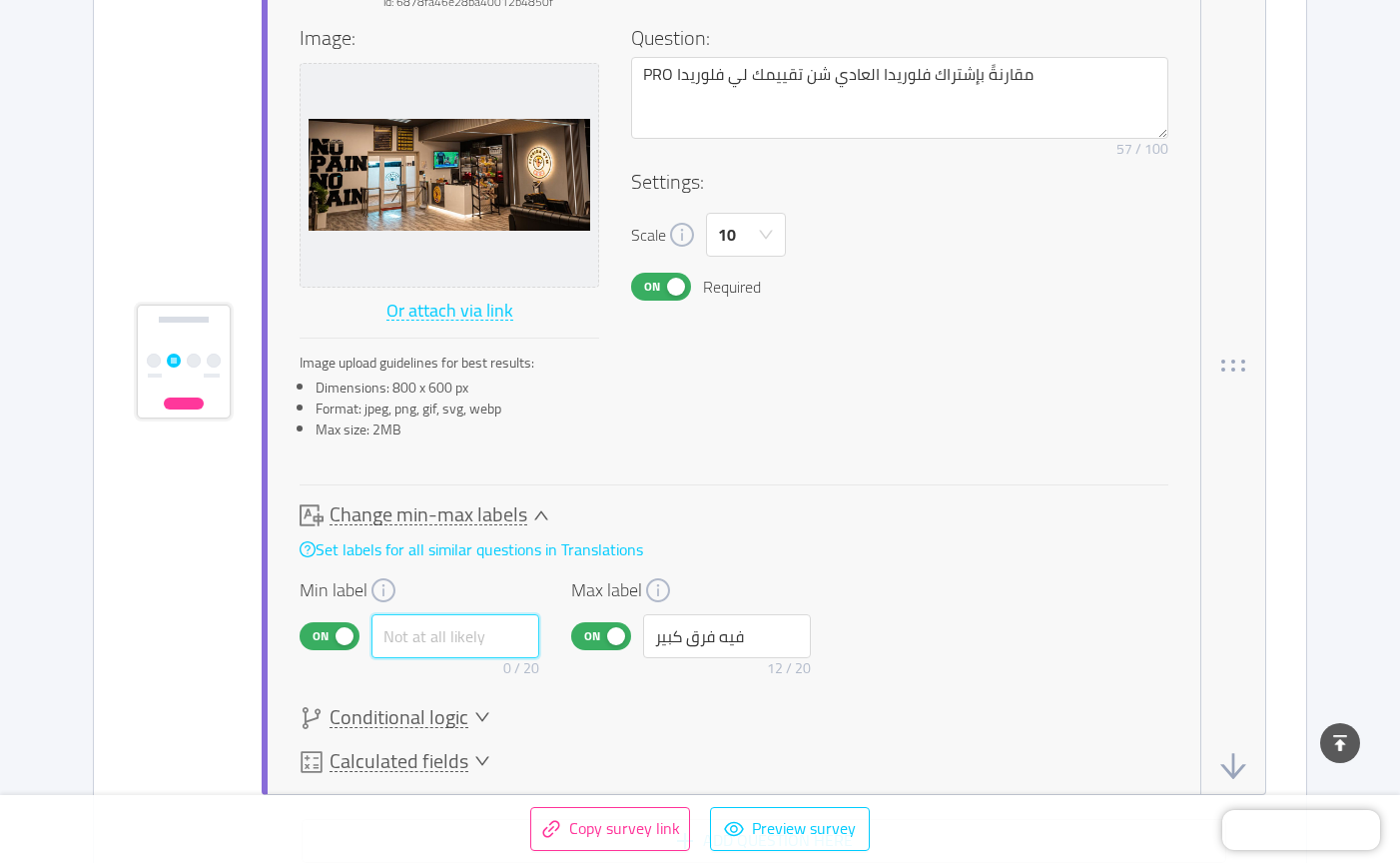 click at bounding box center [455, 636] 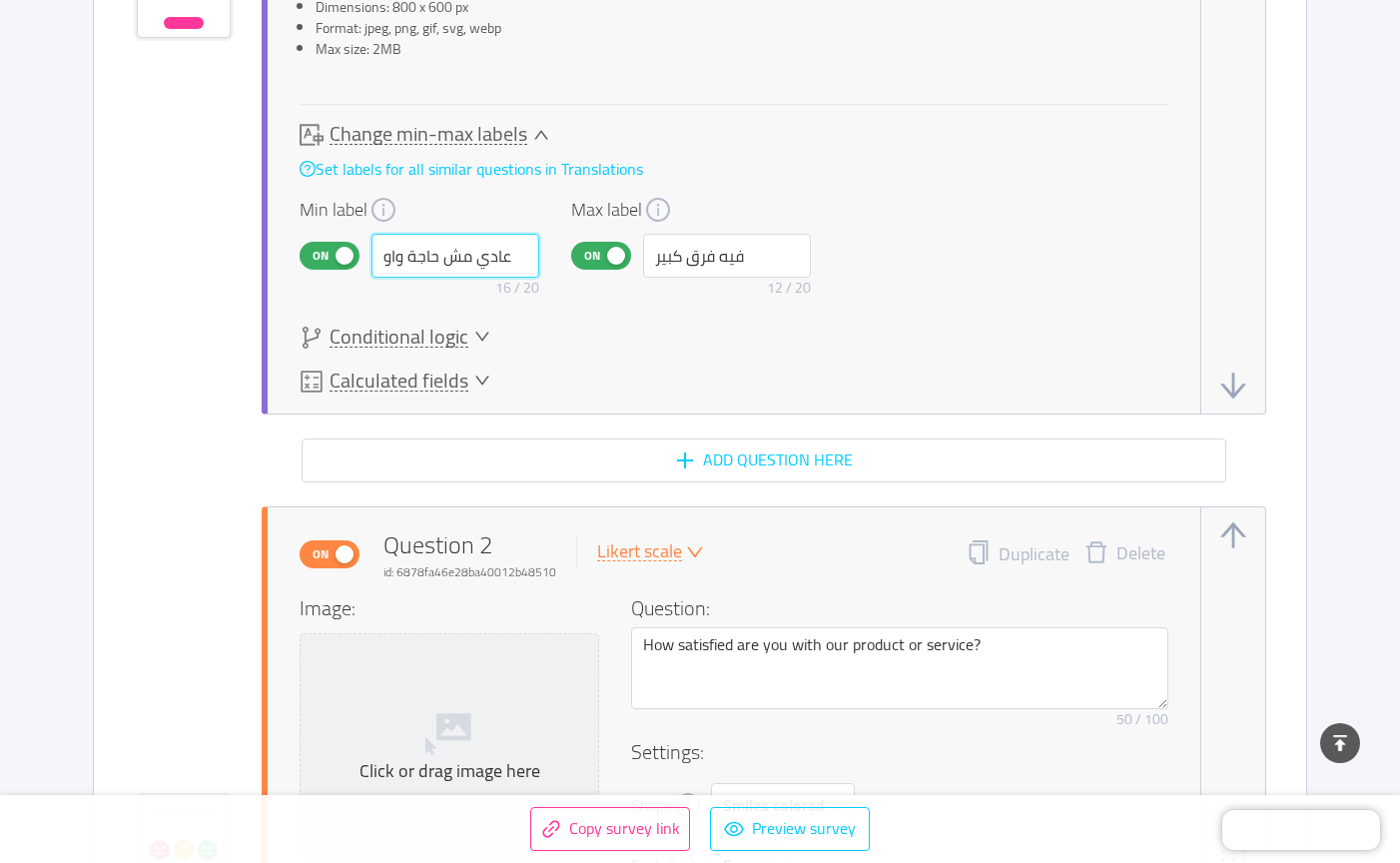 scroll, scrollTop: 1548, scrollLeft: 0, axis: vertical 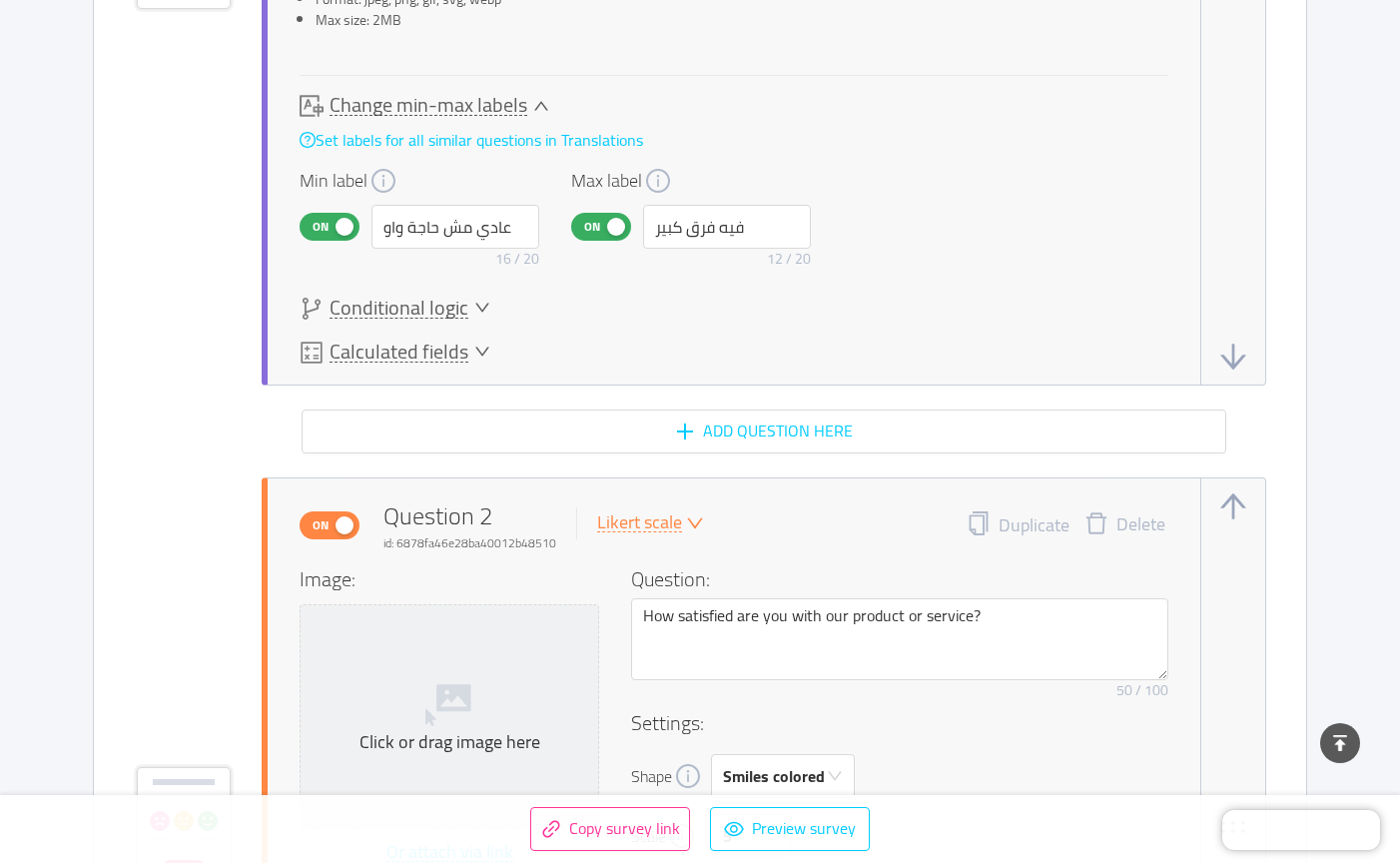 click on "Question: How satisfied are you with our product or service?  Remove character limit   50 / 100" at bounding box center (900, 636) 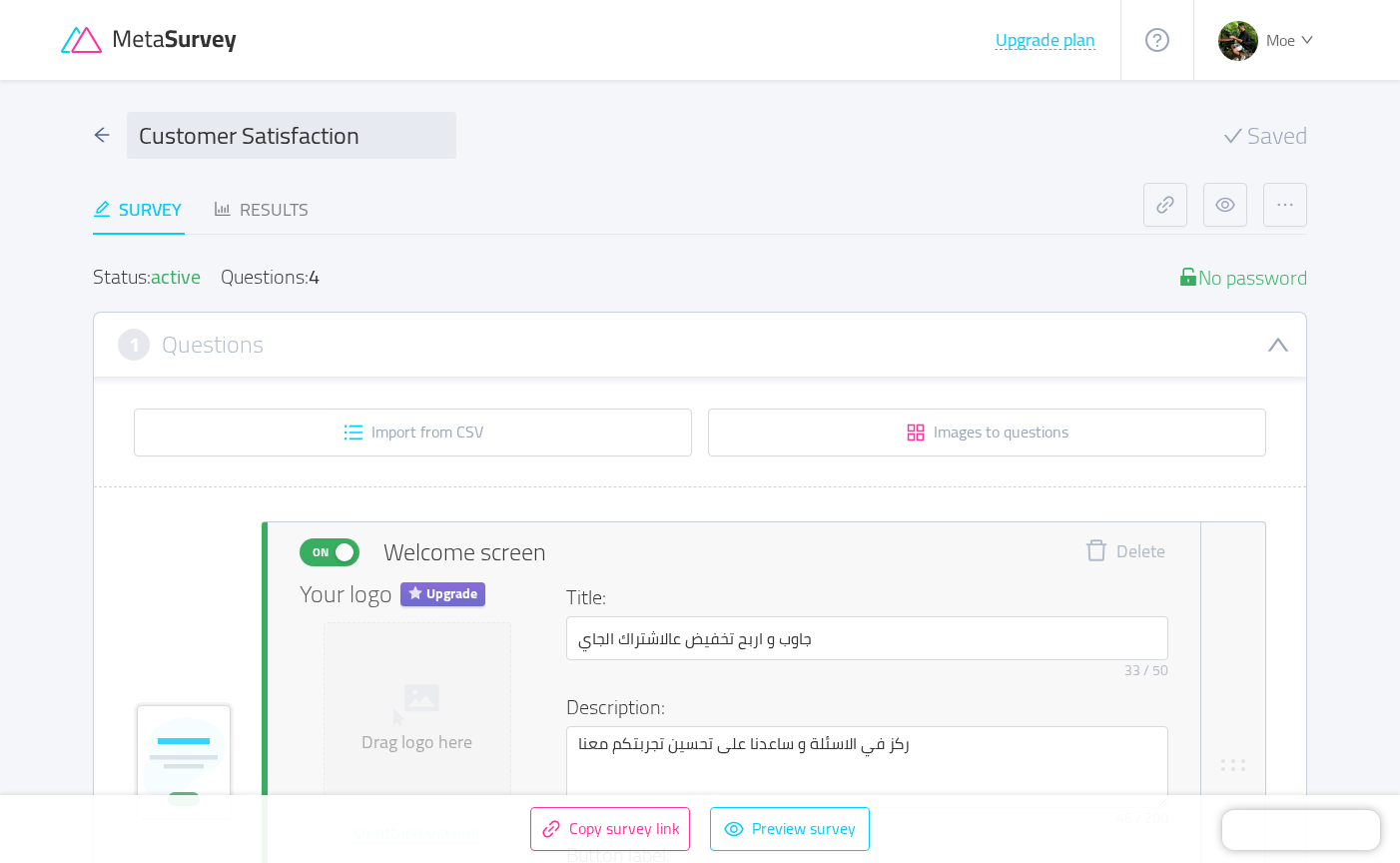 scroll, scrollTop: 0, scrollLeft: 0, axis: both 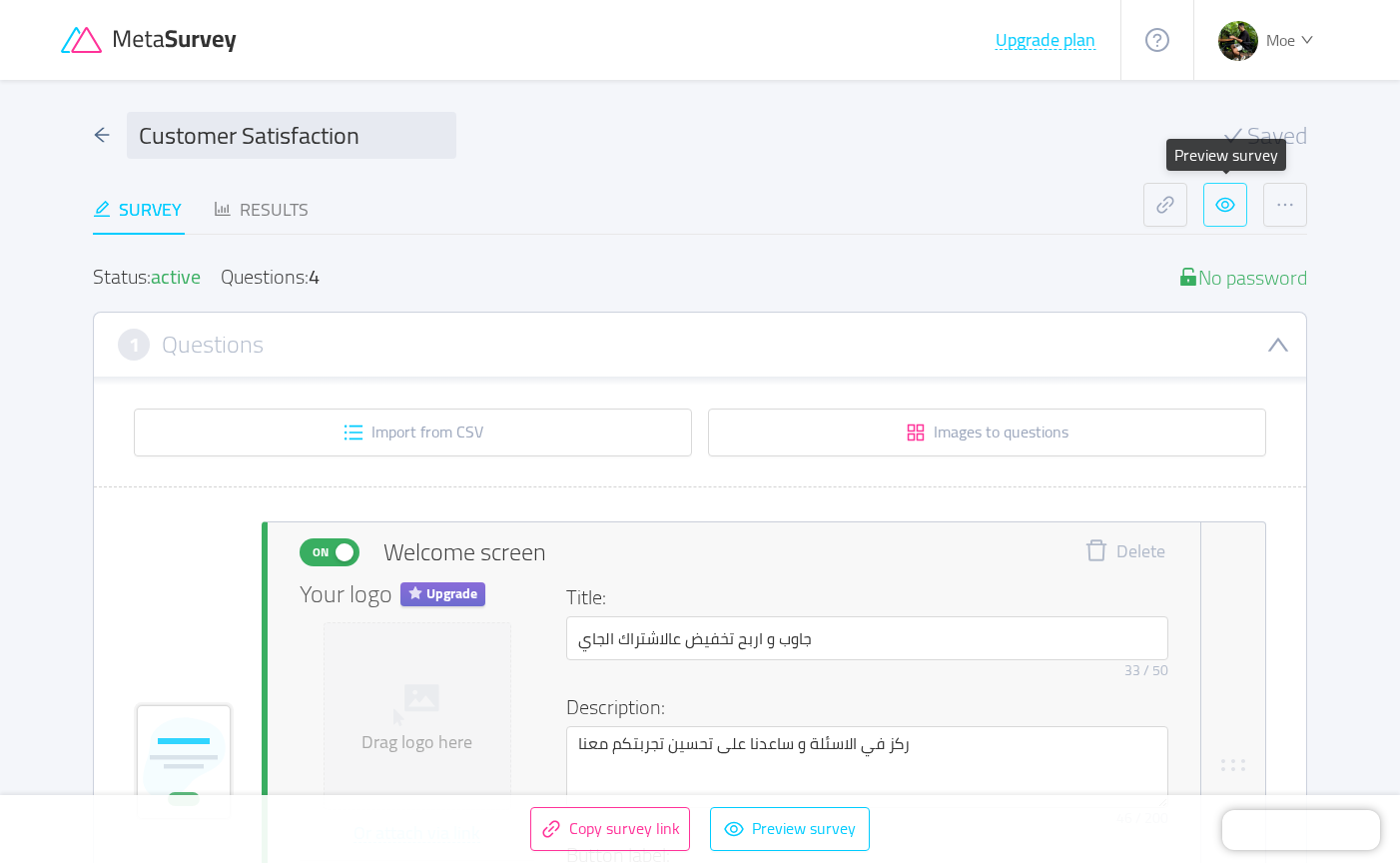 click at bounding box center (1225, 205) 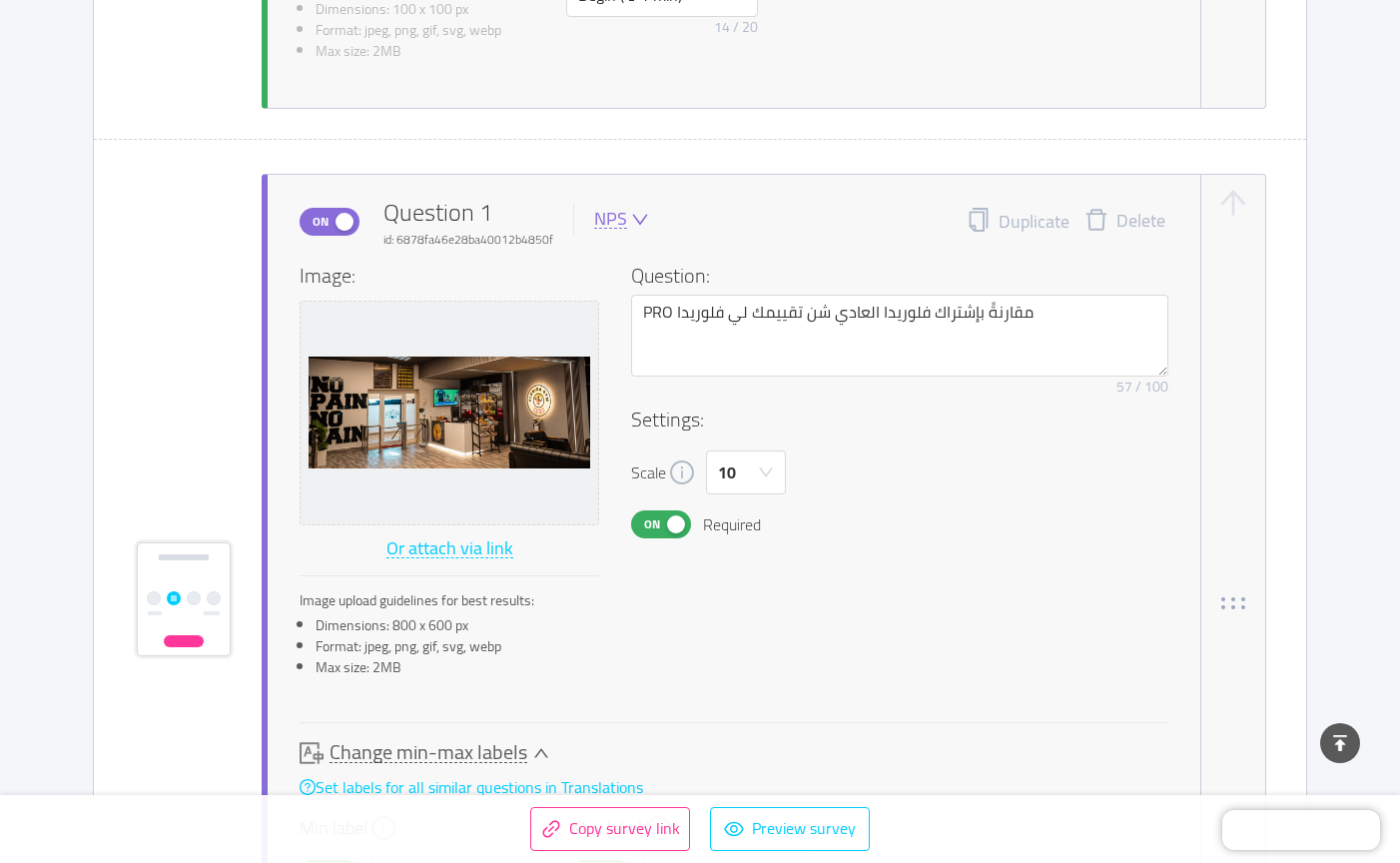 scroll, scrollTop: 751, scrollLeft: 0, axis: vertical 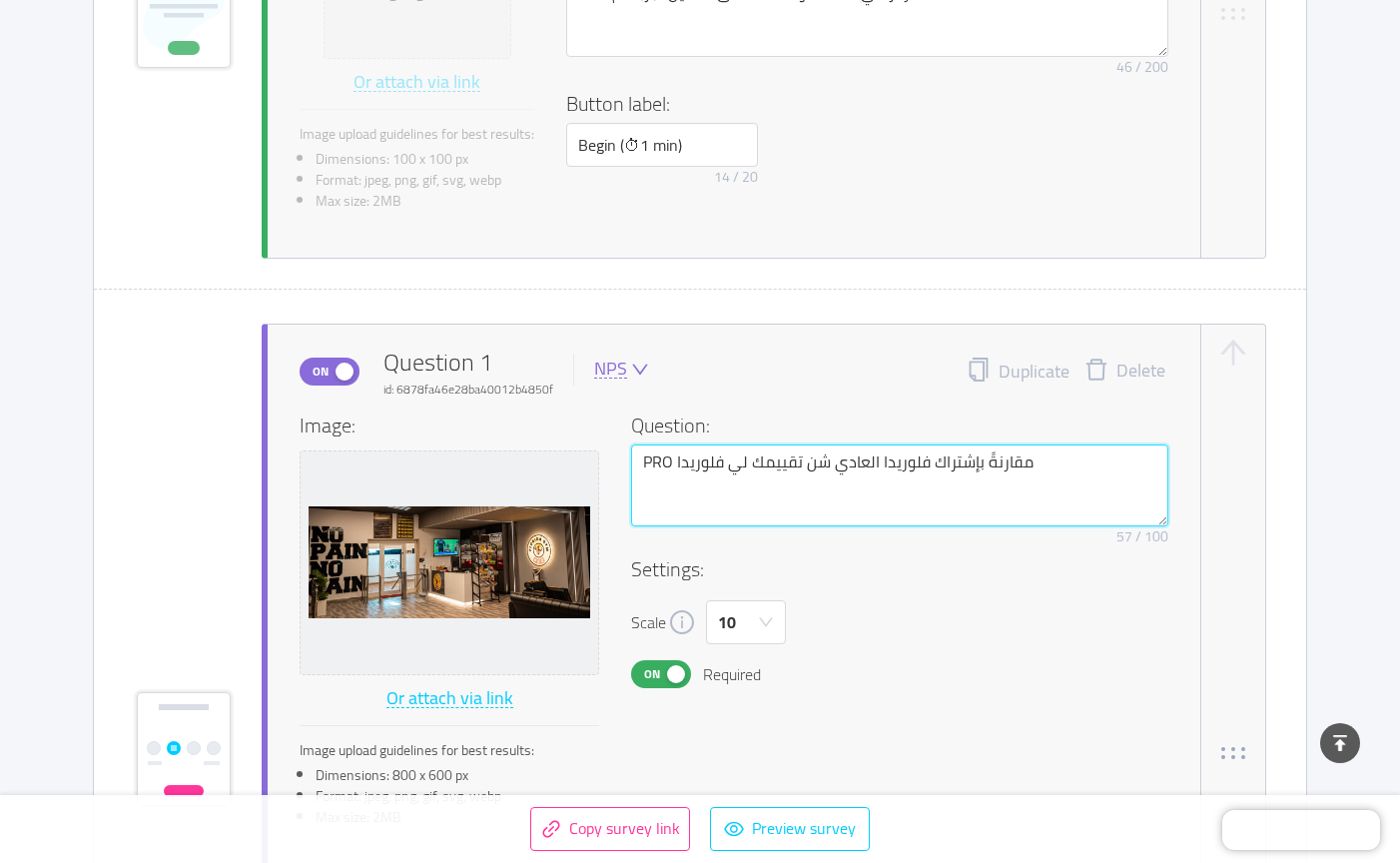 click on "PRO مقارنةََ بإشتراك فلوريدا العادي شن تقييمك لي فلوريدا" at bounding box center (900, 485) 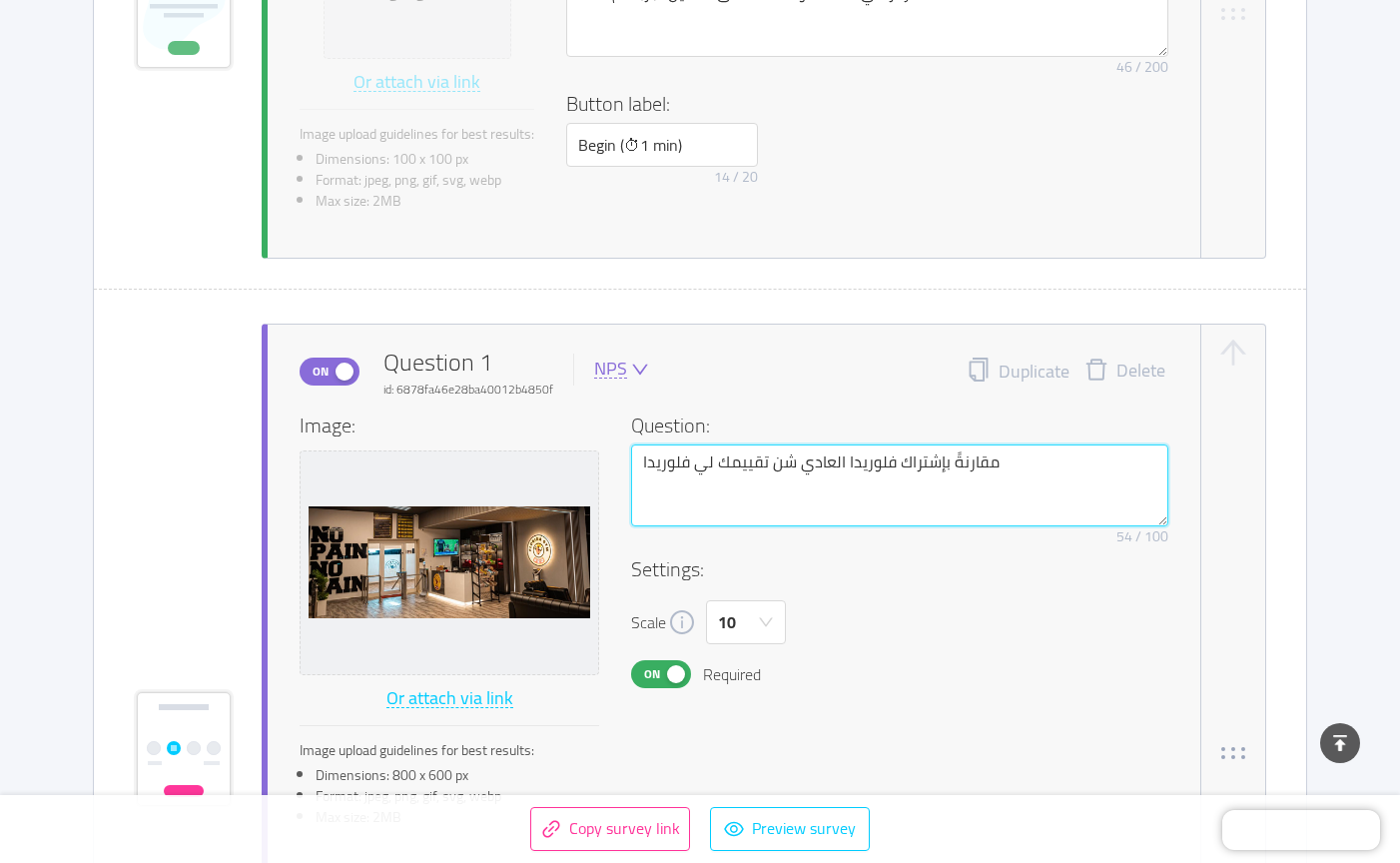 click on "مقارنةََ بإشتراك فلوريدا العادي شن تقييمك لي فلوريدا" at bounding box center (900, 485) 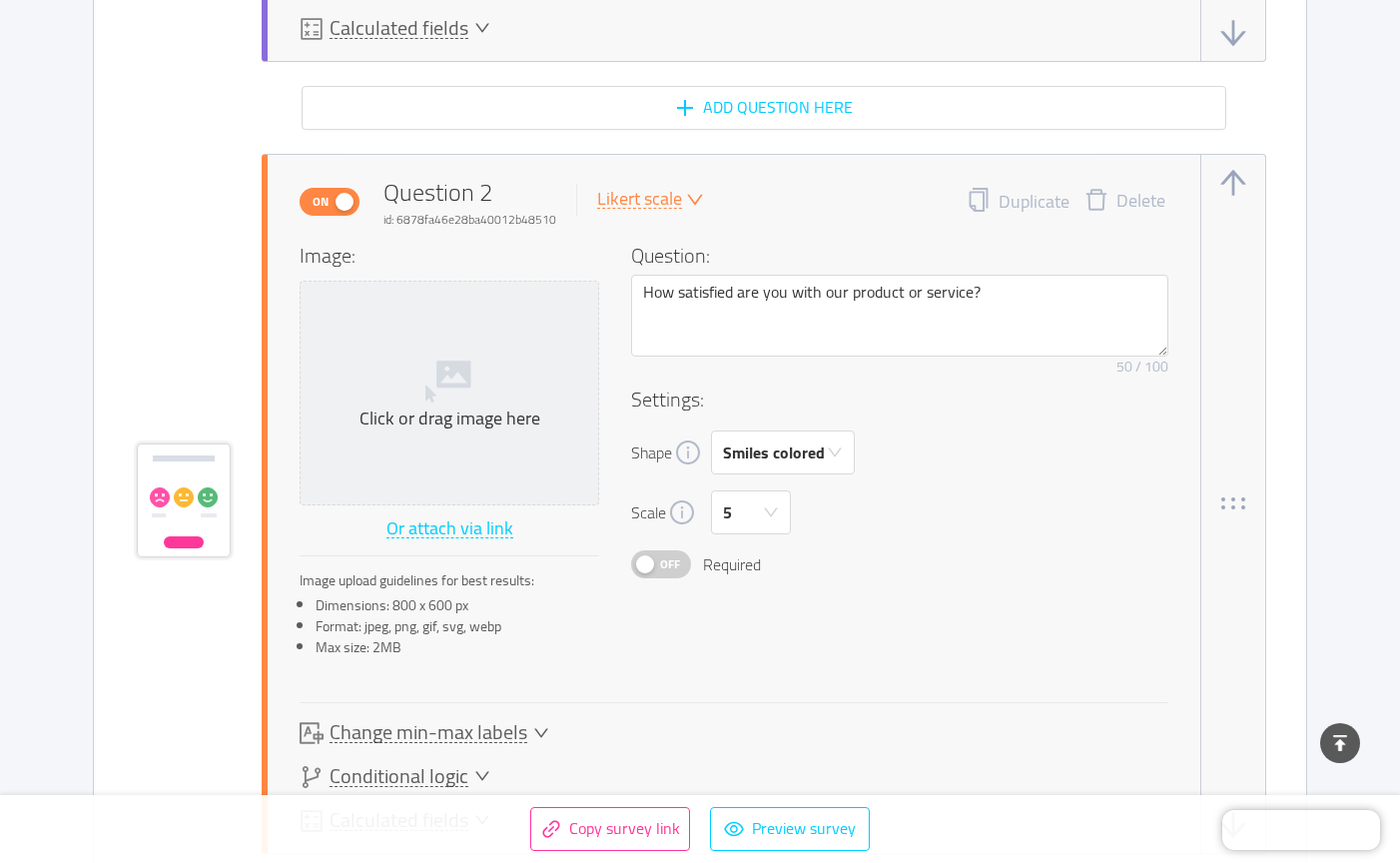 scroll, scrollTop: 1846, scrollLeft: 0, axis: vertical 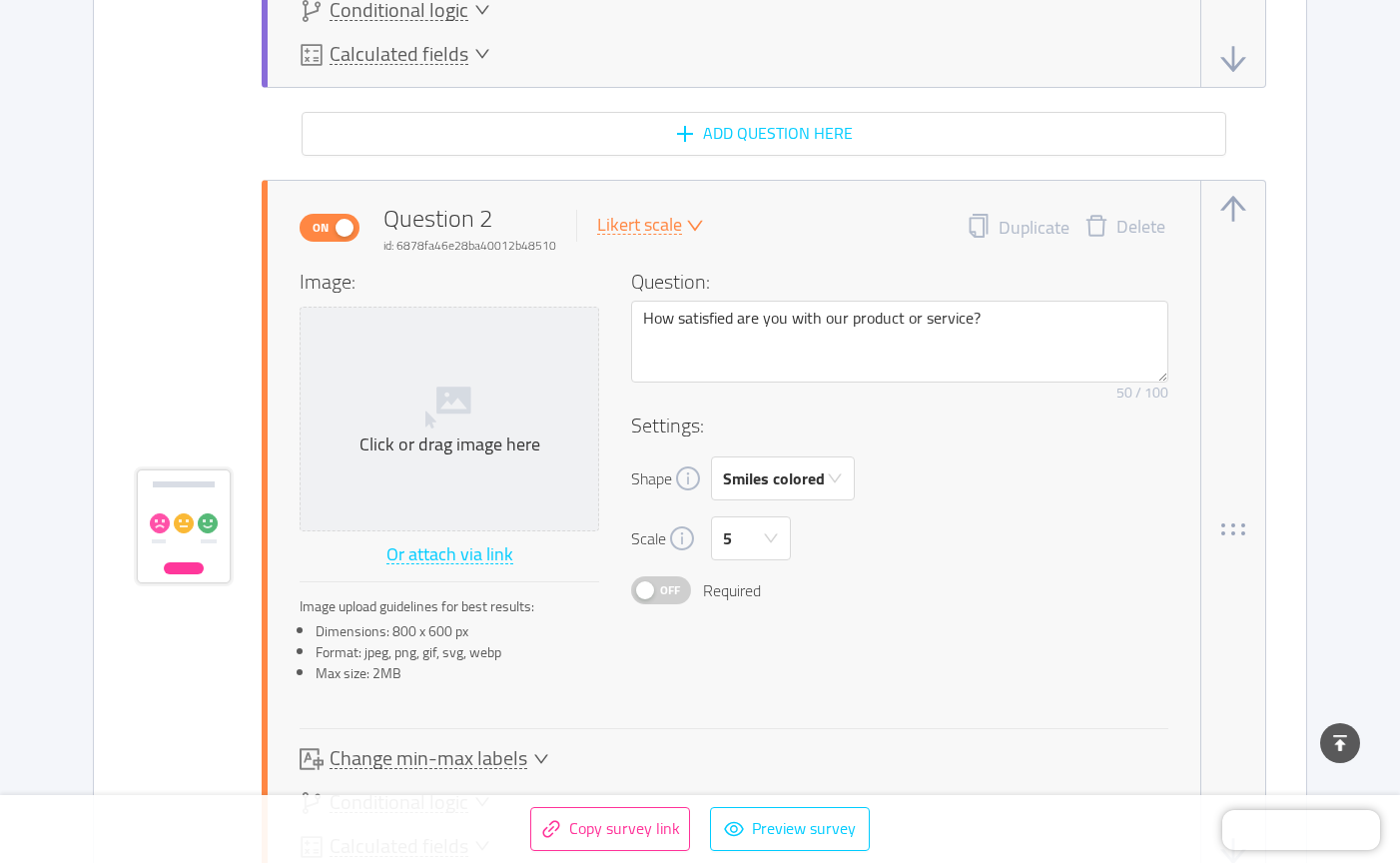 click on "Settings: Shape  Smiles colored  Scale  5  Off Required" at bounding box center [900, 507] 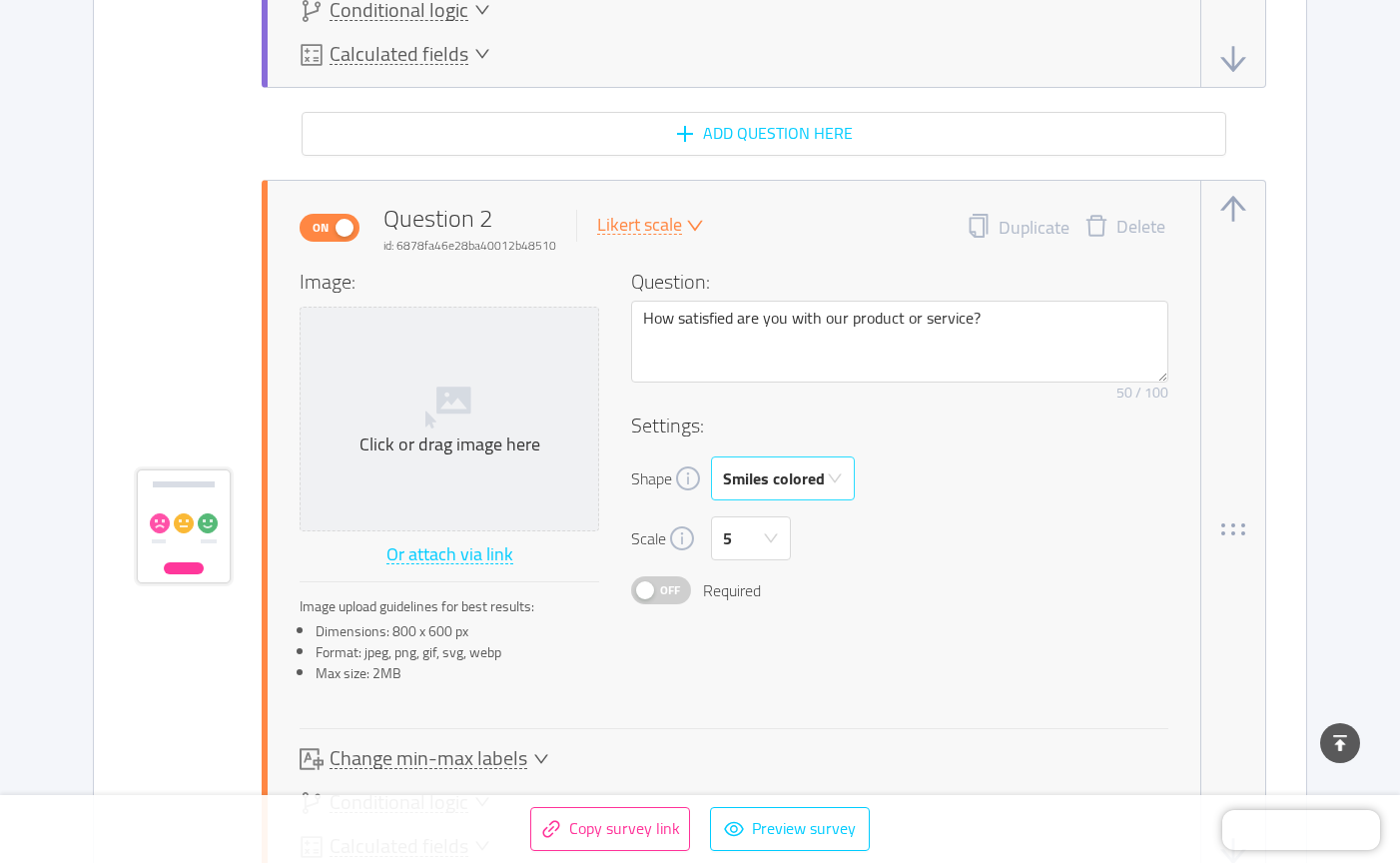 click on "Smiles colored" at bounding box center [774, 478] 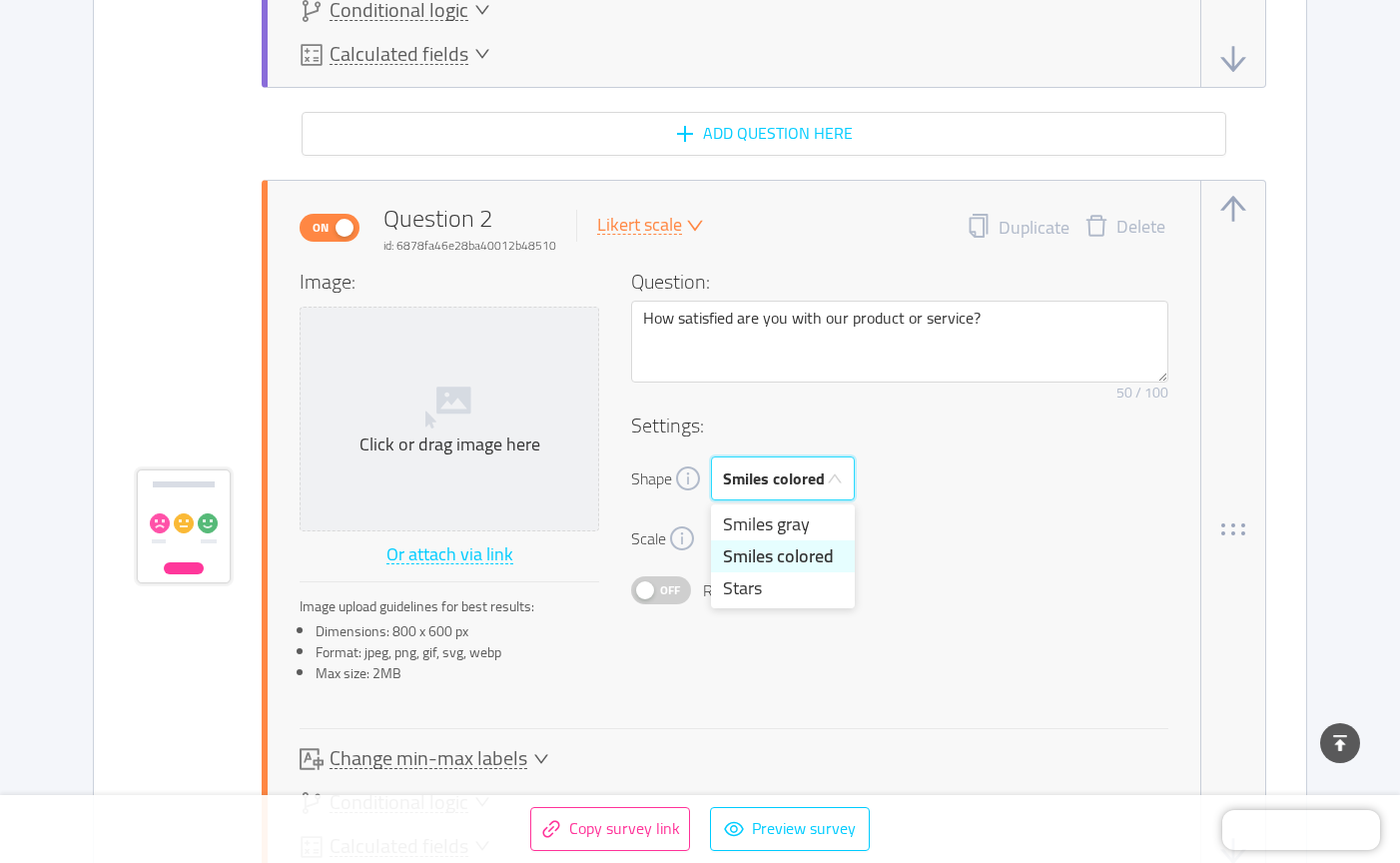 click on "Smiles colored" at bounding box center [774, 478] 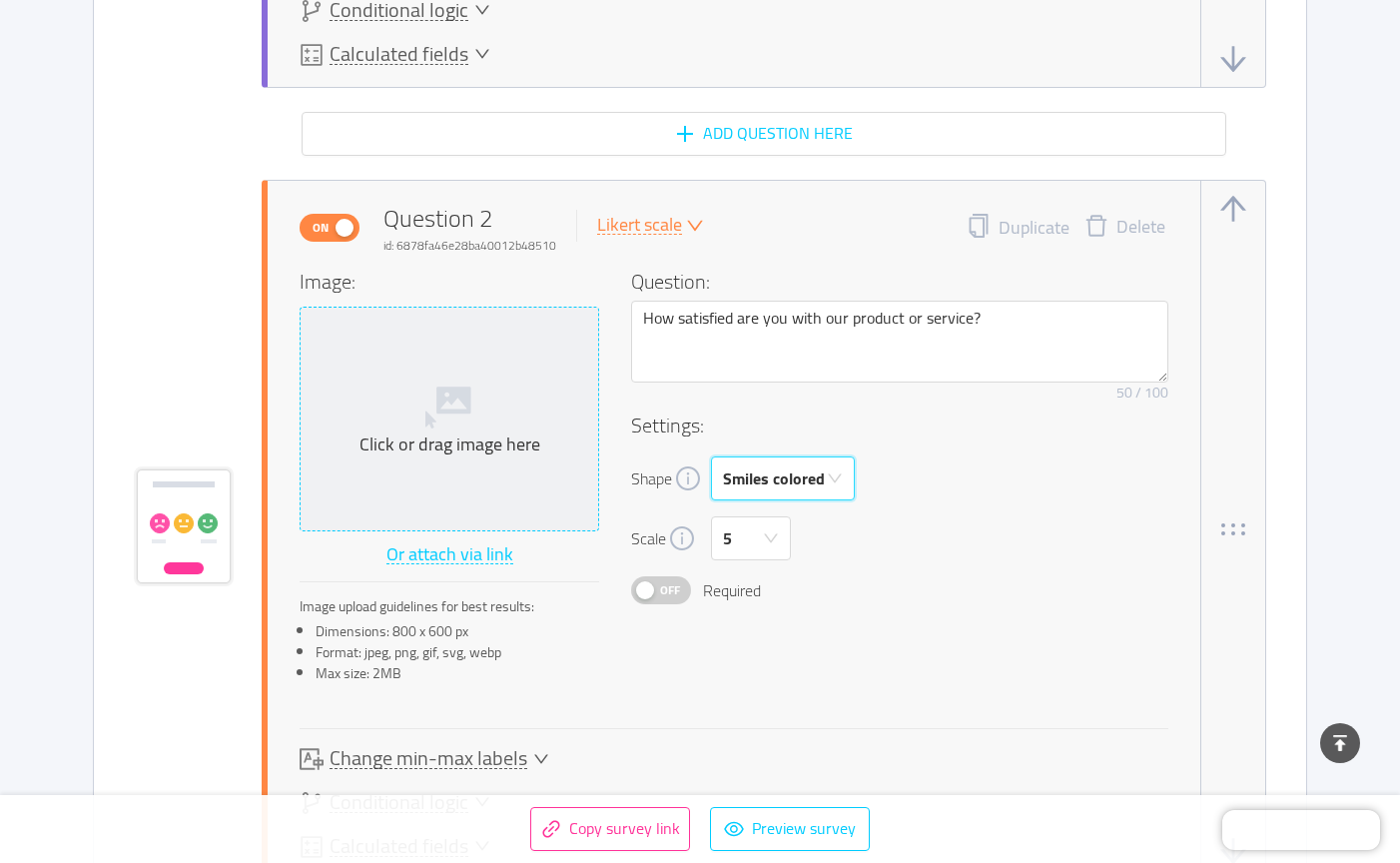 click on "Click or drag image here" at bounding box center [449, 419] 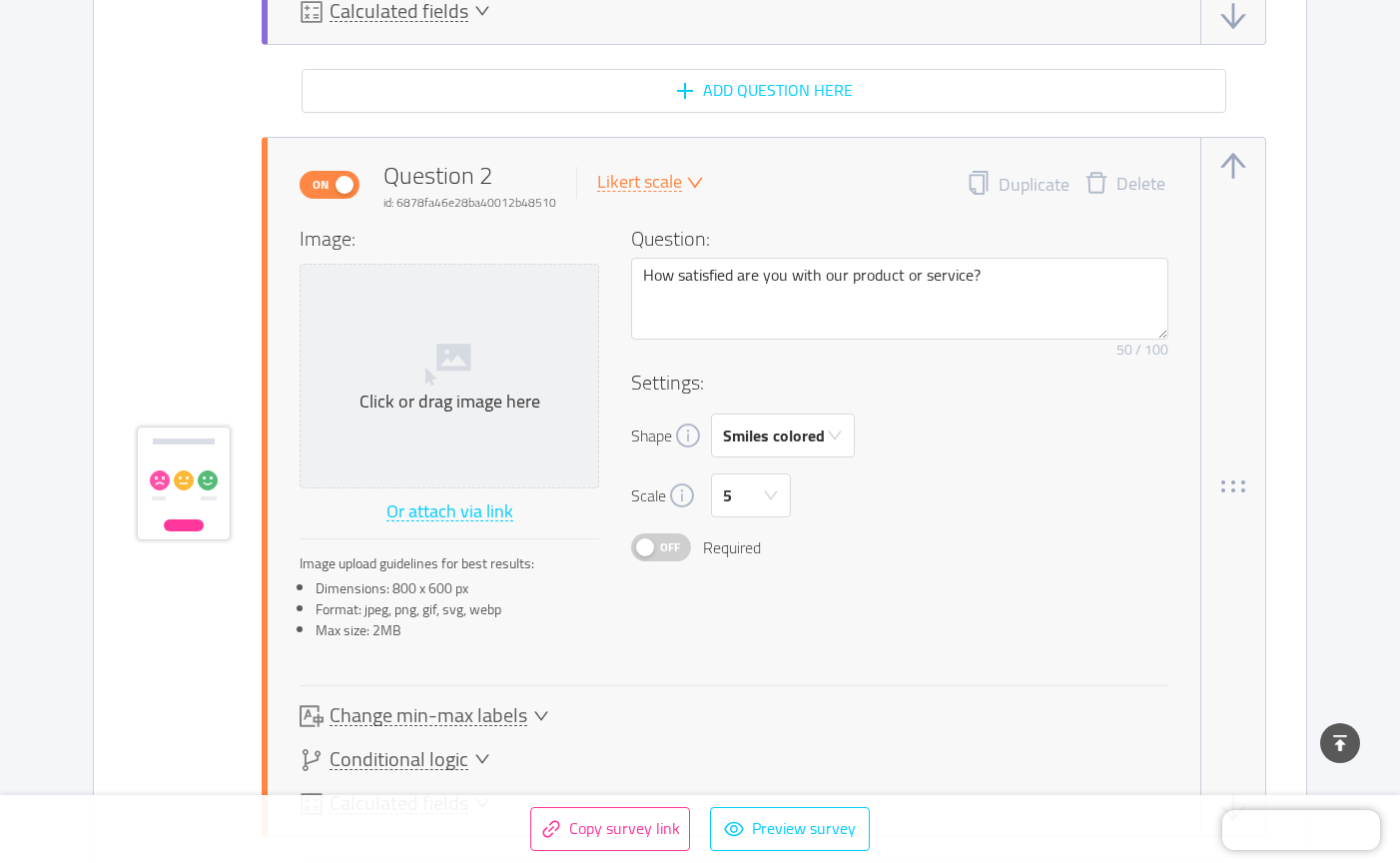 scroll, scrollTop: 1893, scrollLeft: 0, axis: vertical 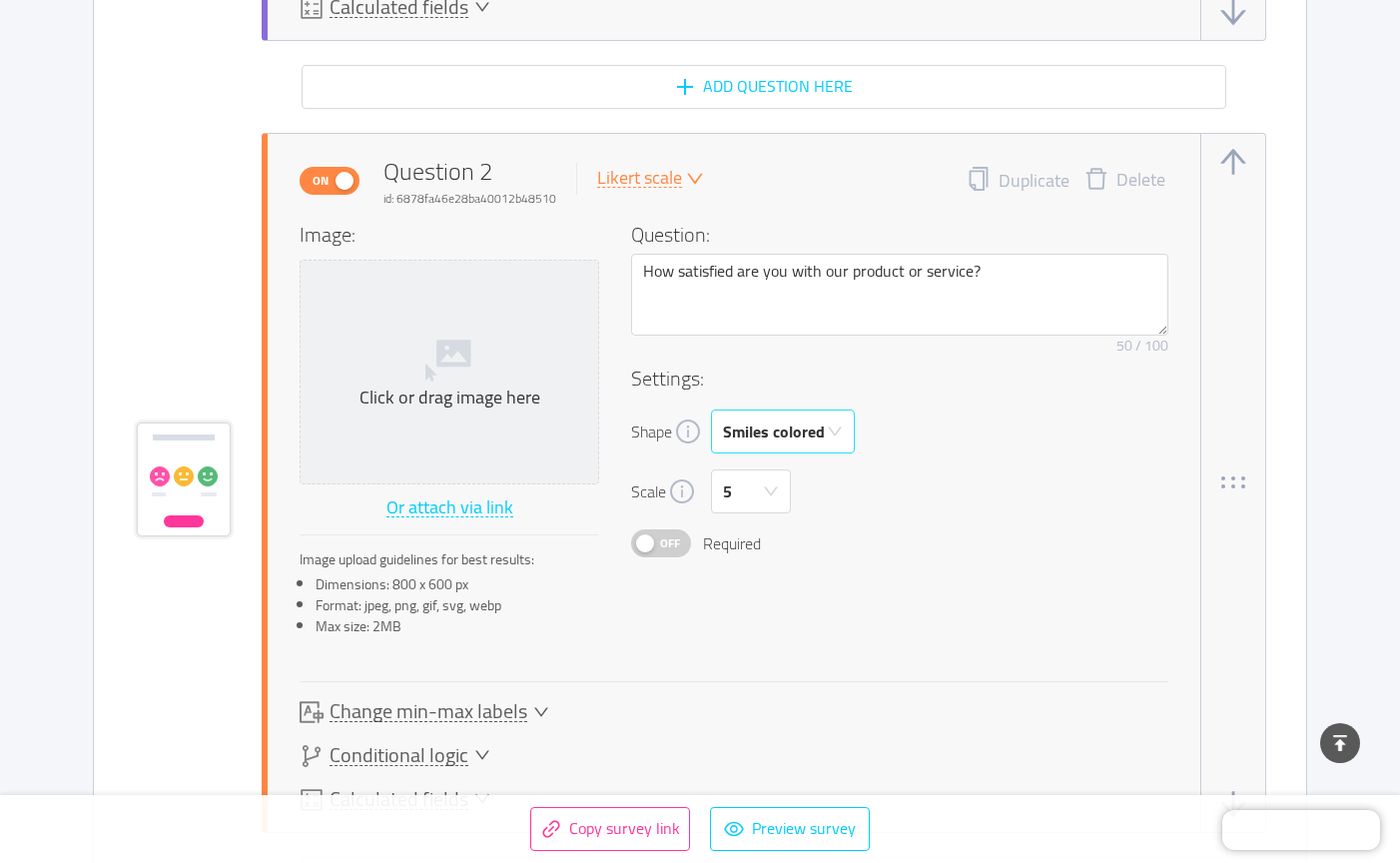 click on "Smiles colored" at bounding box center (776, 432) 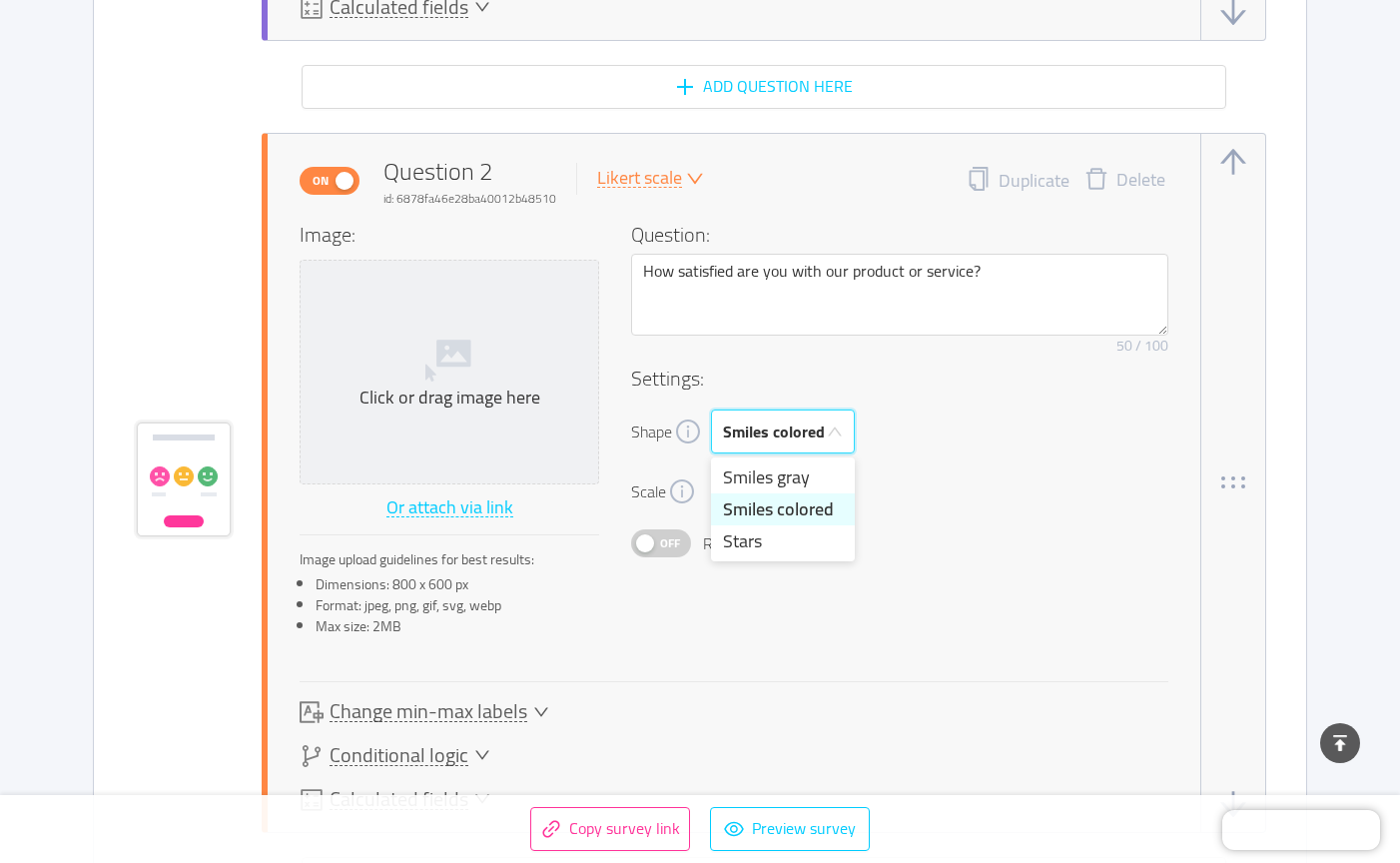 click on "Smiles colored" at bounding box center [776, 432] 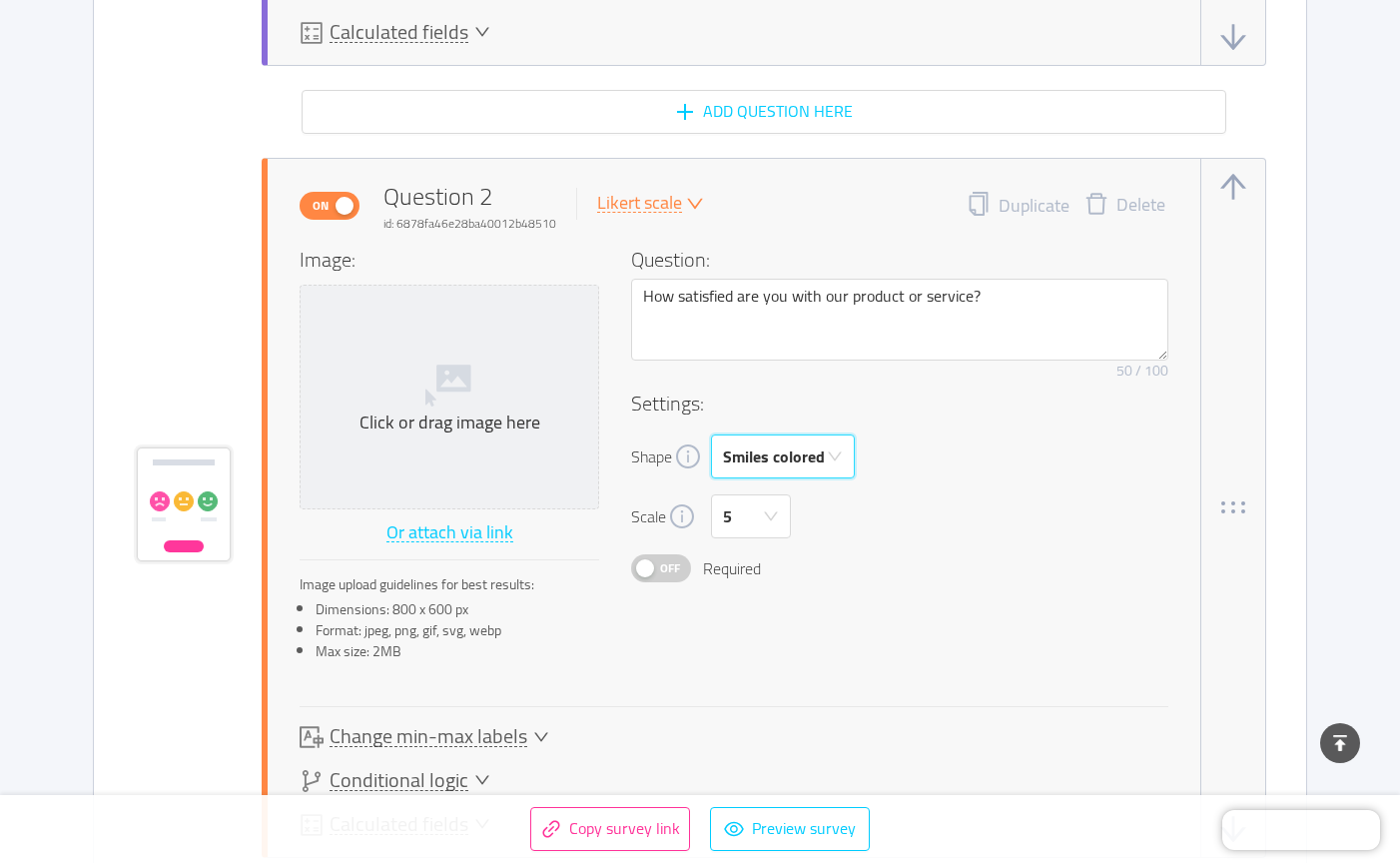 scroll, scrollTop: 1863, scrollLeft: 0, axis: vertical 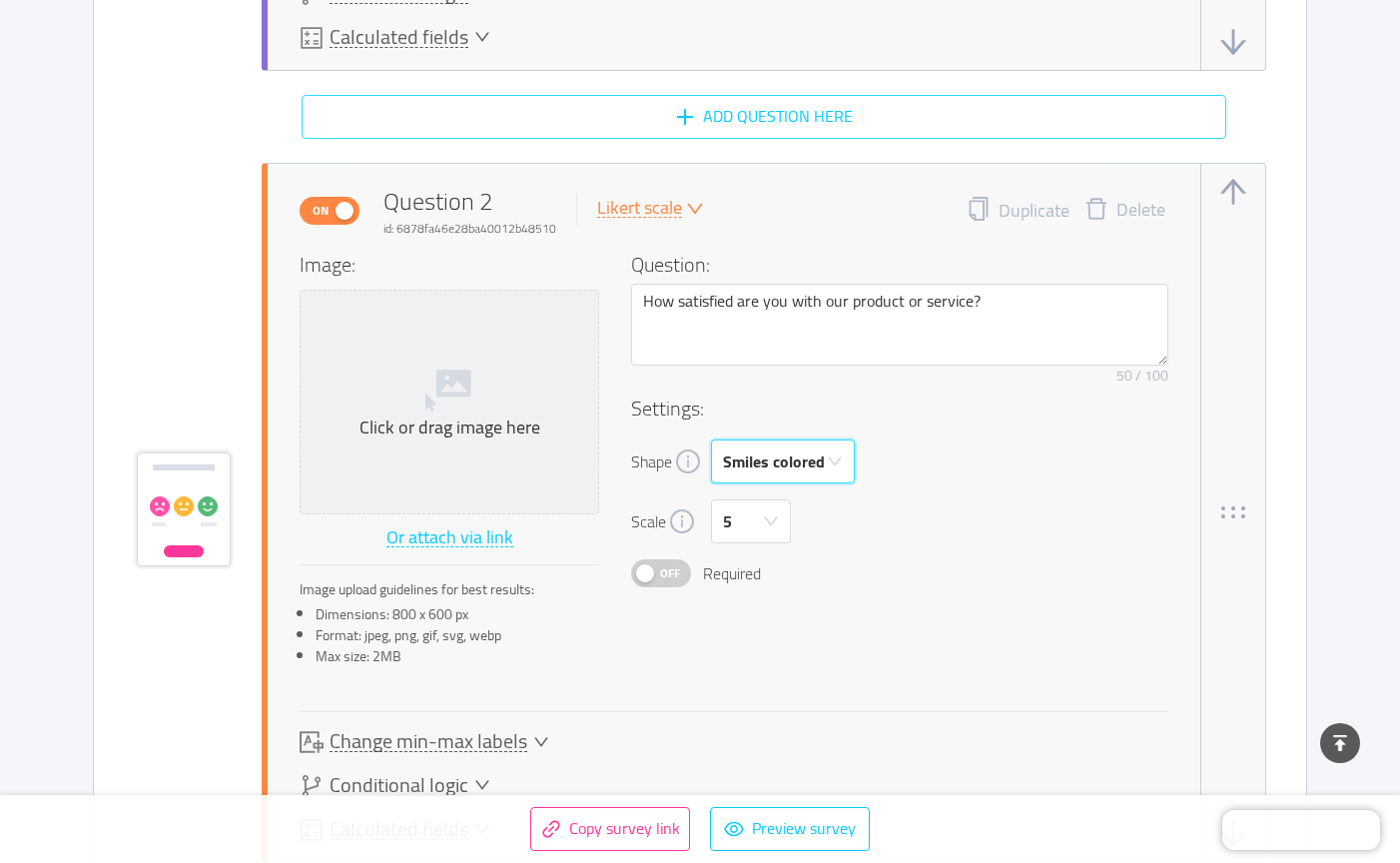 click on "Add question here" at bounding box center (764, 117) 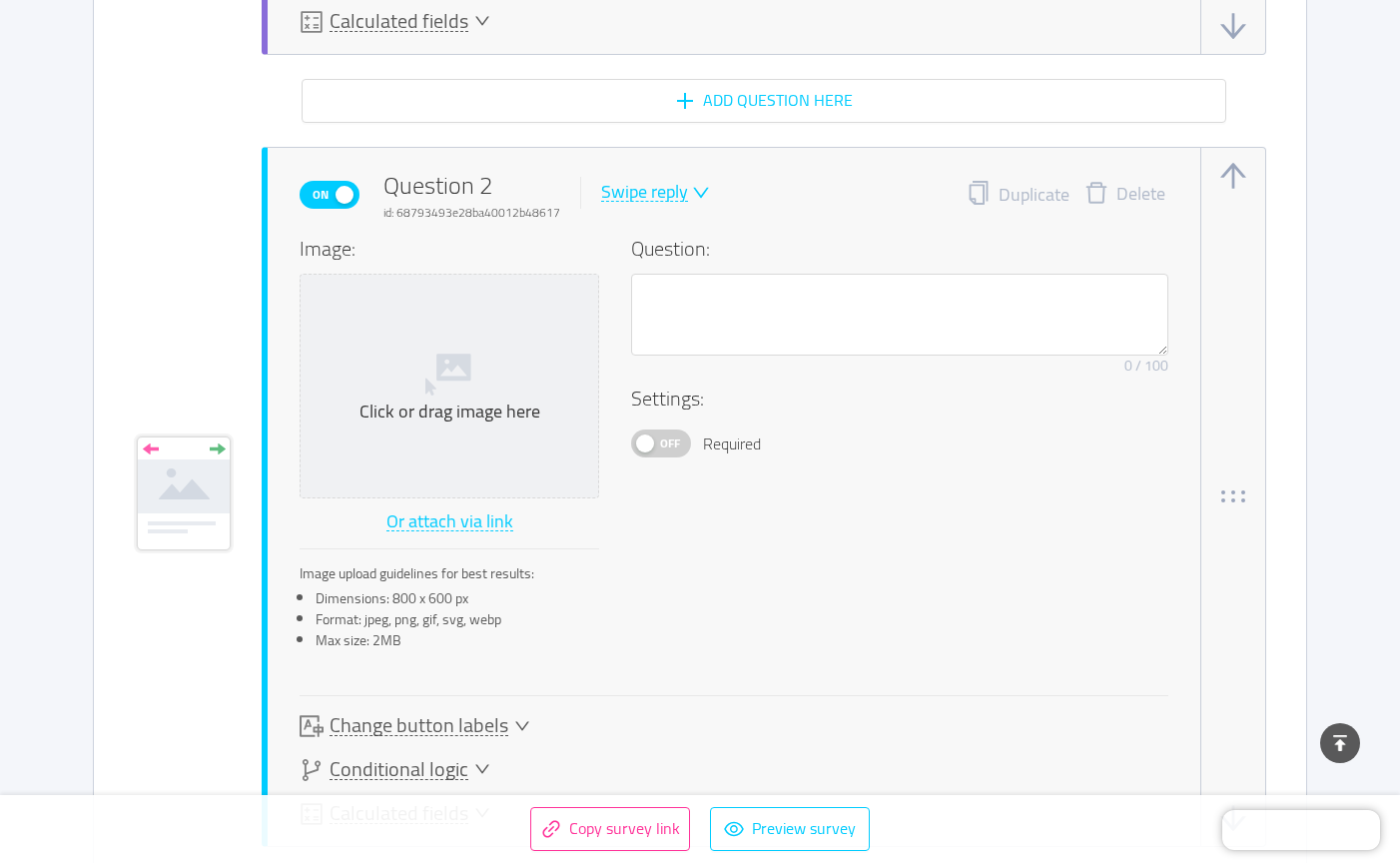 scroll, scrollTop: 1880, scrollLeft: 0, axis: vertical 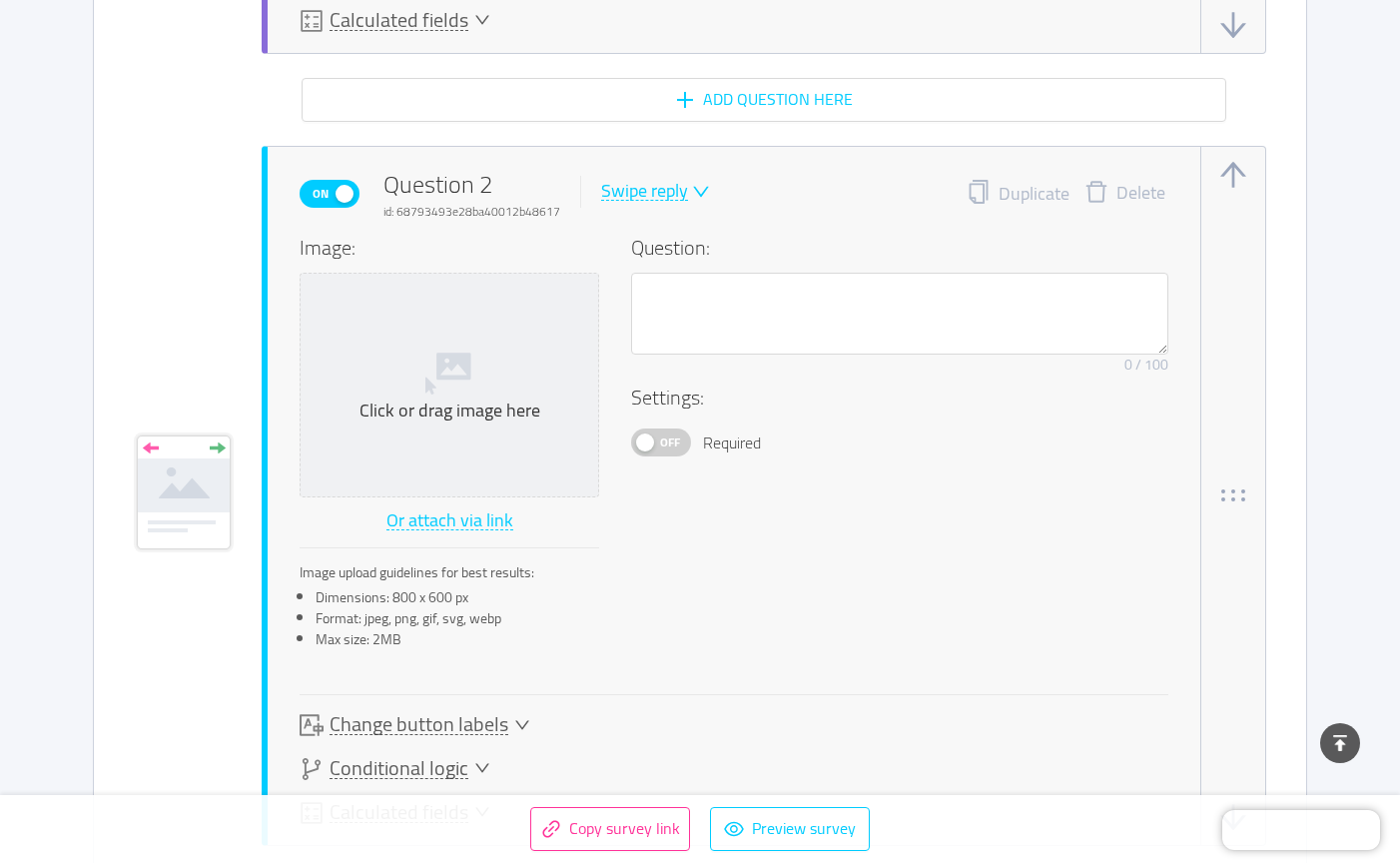 click on "On  Question 2  id: 68793493e28ba40012b48617  Swipe reply" at bounding box center [504, 194] 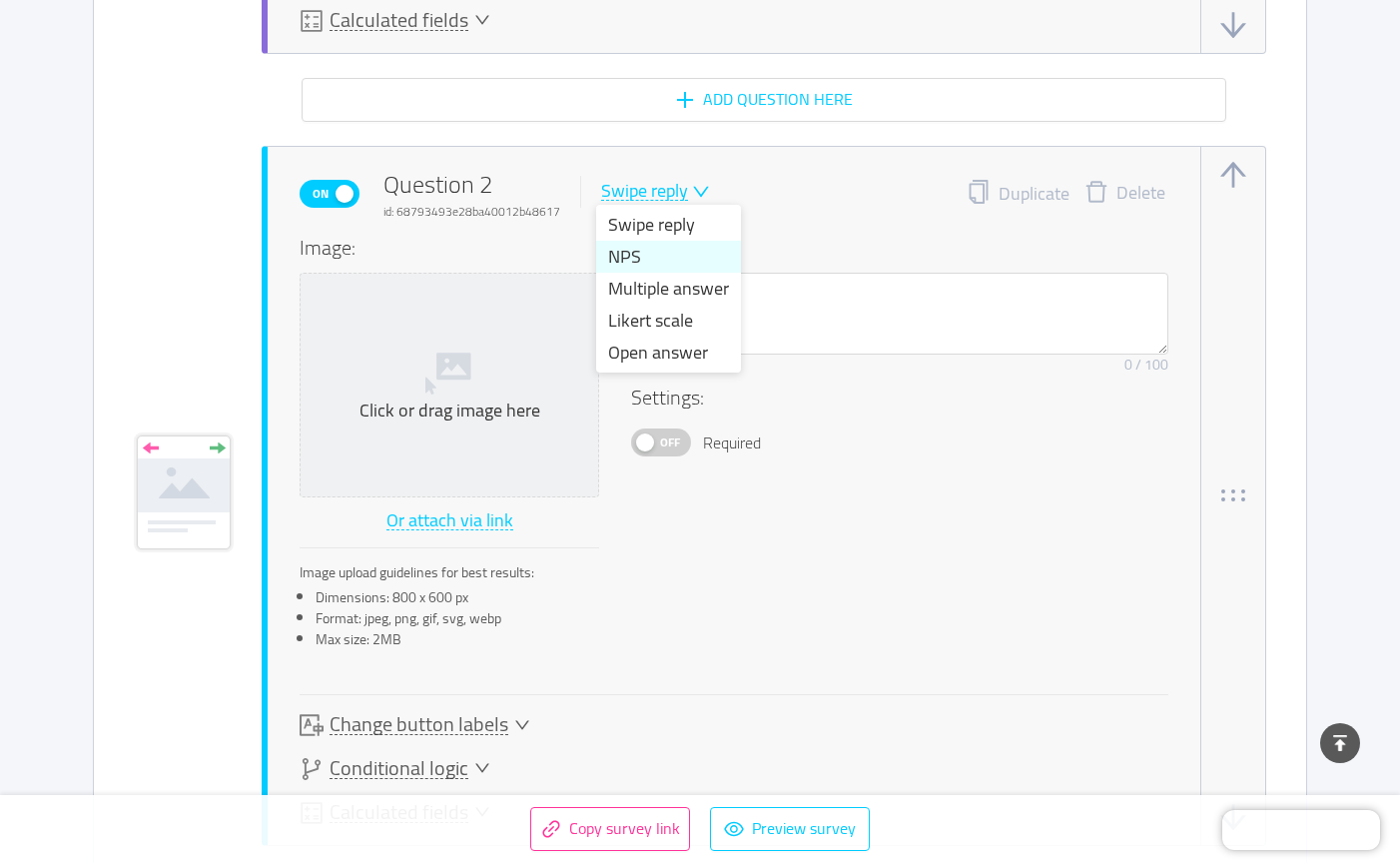 click on "NPS" at bounding box center [668, 257] 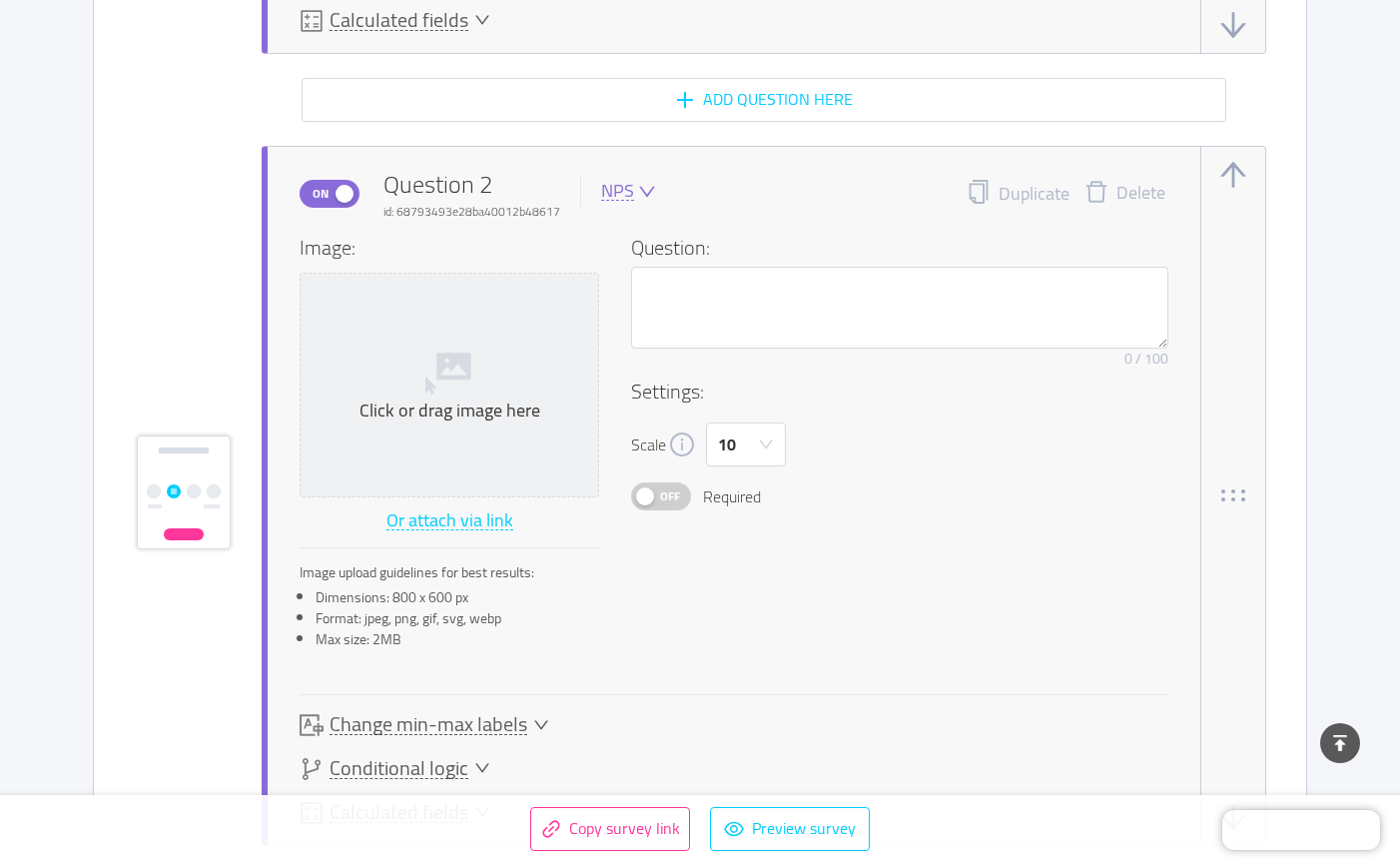 click 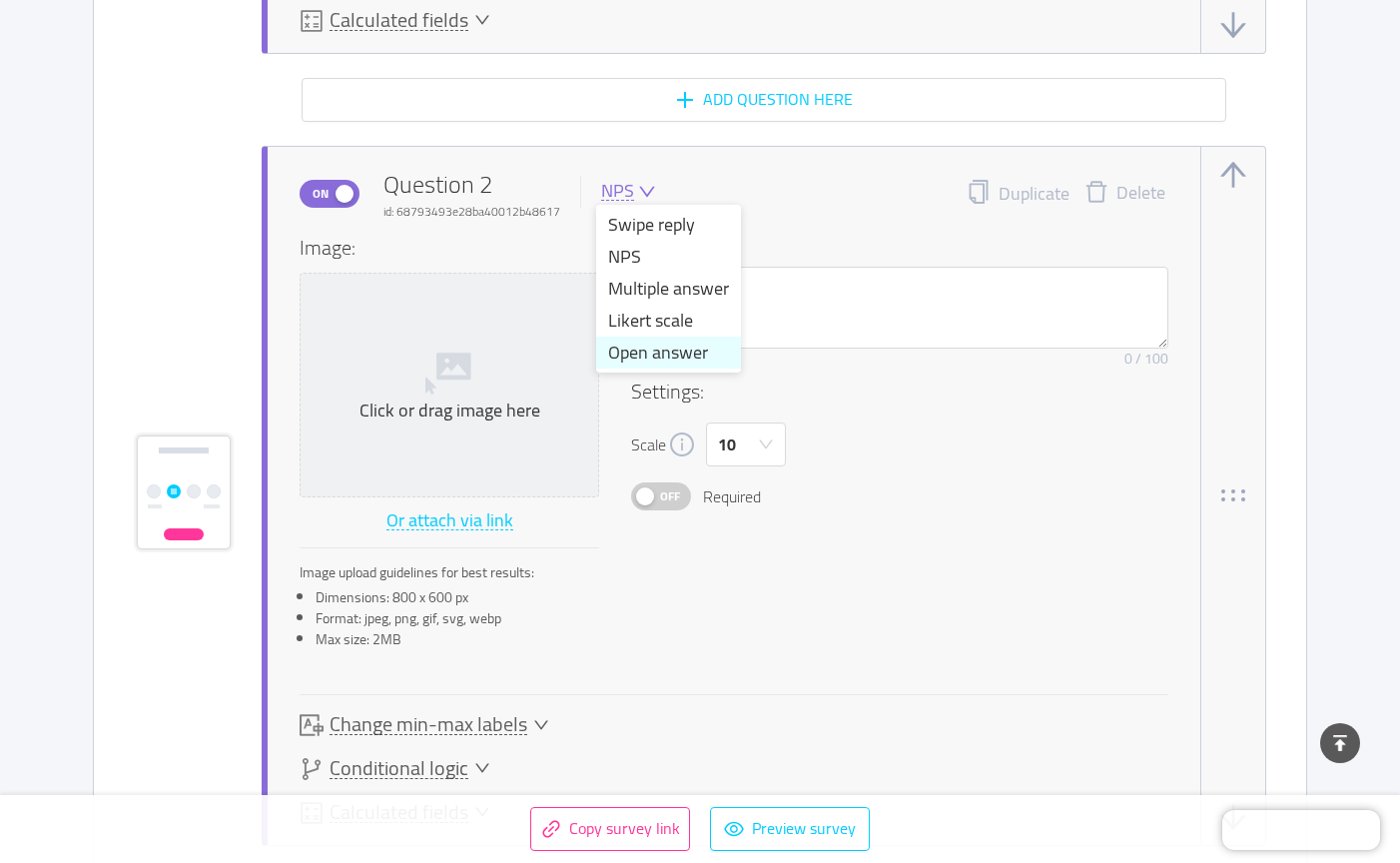 click on "Open answer" at bounding box center (668, 353) 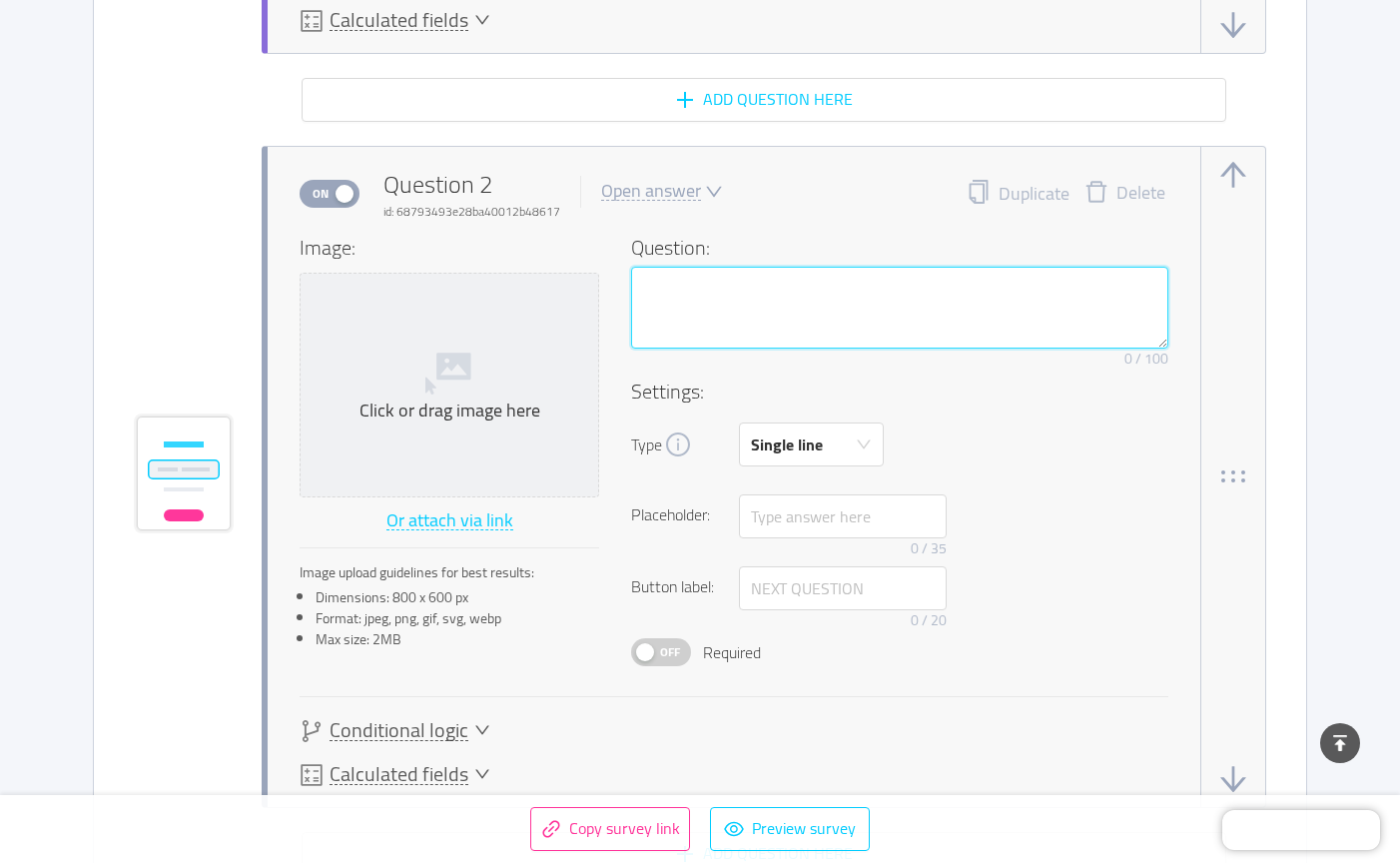 click at bounding box center (900, 308) 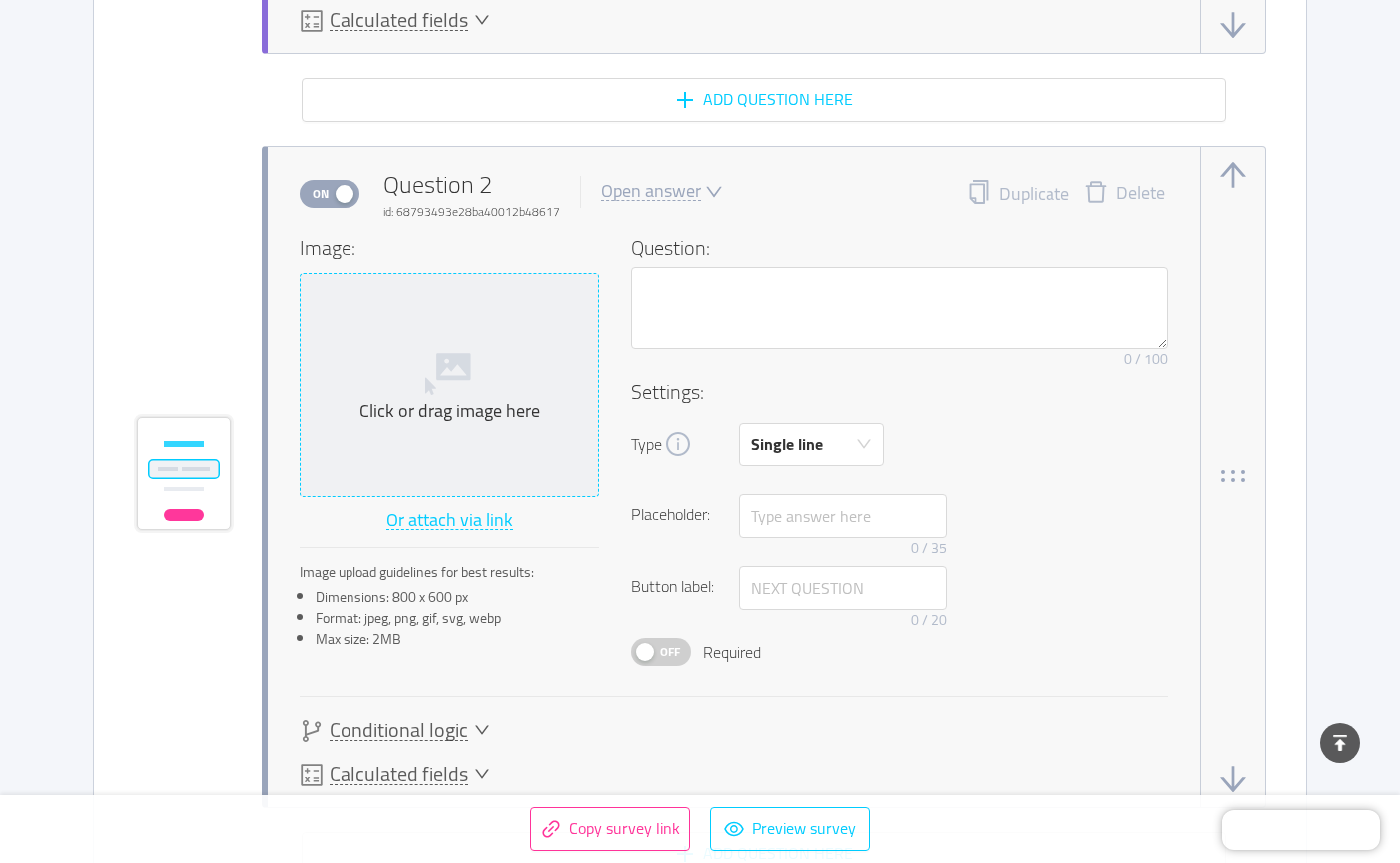 click on "Click or drag image here" at bounding box center [449, 411] 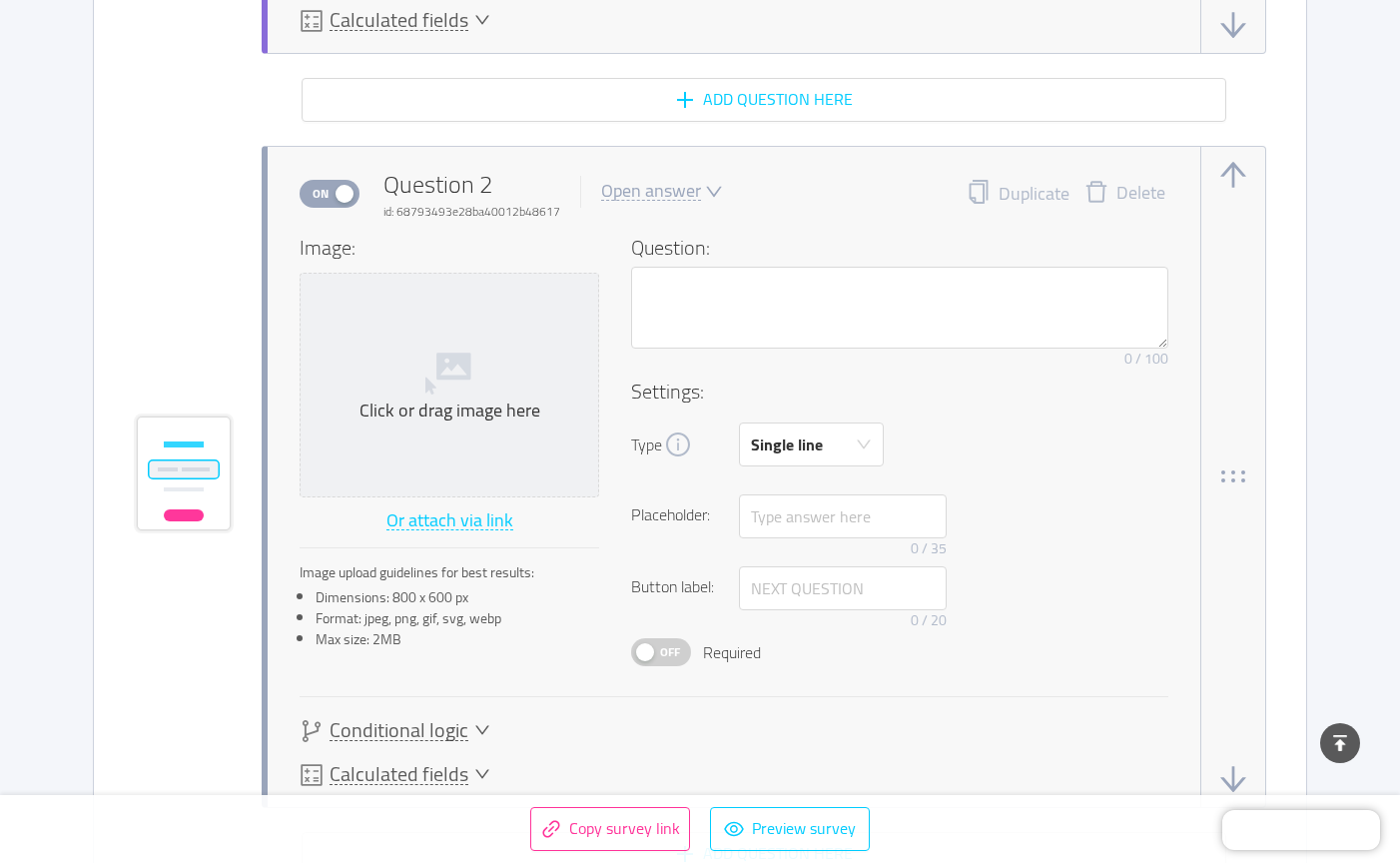 click on "Open answer" at bounding box center (651, 191) 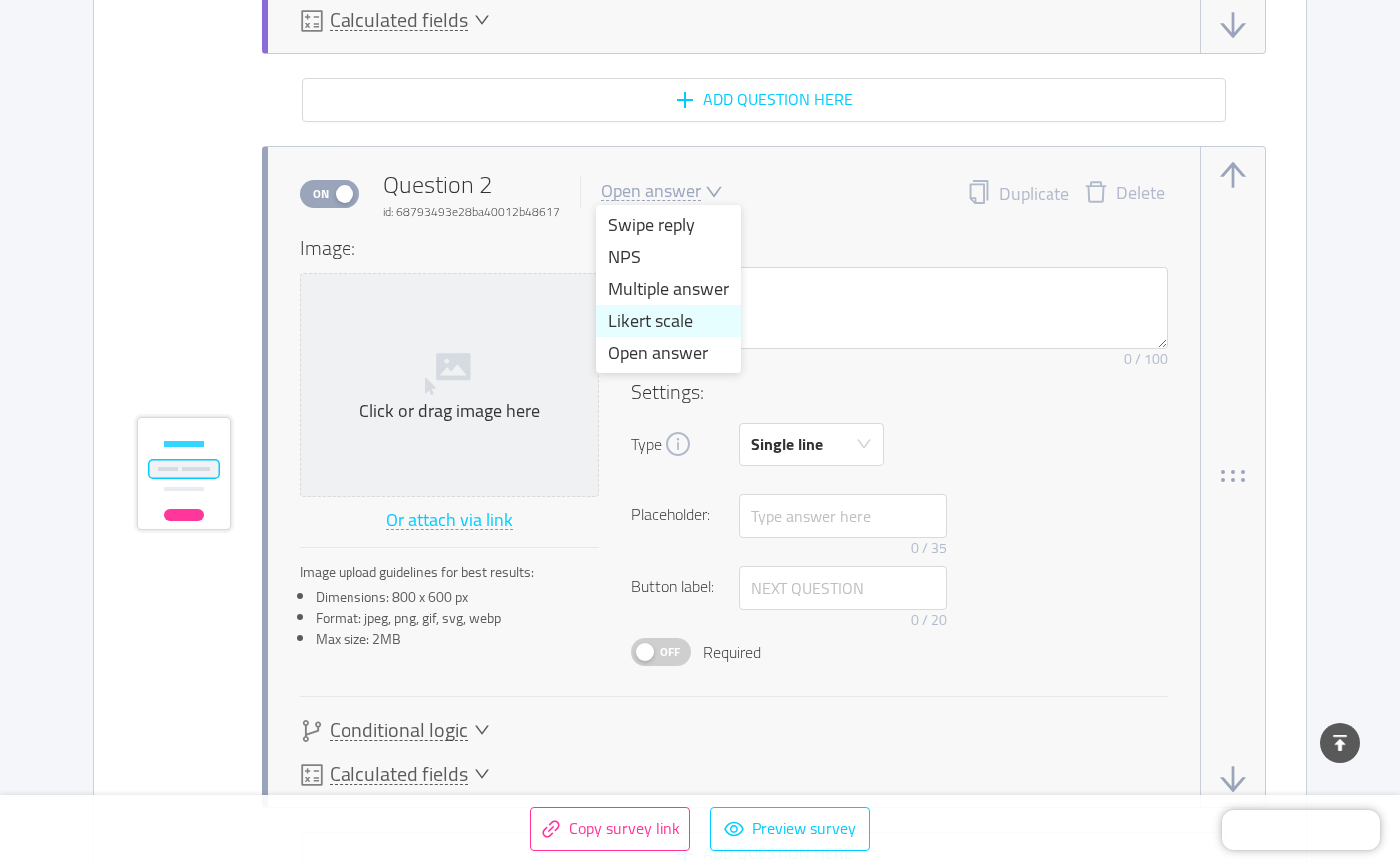 click on "Likert scale" at bounding box center [668, 321] 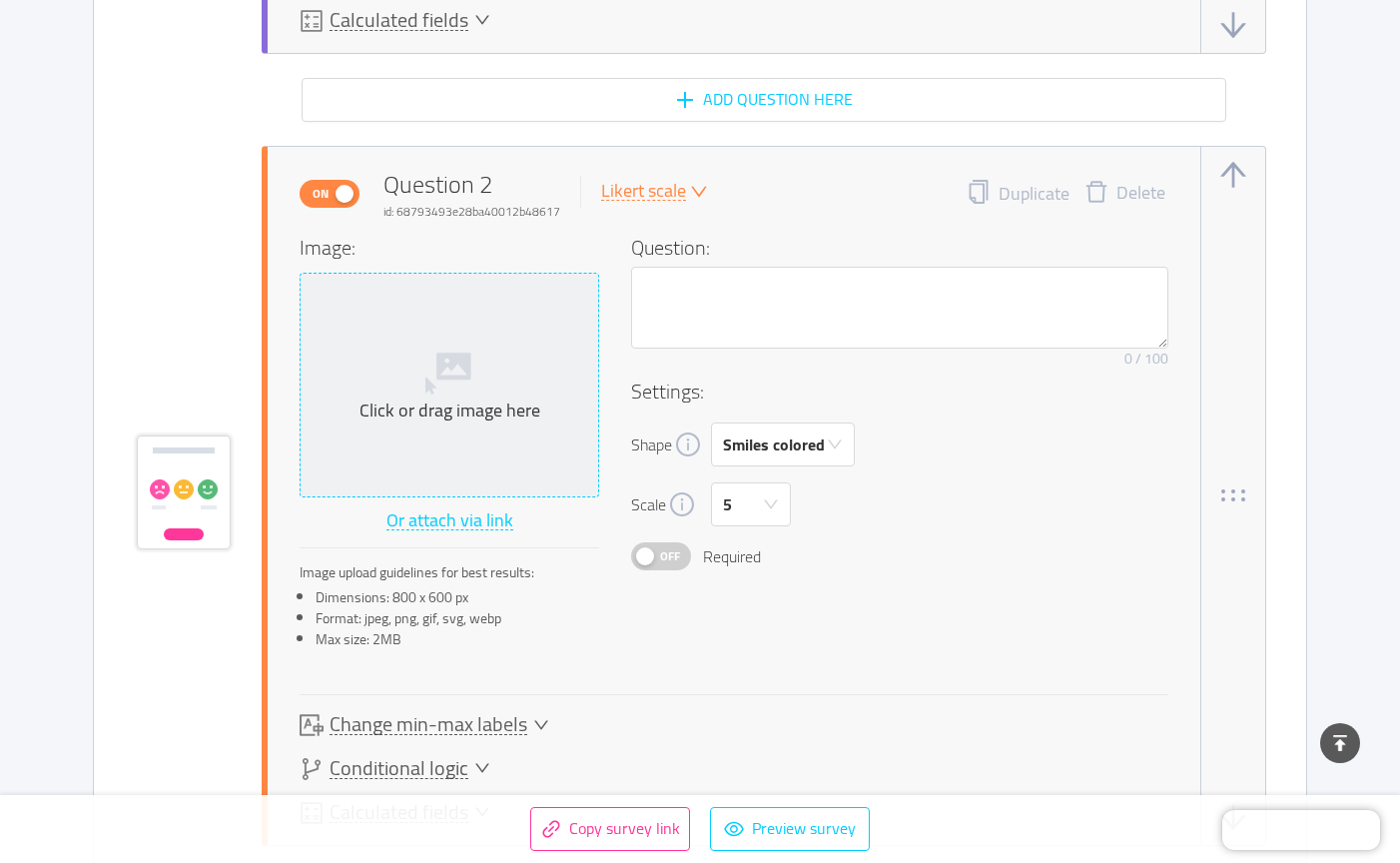click on "Click or drag image here" at bounding box center [449, 385] 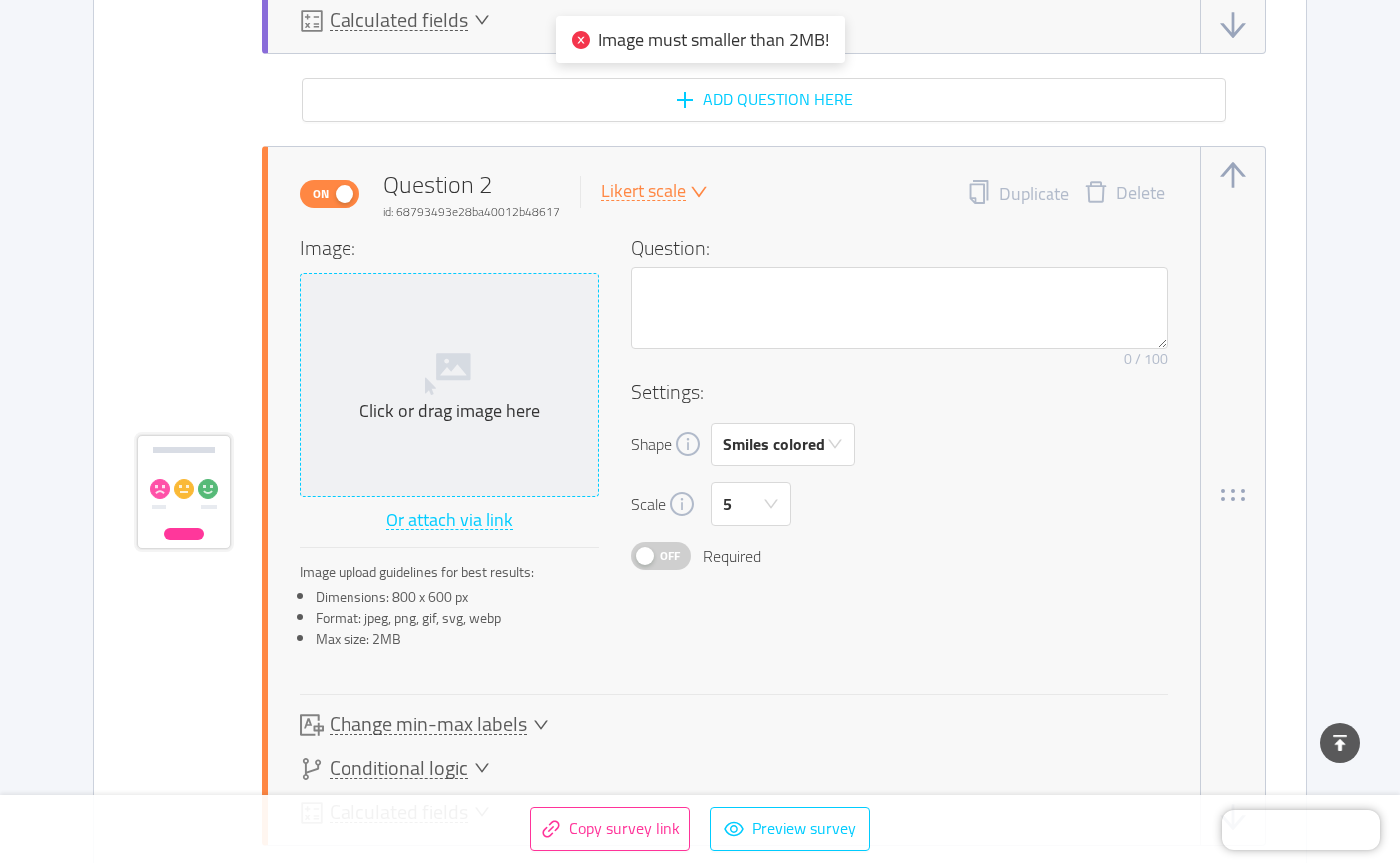 click on "Click or drag image here" at bounding box center (449, 411) 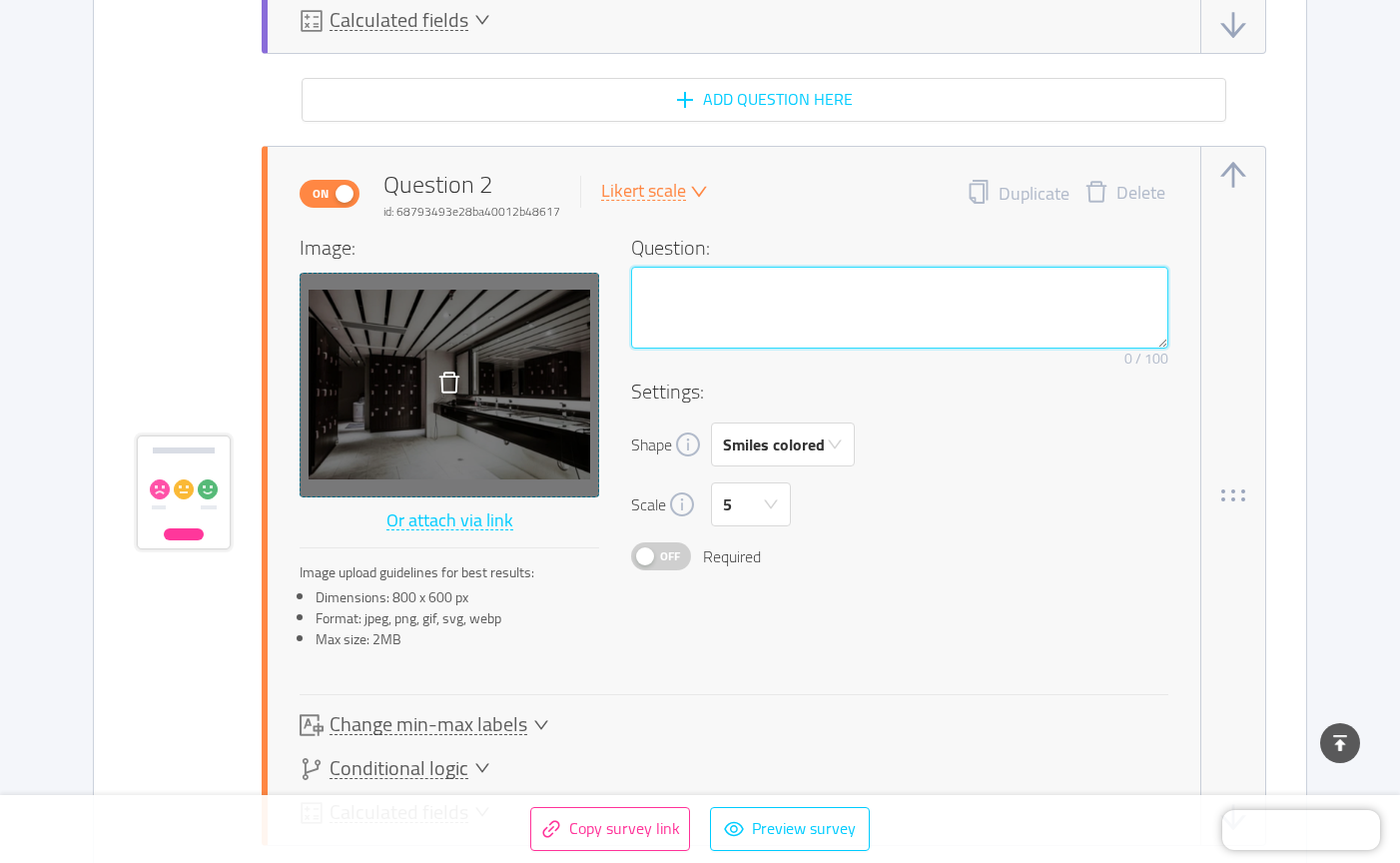 click at bounding box center (900, 308) 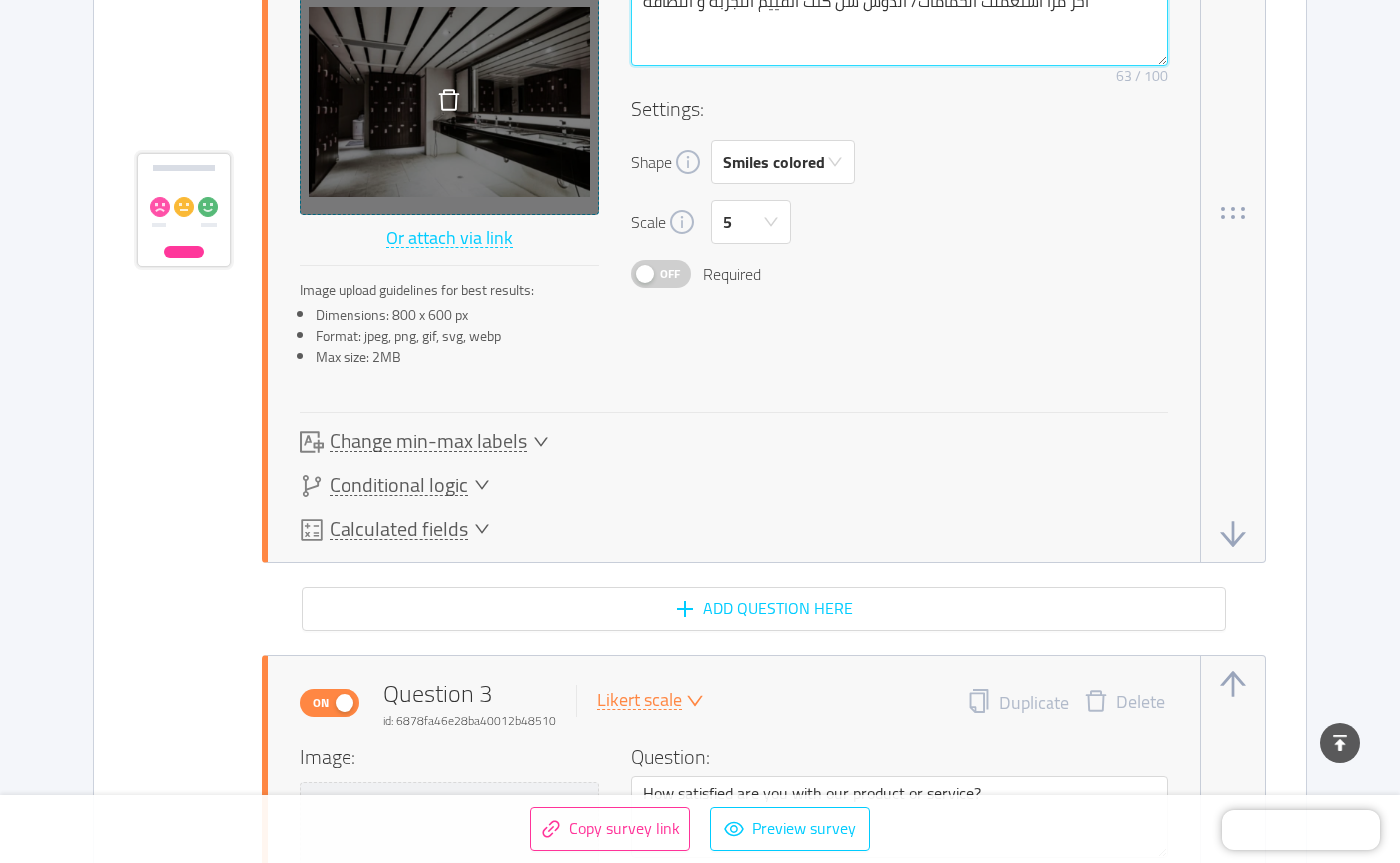 scroll, scrollTop: 2193, scrollLeft: 0, axis: vertical 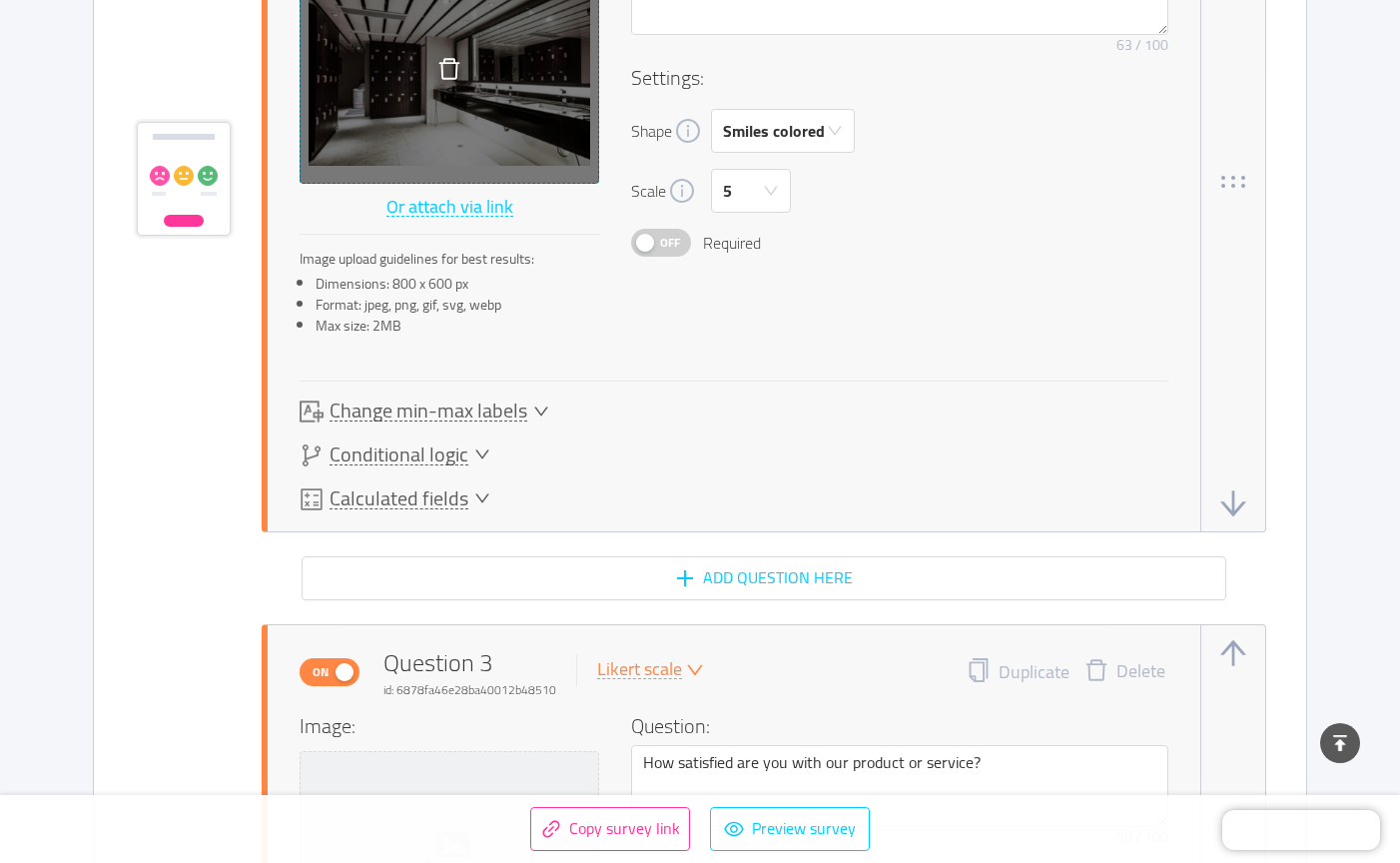 click on "Calculated fields" at bounding box center [394, 499] 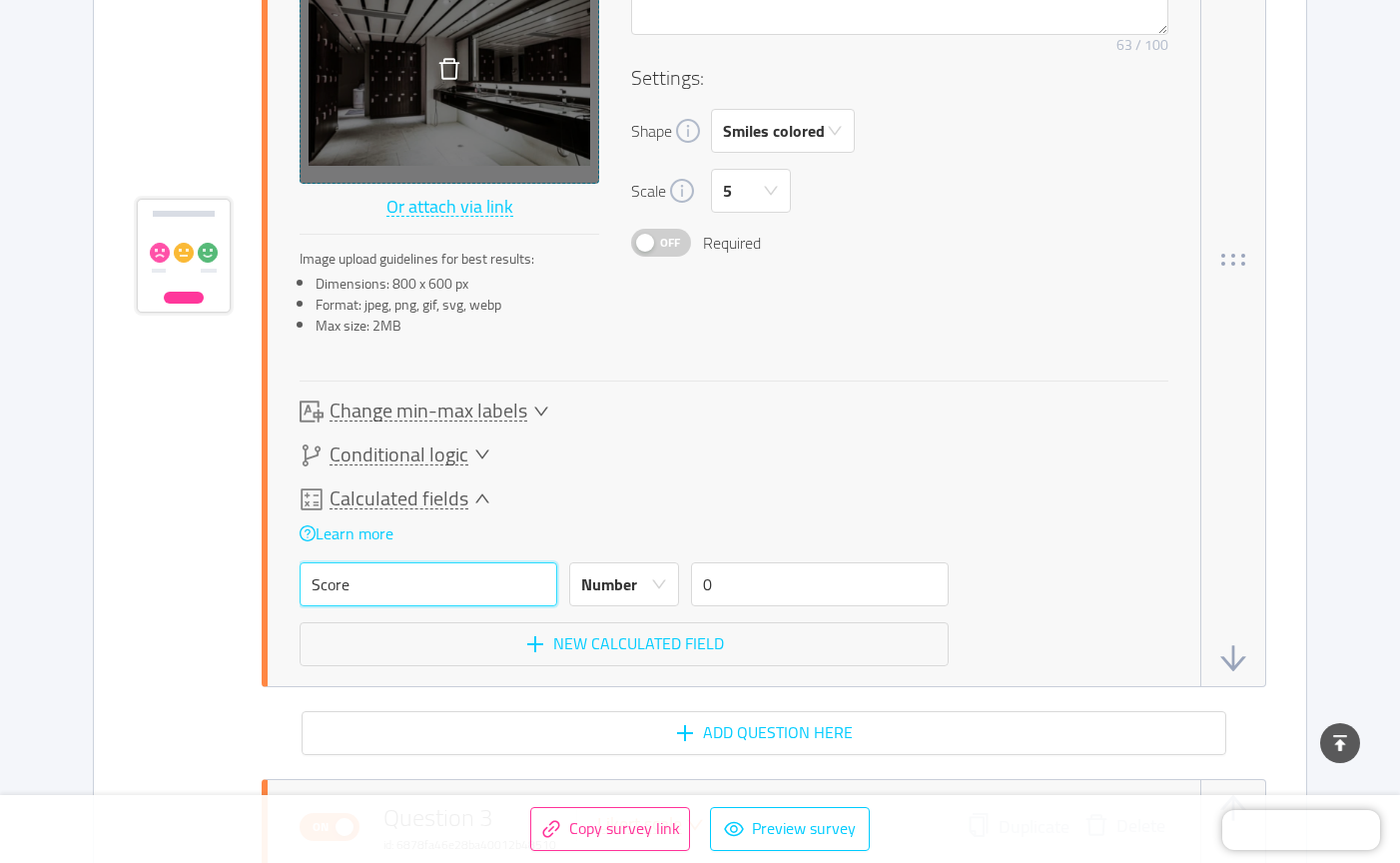 click on "Score" at bounding box center (428, 584) 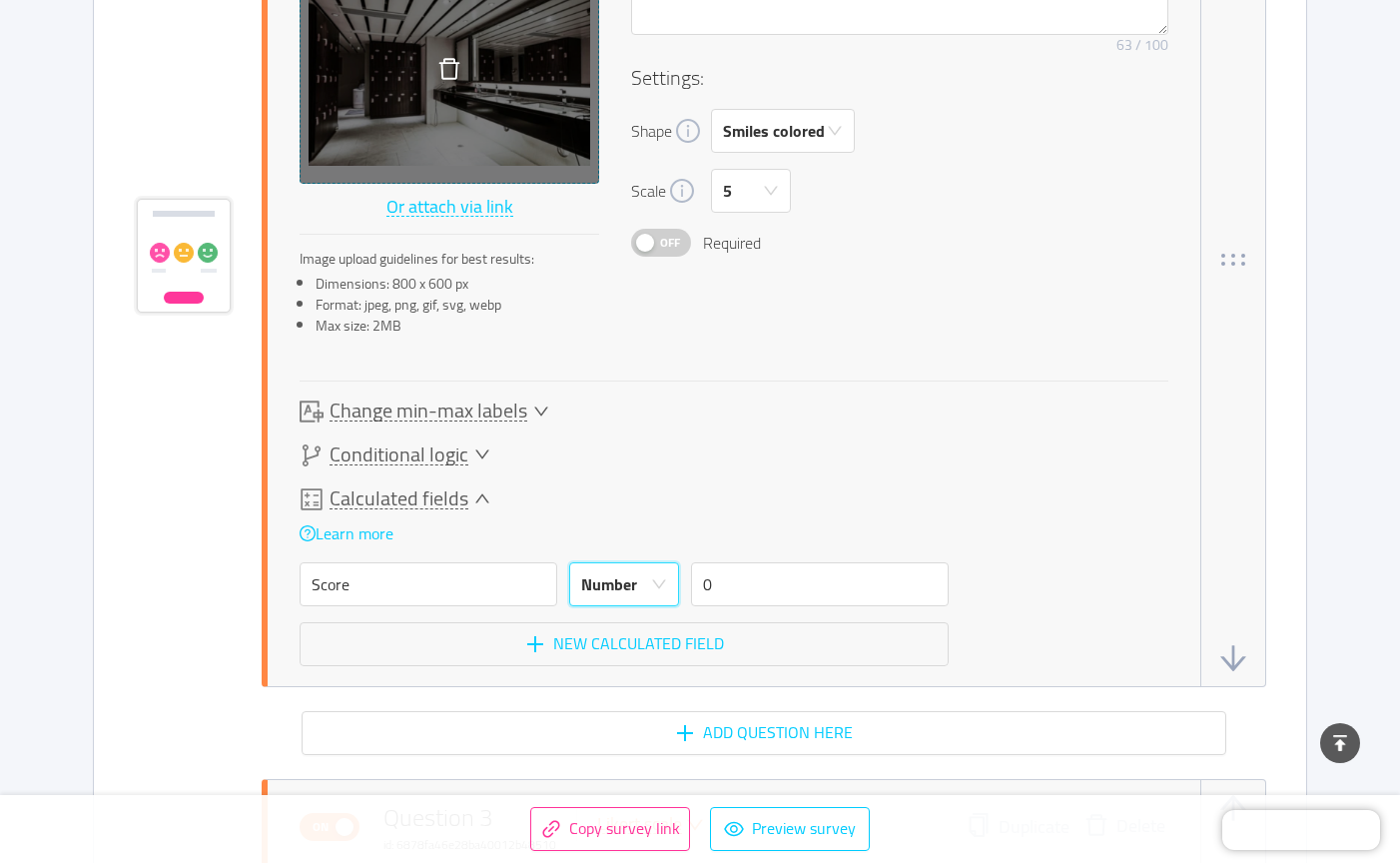 click on "Number" at bounding box center (609, 584) 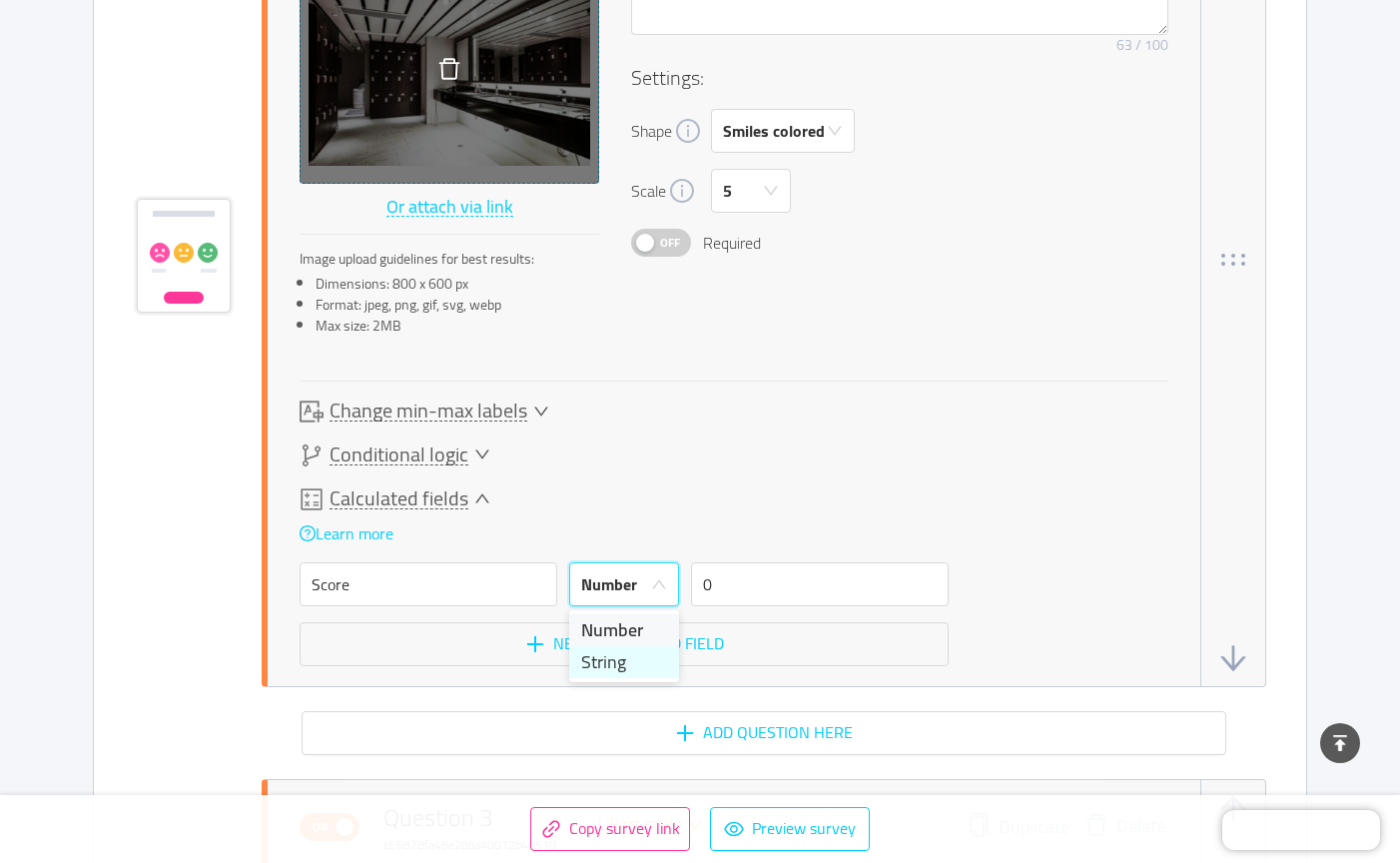 click on "String" at bounding box center [624, 662] 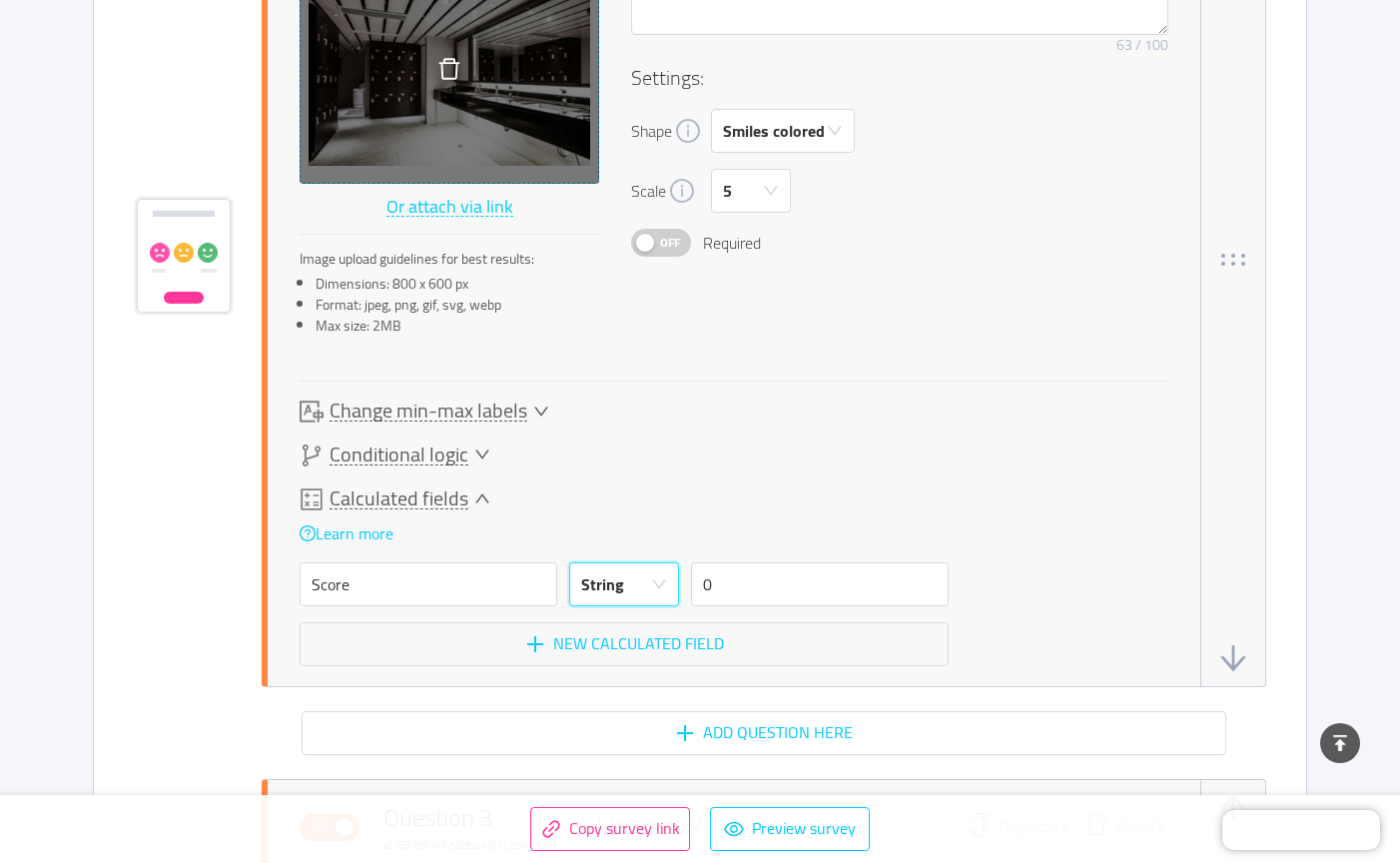 click on "String" at bounding box center (617, 584) 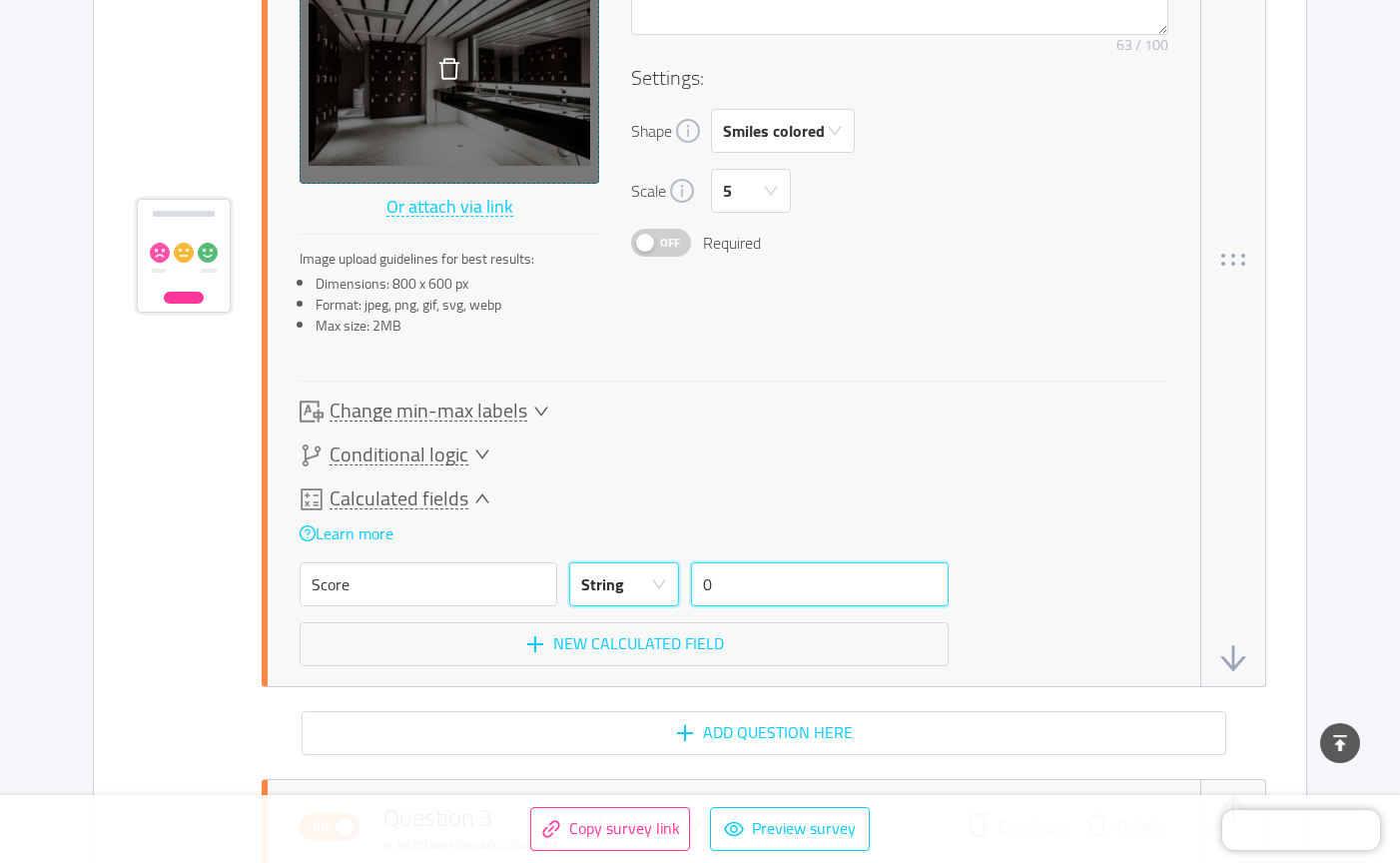 click on "0" at bounding box center [820, 584] 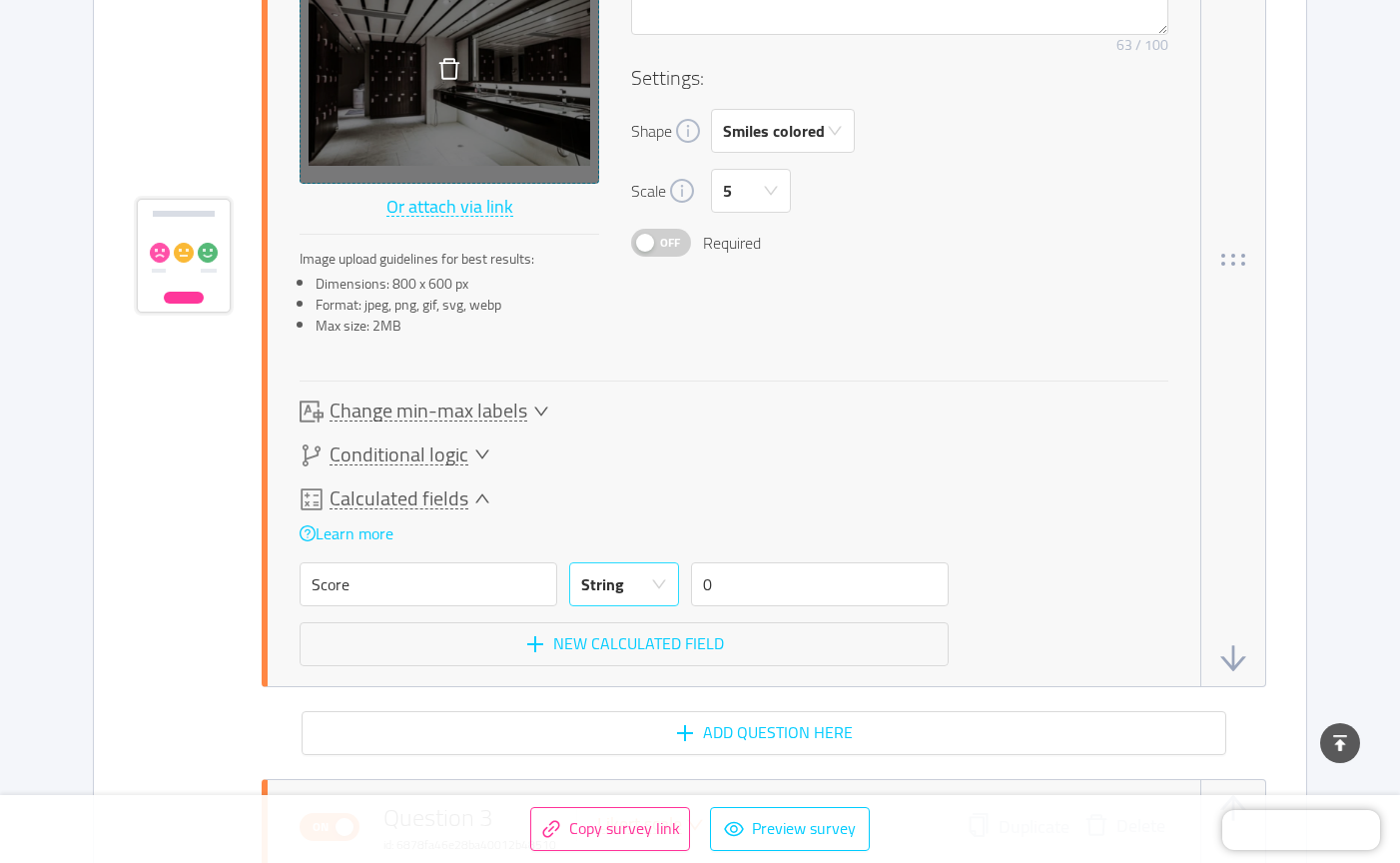 click on "String" at bounding box center (617, 584) 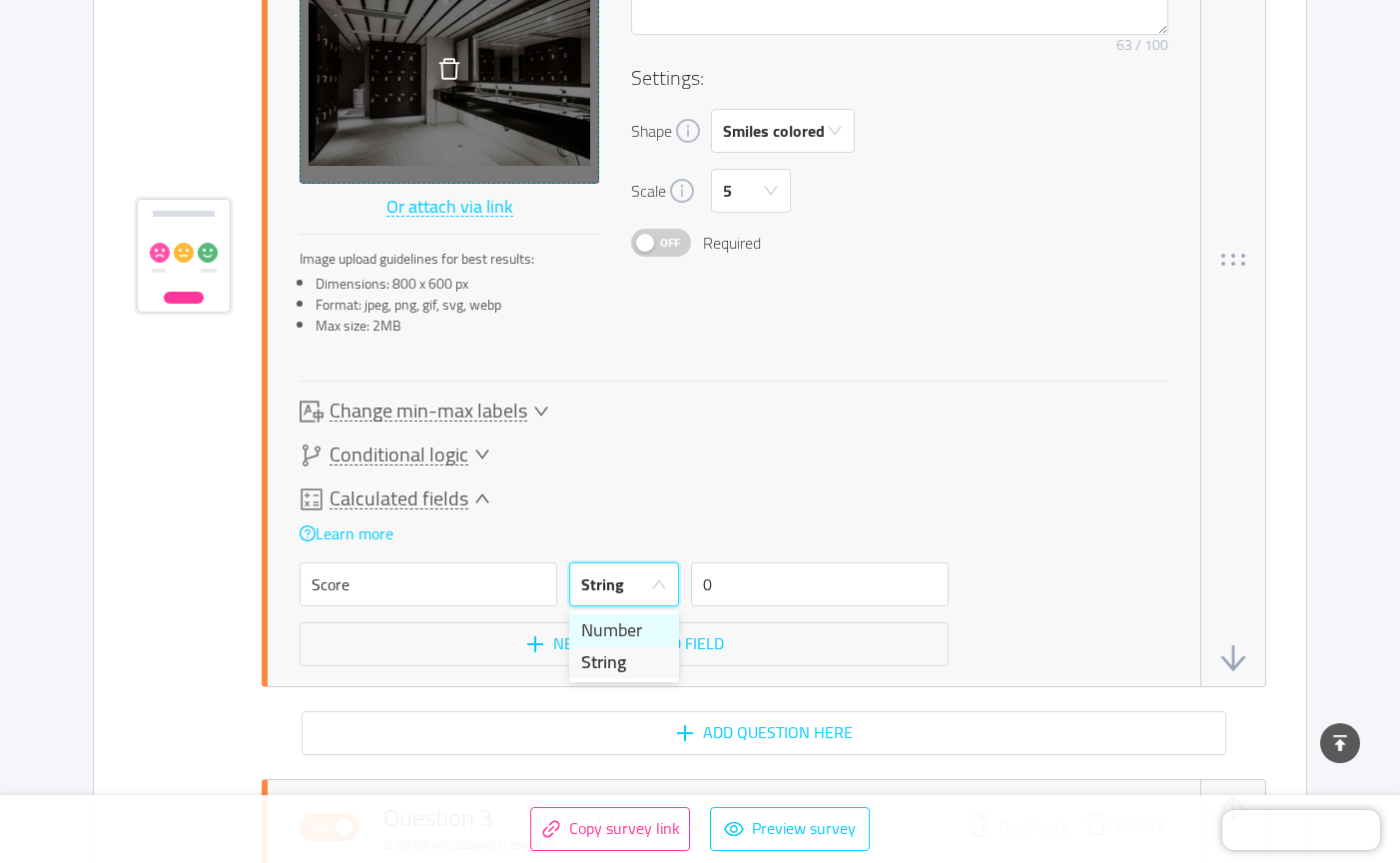 click on "Number" at bounding box center (624, 630) 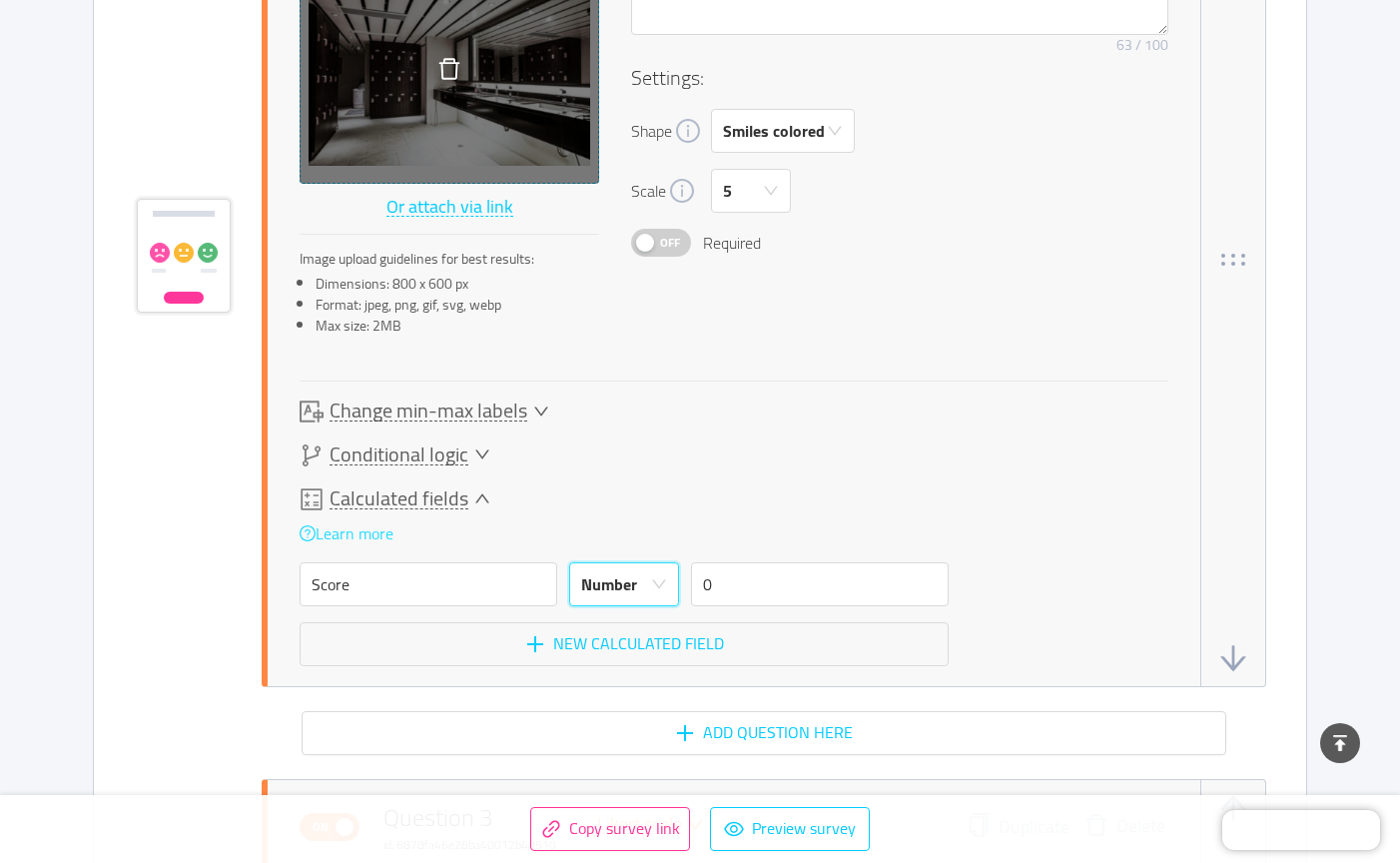 click on "Learn more" at bounding box center [347, 533] 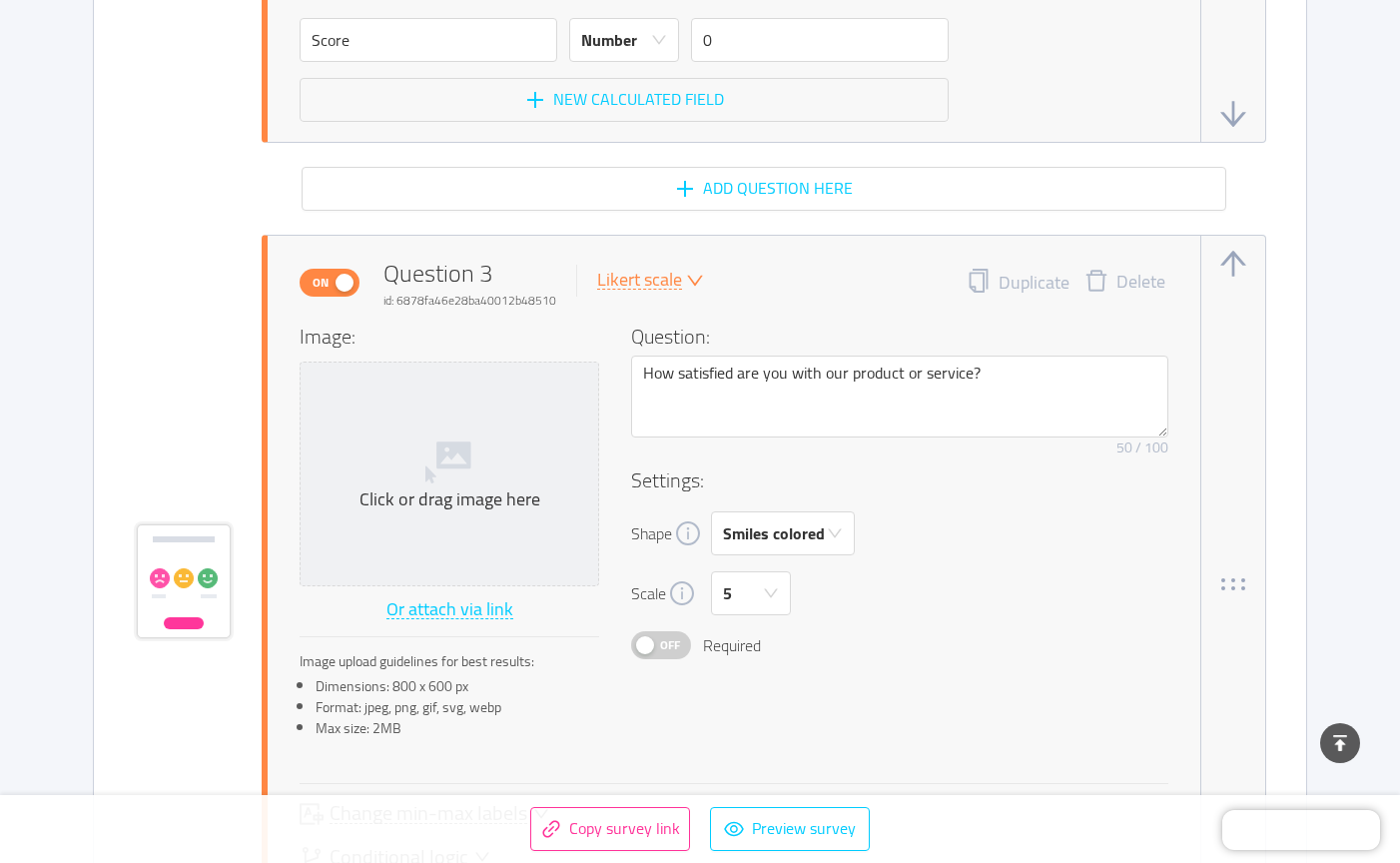 scroll, scrollTop: 2744, scrollLeft: 0, axis: vertical 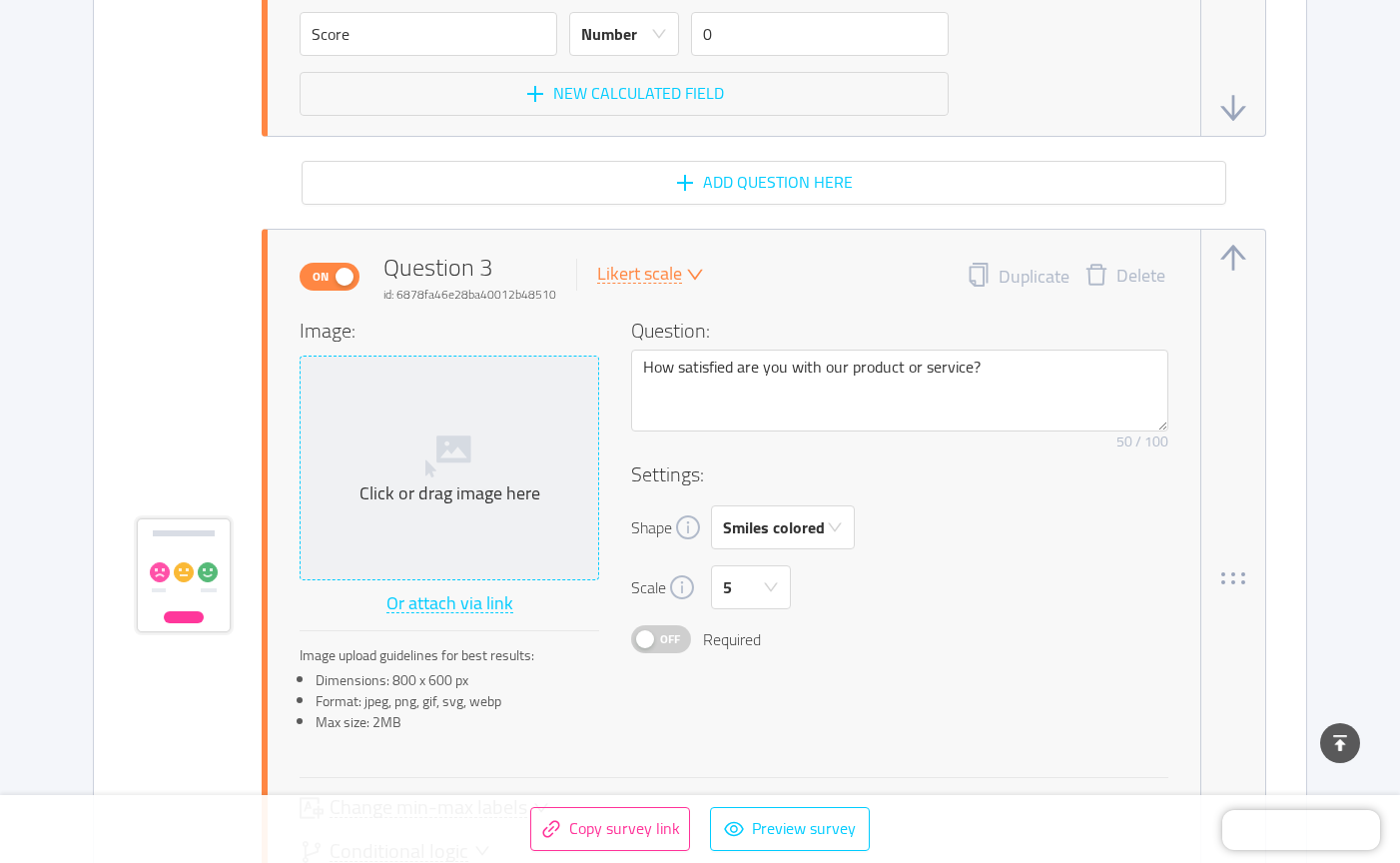 click on "Click or drag image here" at bounding box center (449, 493) 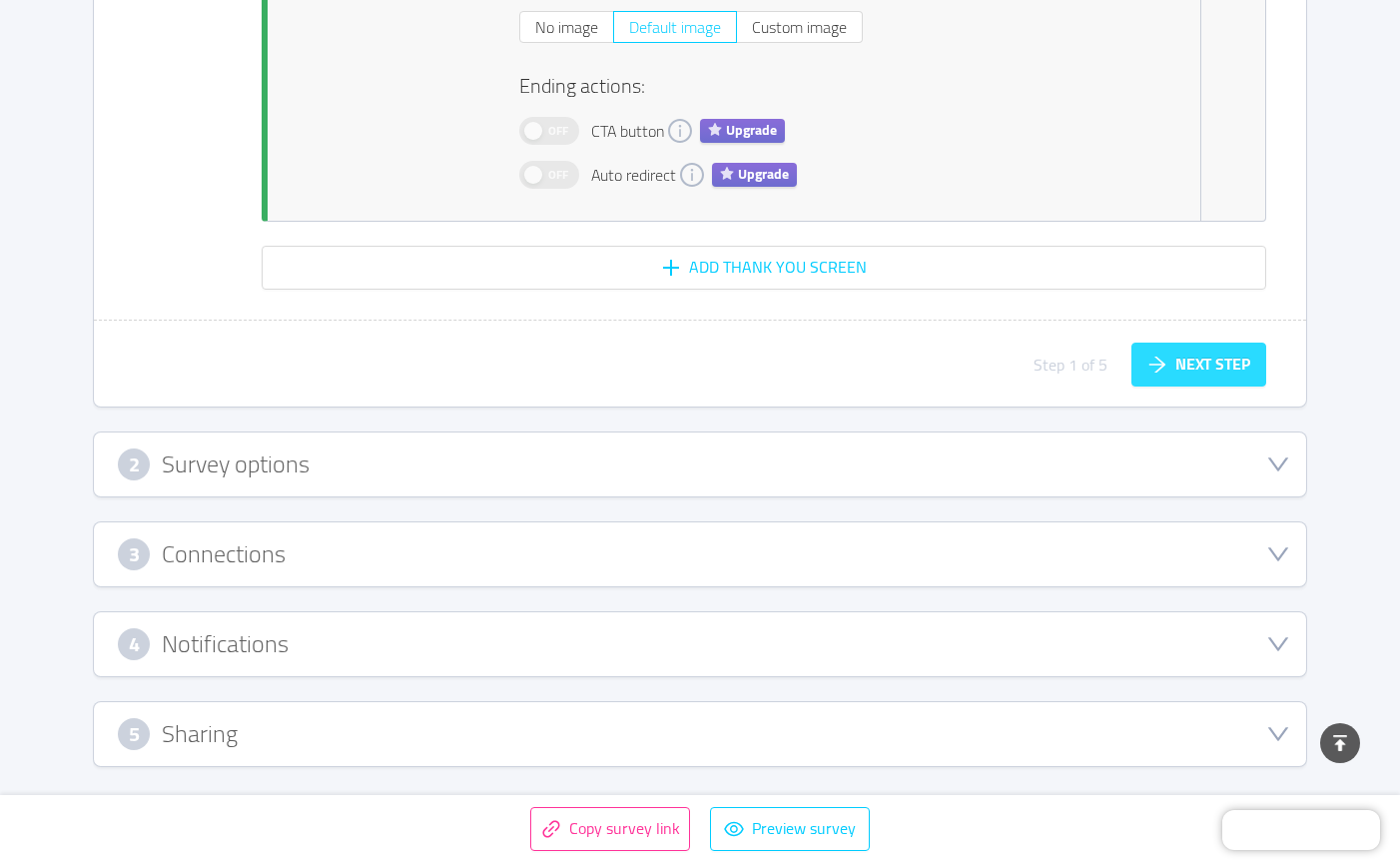 scroll, scrollTop: 5815, scrollLeft: 0, axis: vertical 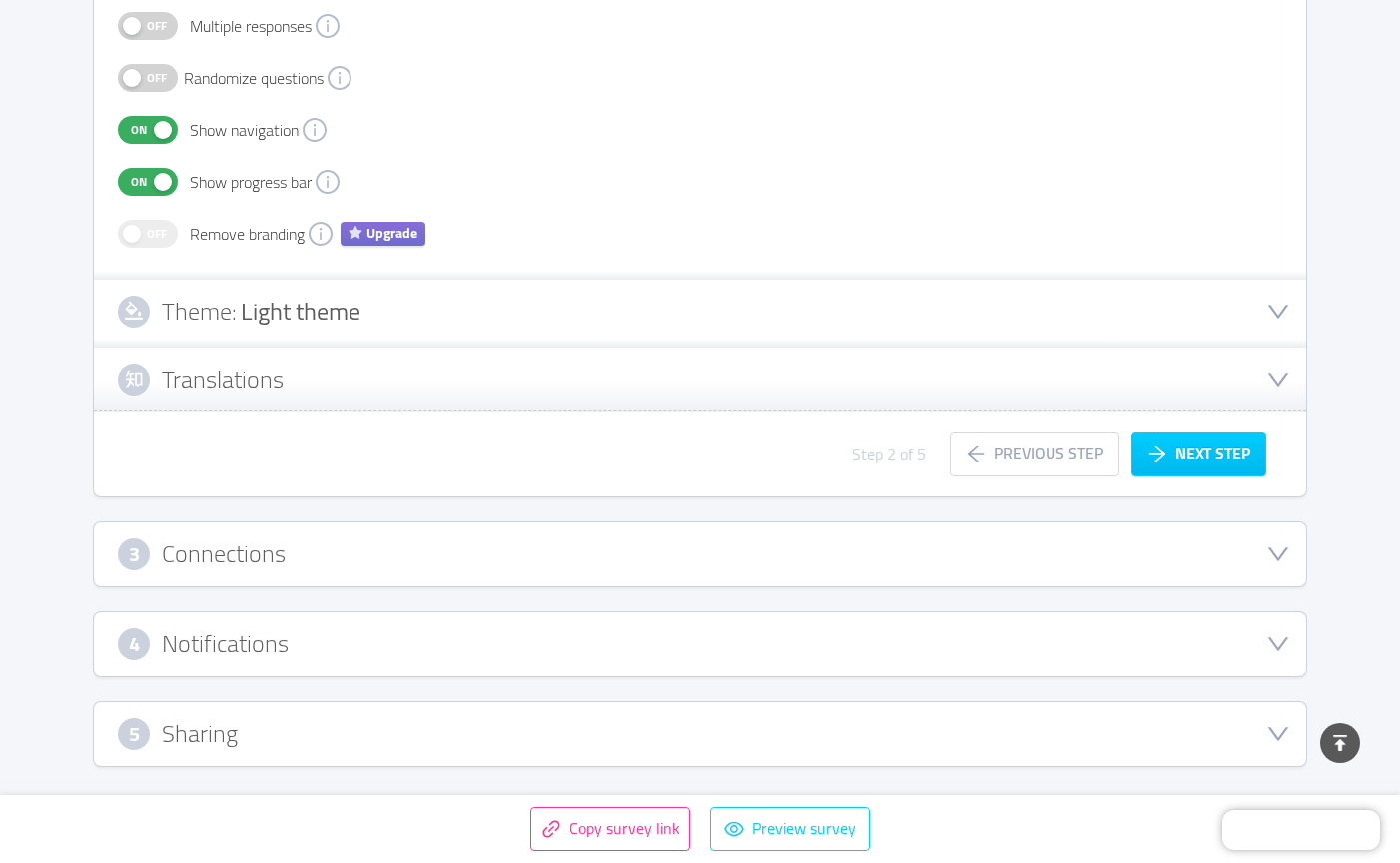 click on "Translations" at bounding box center [700, 380] 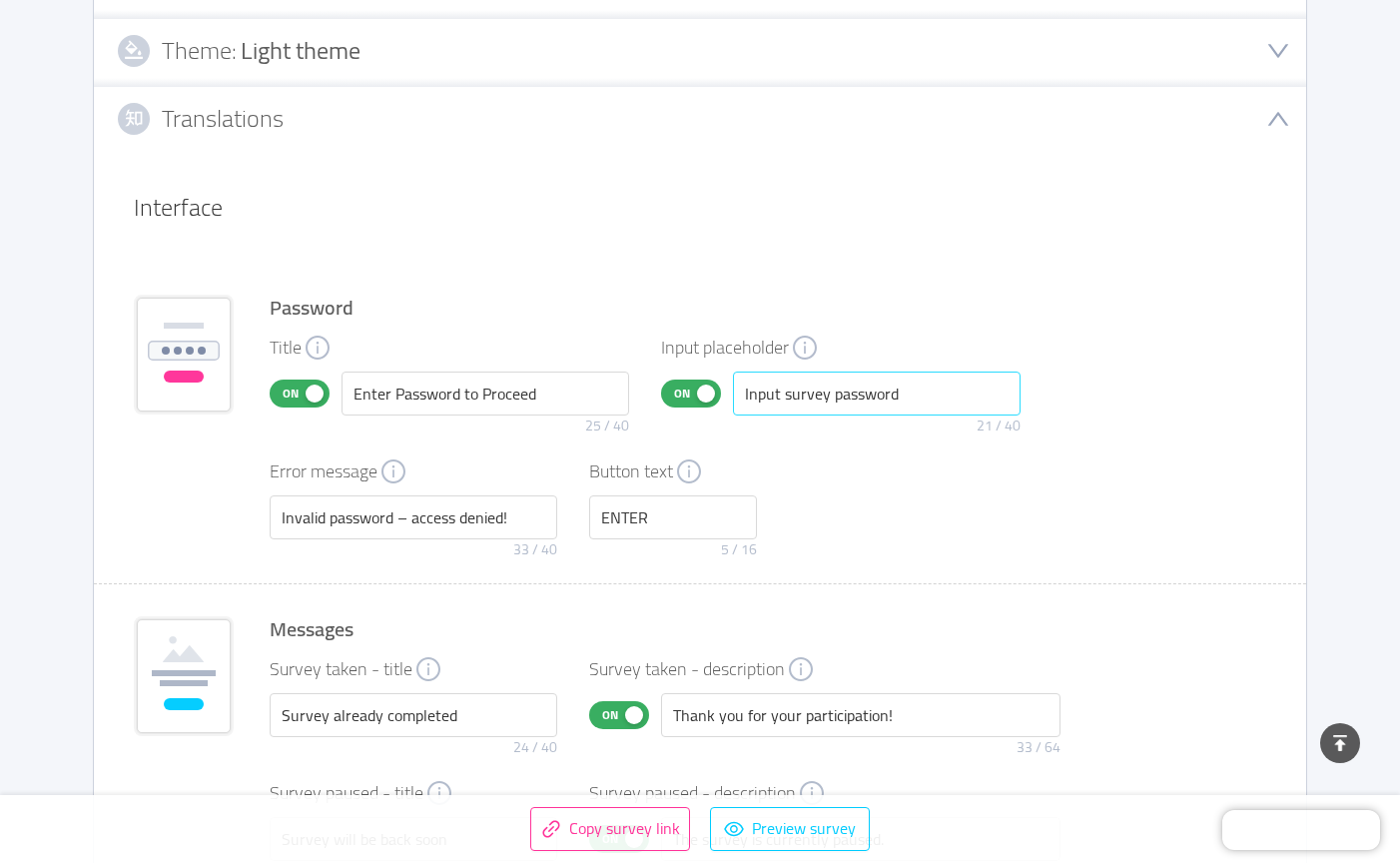 scroll, scrollTop: 877, scrollLeft: 0, axis: vertical 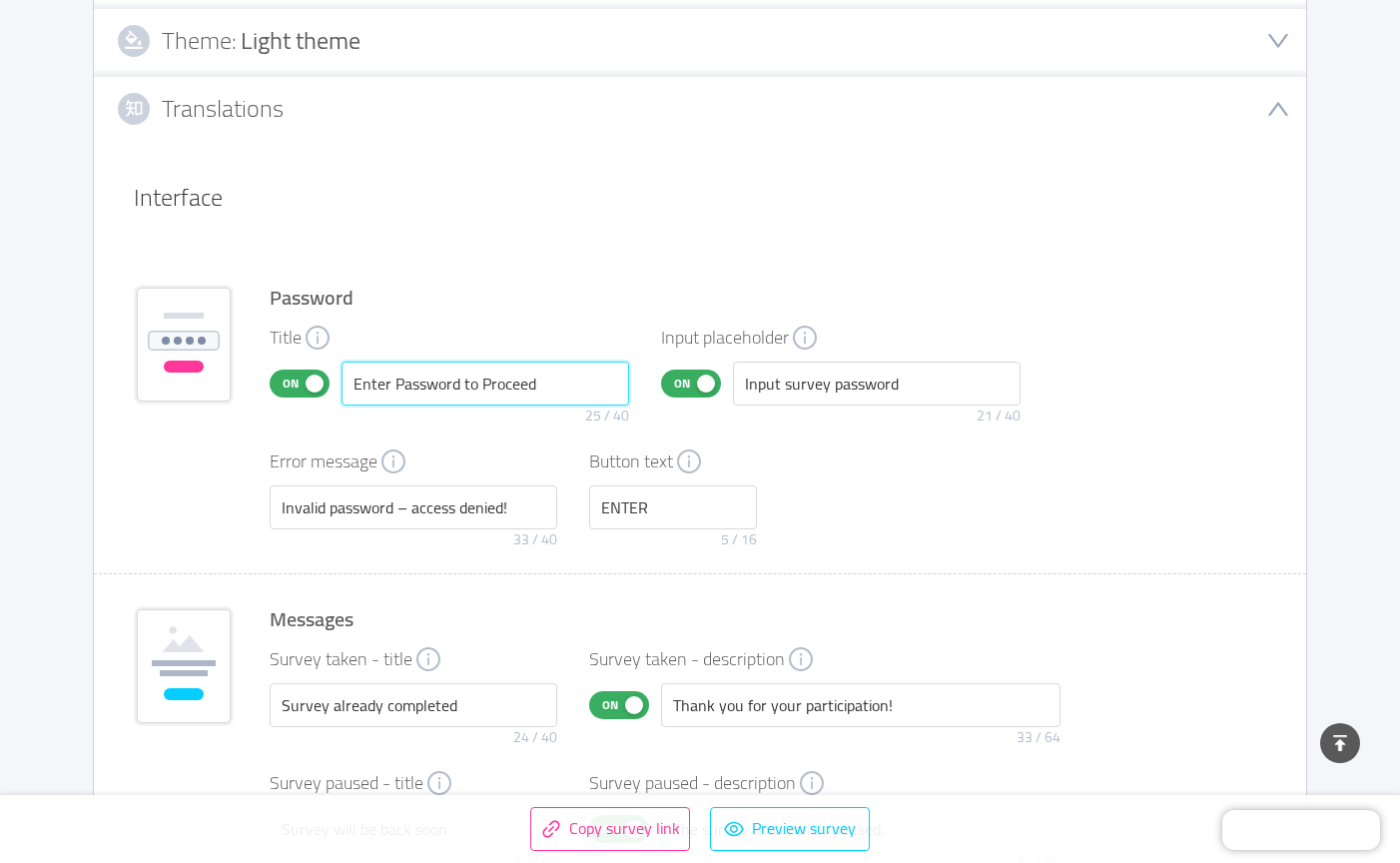 click on "Enter Password to Proceed" at bounding box center (485, 384) 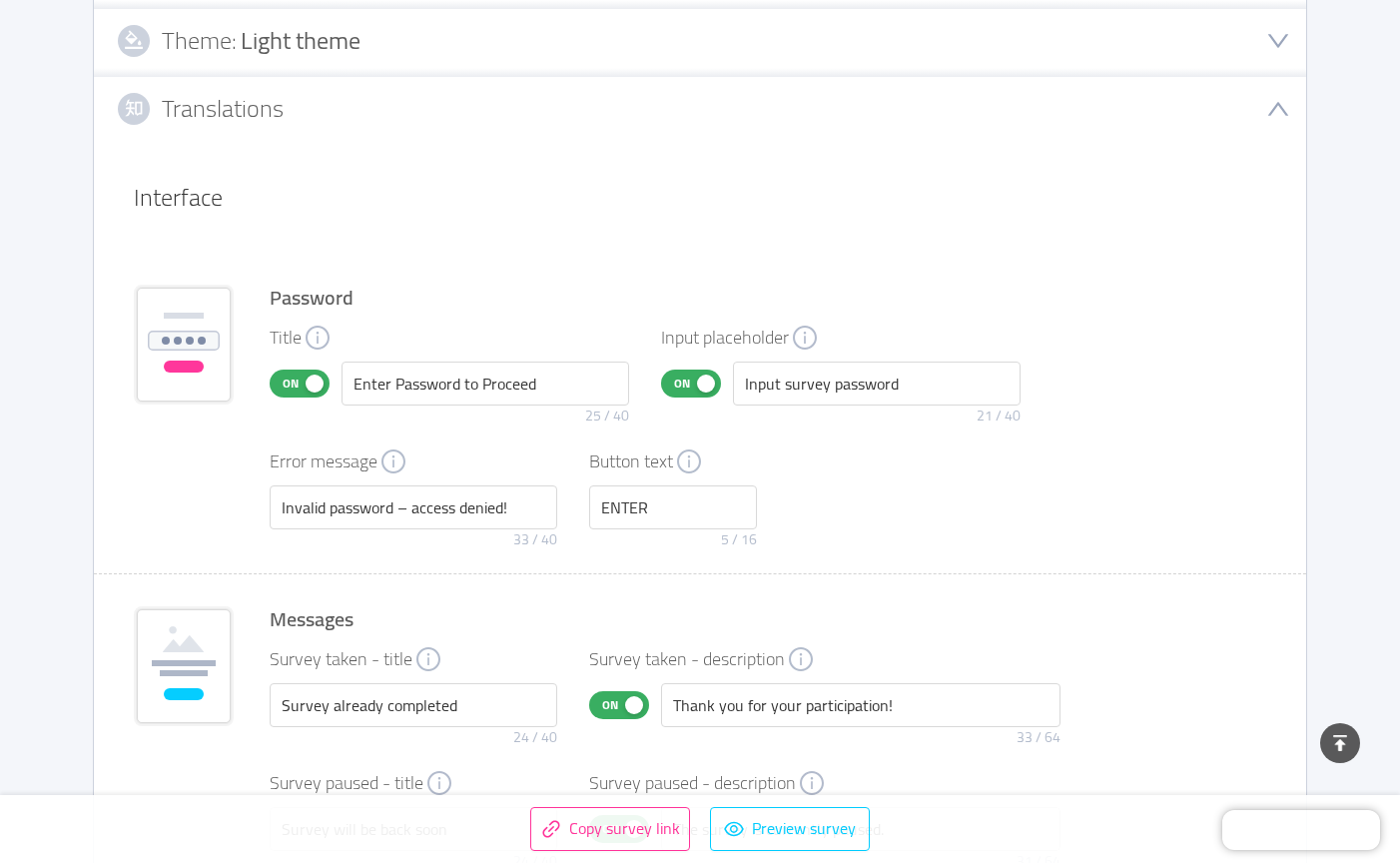 click on "Password Title On Enter Password to Proceed  25 / 40  Input placeholder On Input survey password  21 / 40  Error message Invalid password – access denied!  33 / 40  Button text ENTER  5 / 16" at bounding box center (768, 421) 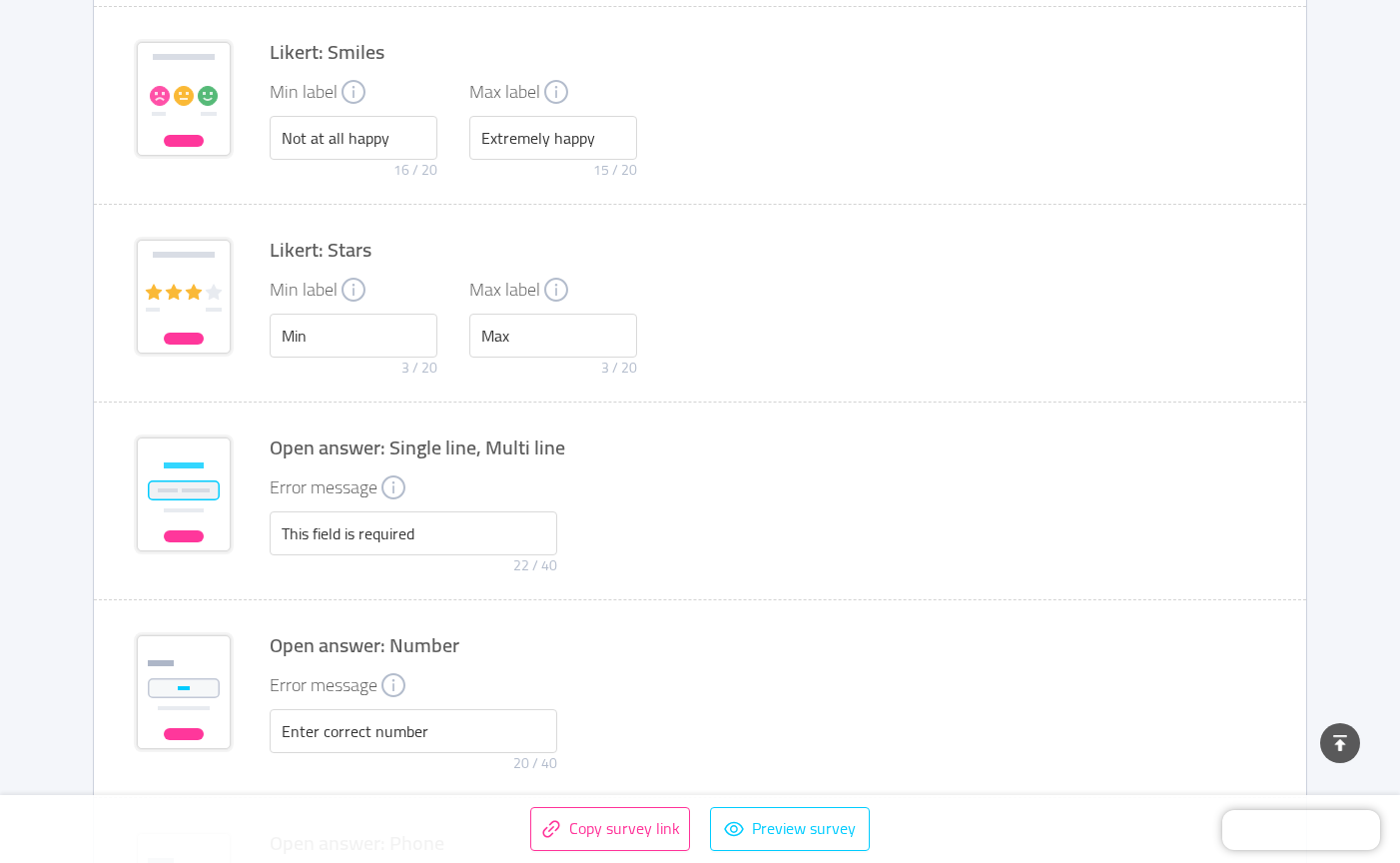 scroll, scrollTop: 2474, scrollLeft: 0, axis: vertical 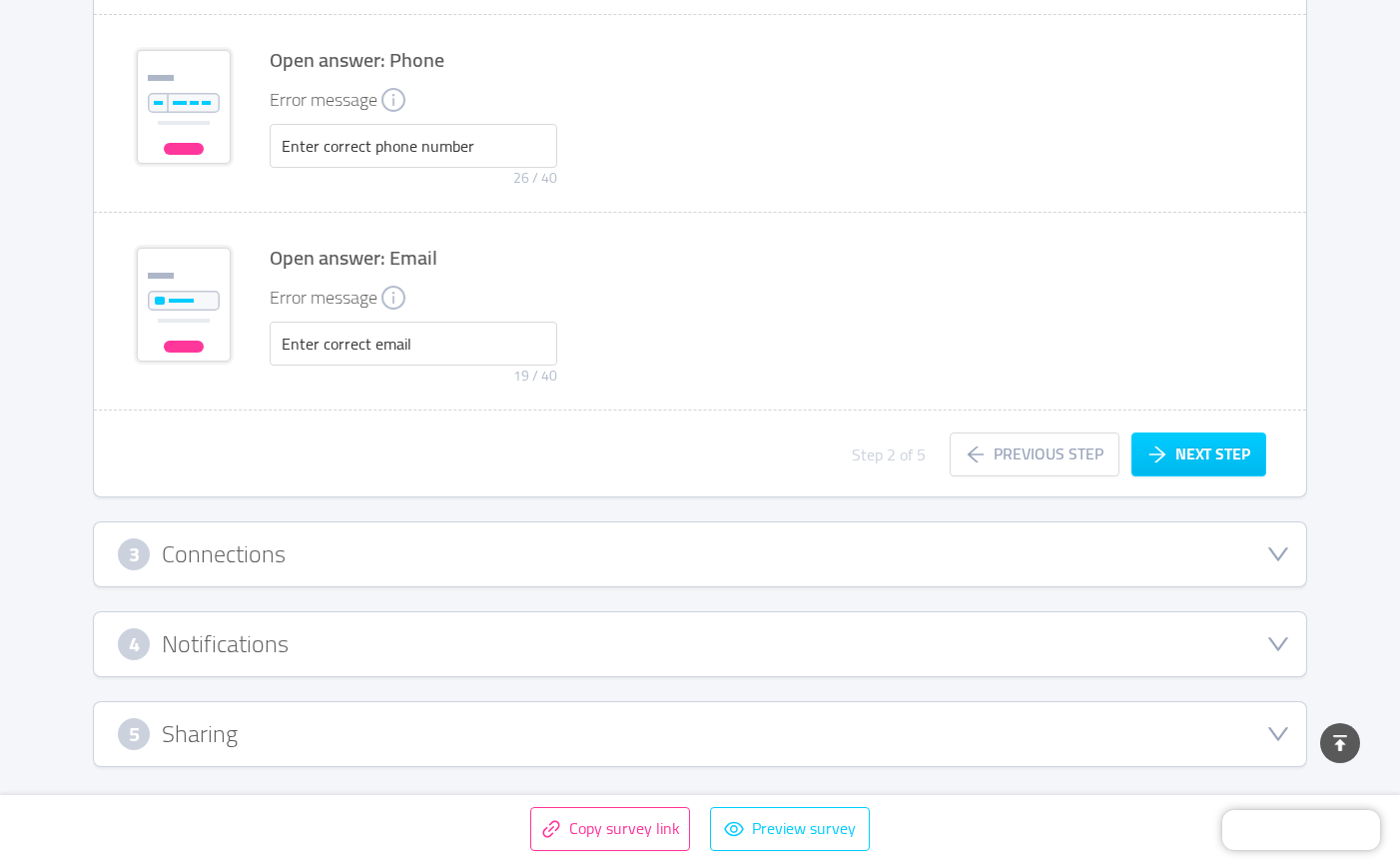 click on "3  Connections" at bounding box center [700, 554] 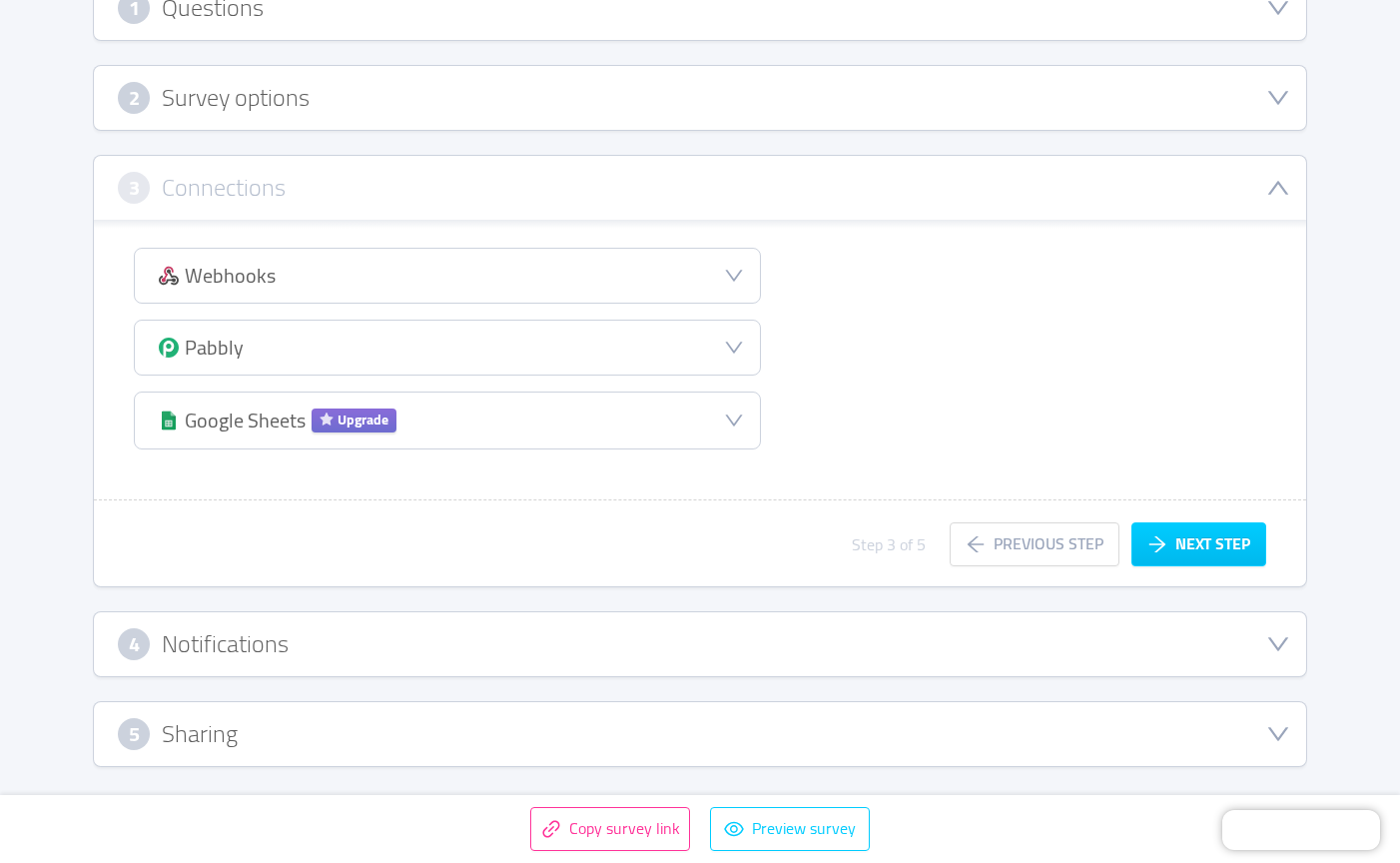 click on "4  Notifications" at bounding box center (700, 644) 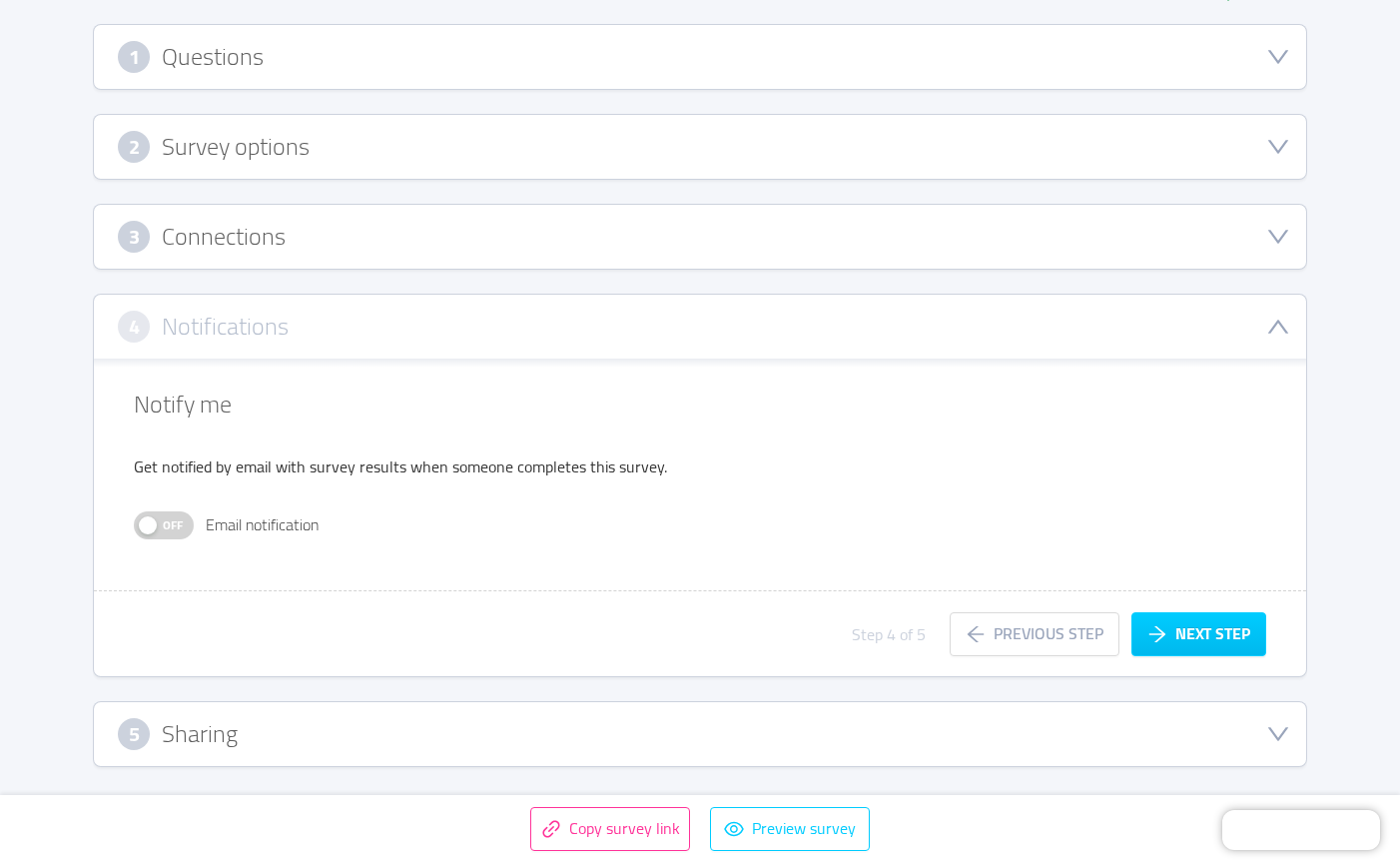click on "5  Sharing" at bounding box center [700, 734] 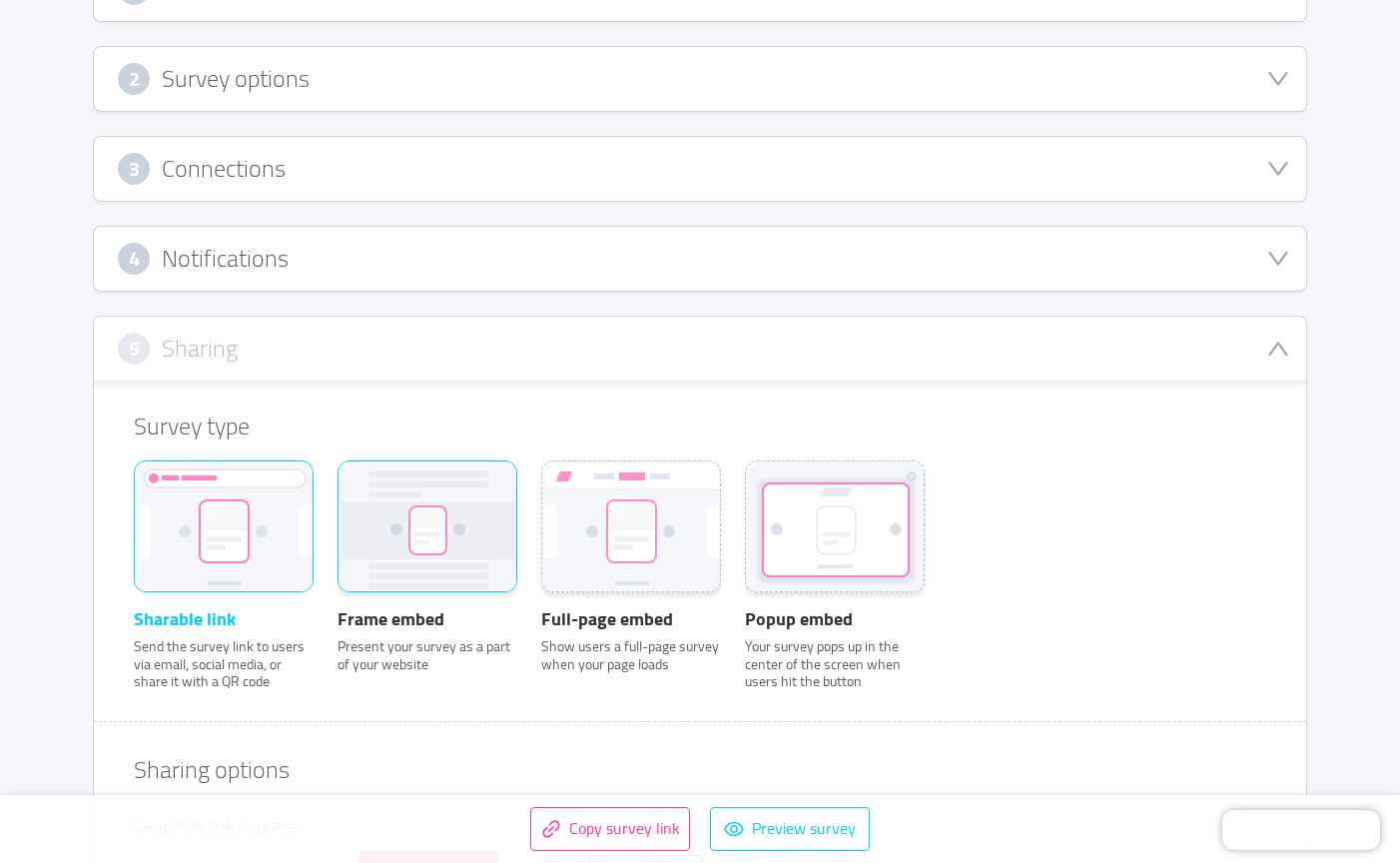scroll, scrollTop: 365, scrollLeft: 0, axis: vertical 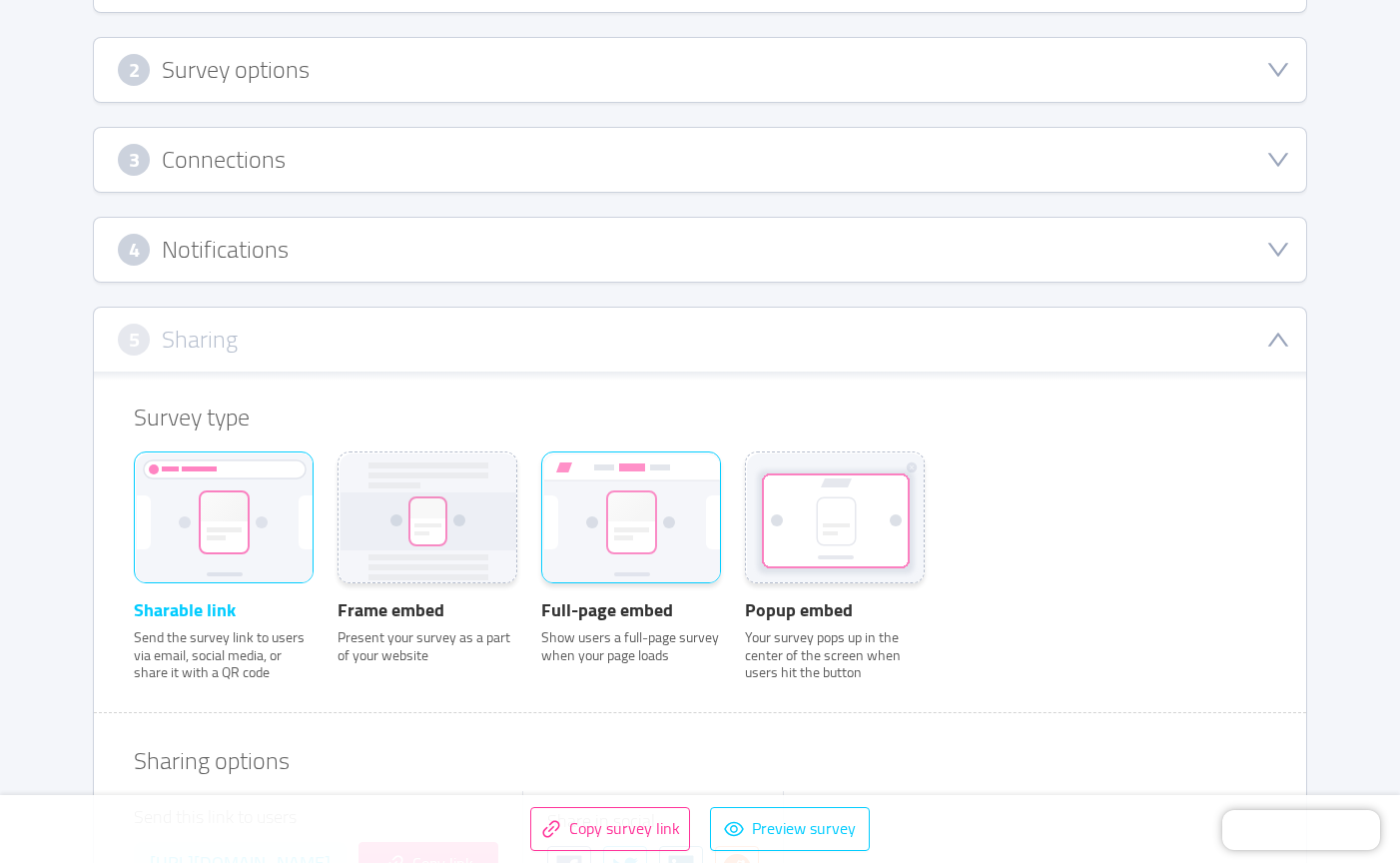 click 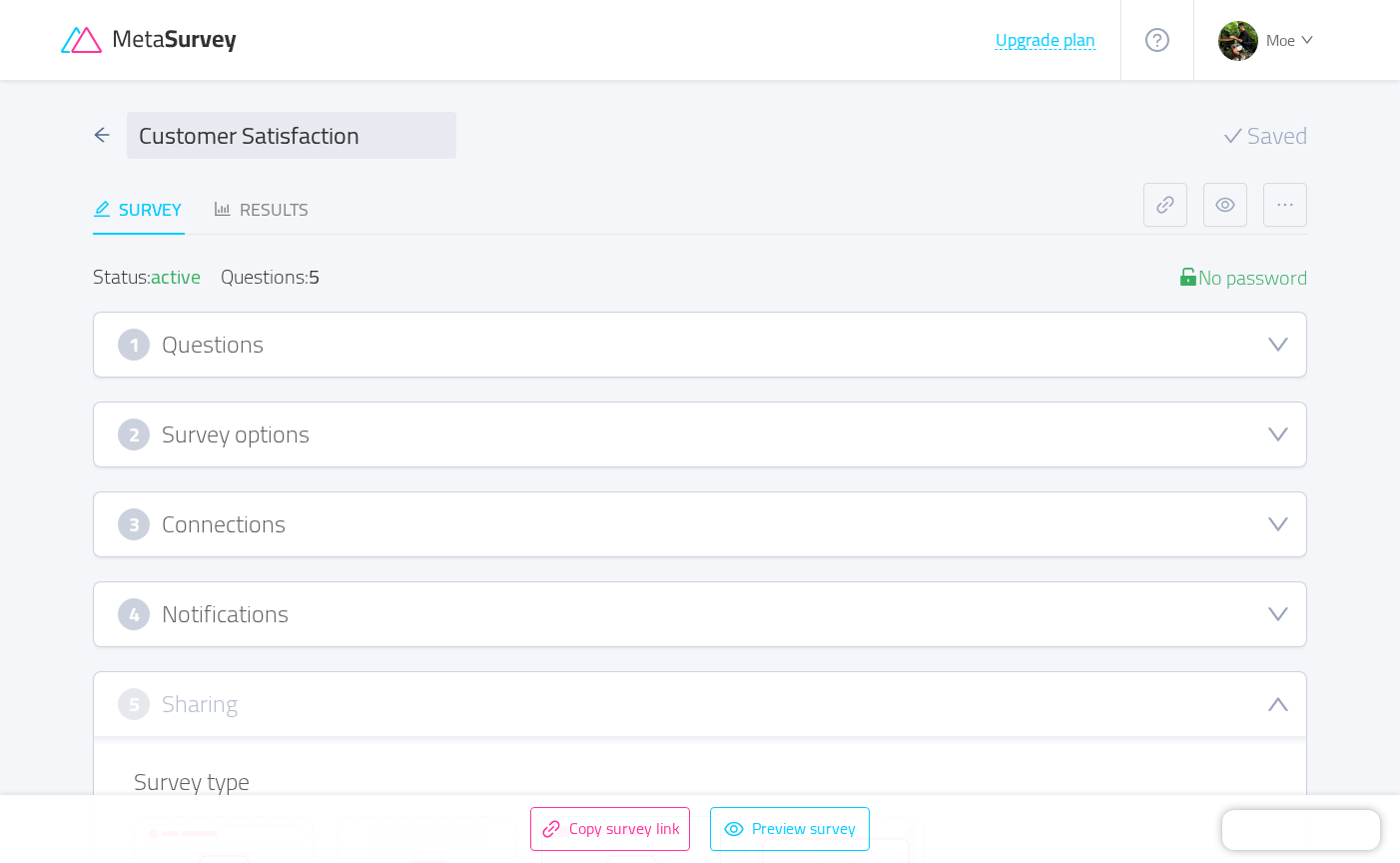 scroll, scrollTop: 0, scrollLeft: 0, axis: both 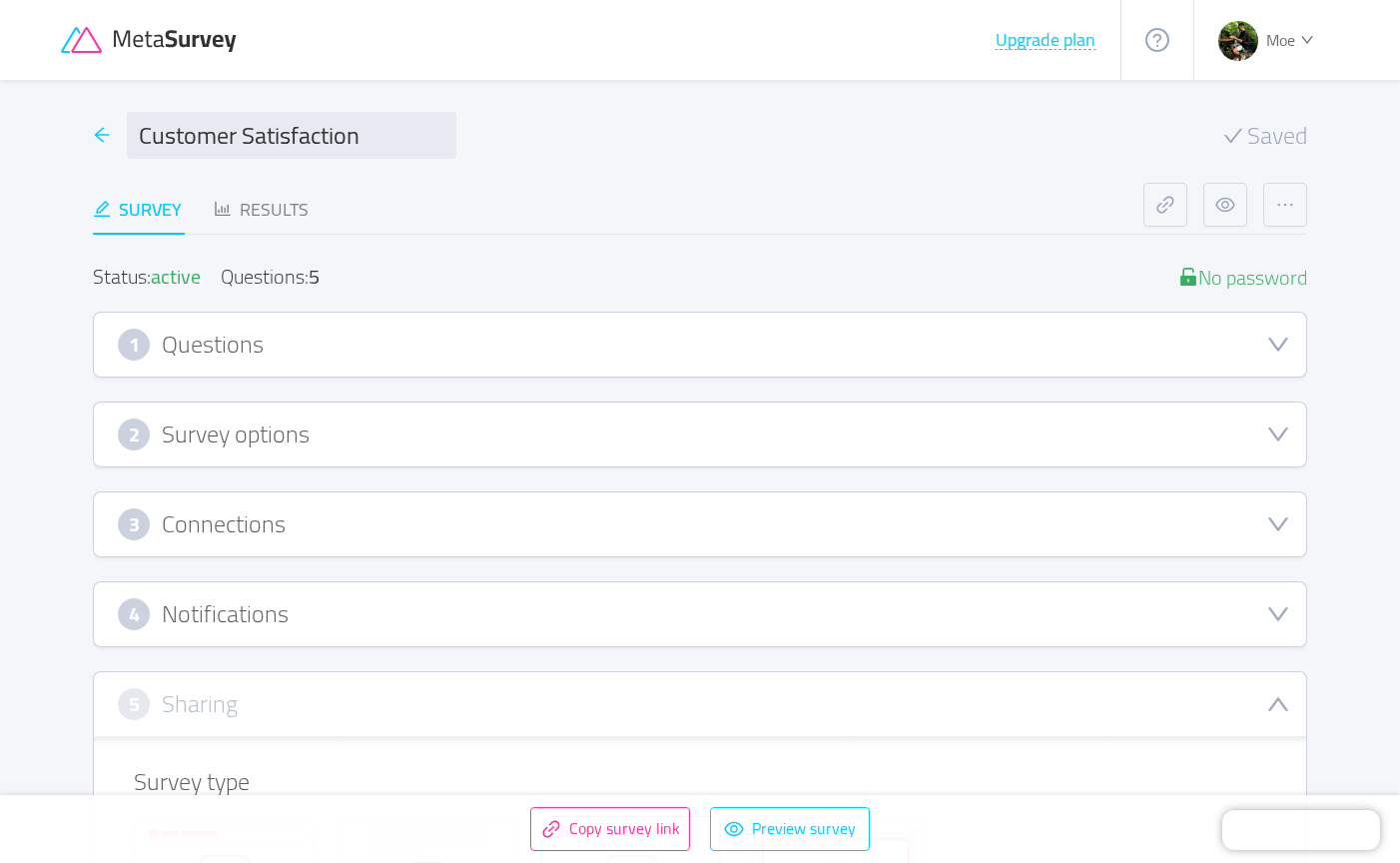 click 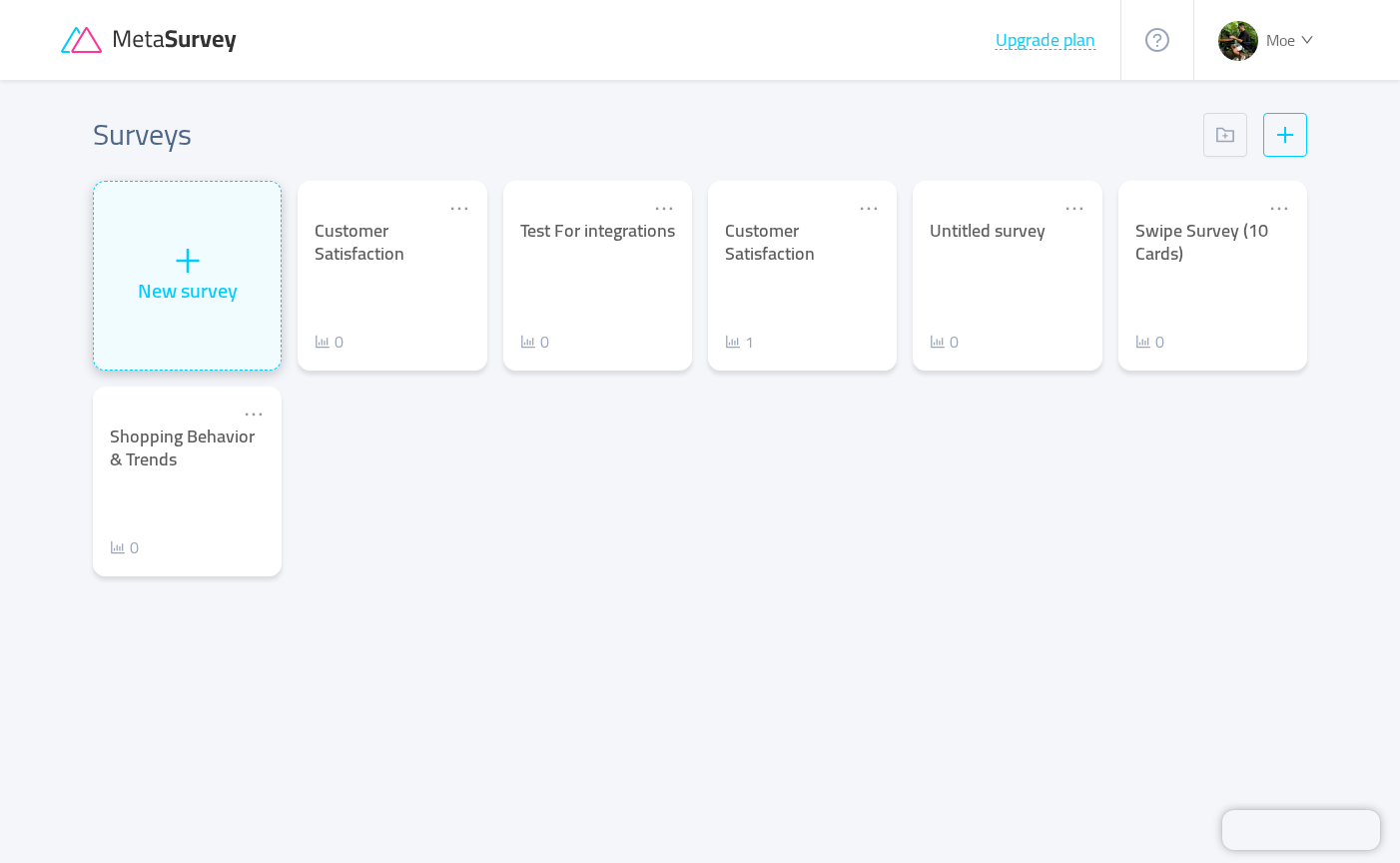 click on "New survey" at bounding box center (187, 276) 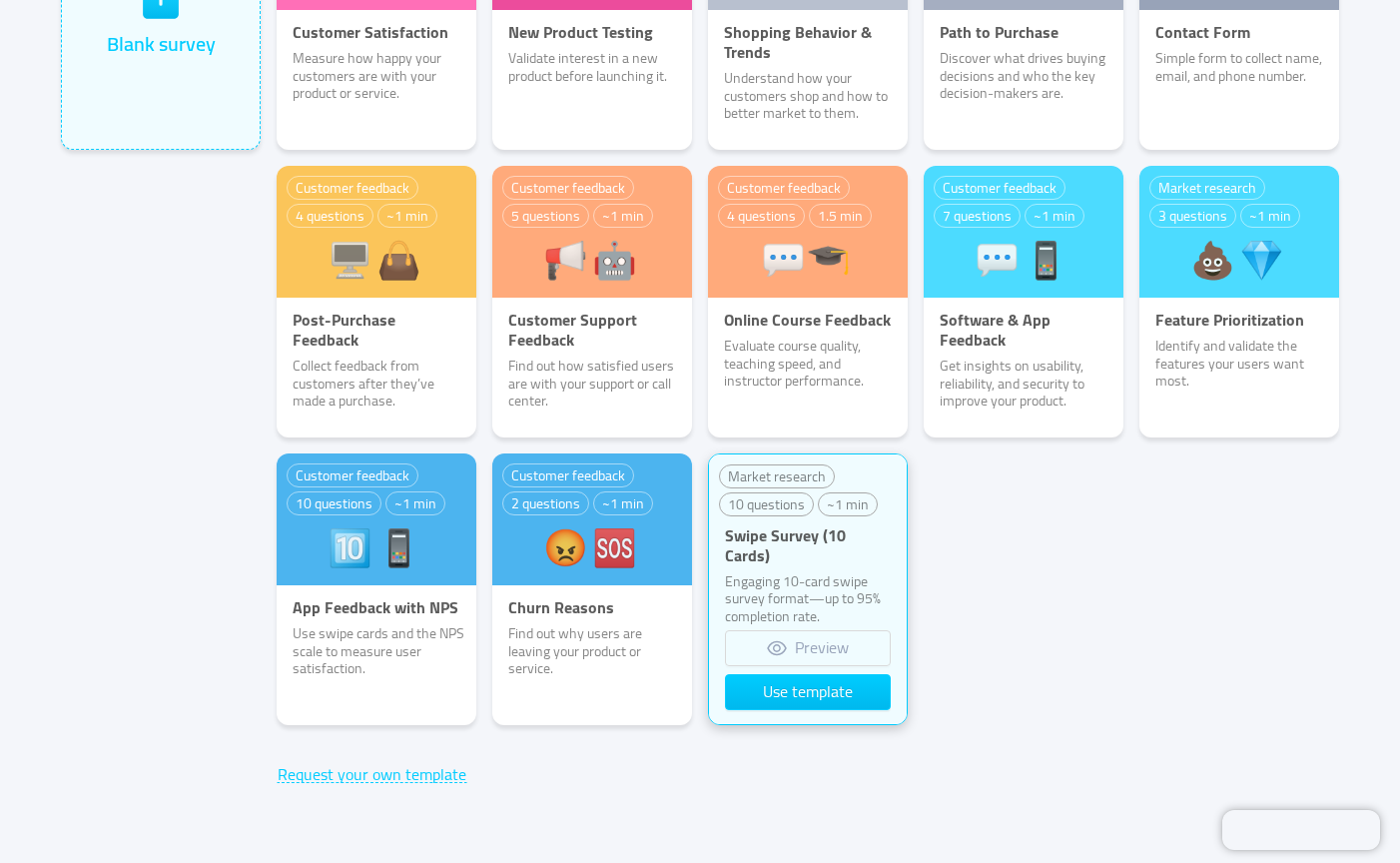 scroll, scrollTop: 279, scrollLeft: 0, axis: vertical 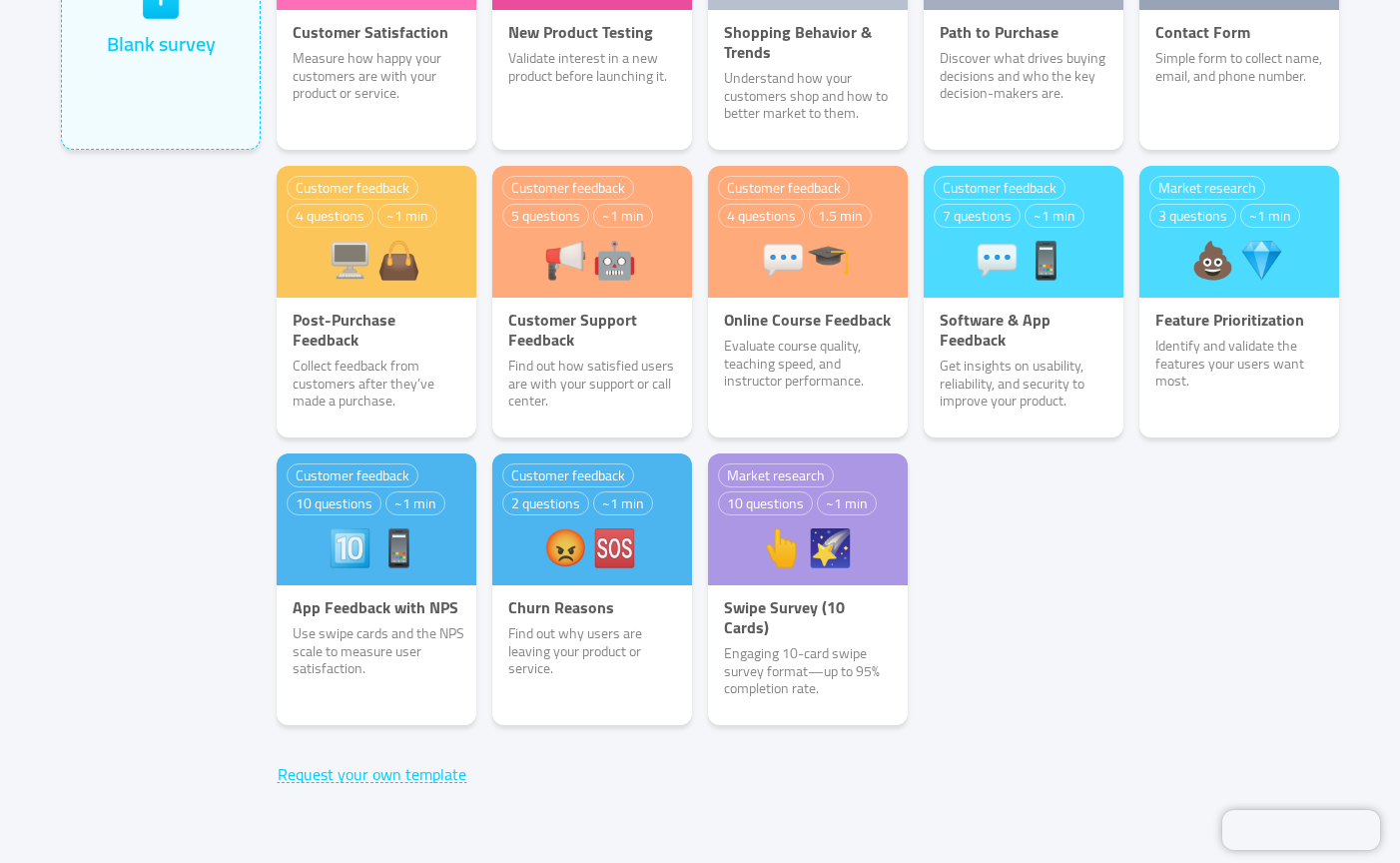 drag, startPoint x: 808, startPoint y: 524, endPoint x: 1159, endPoint y: 581, distance: 355.5981 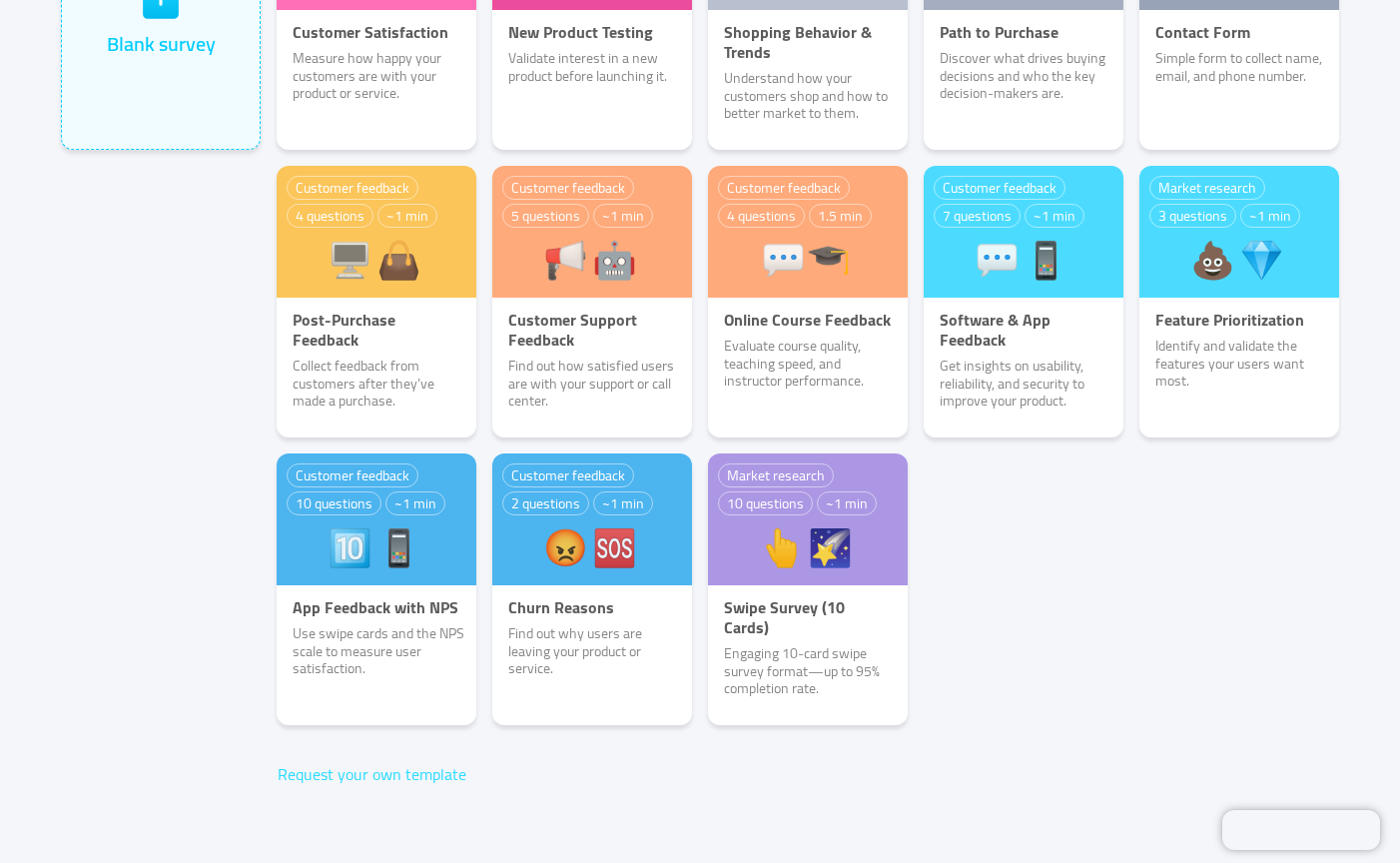 click on "Request your own template" at bounding box center [371, 774] 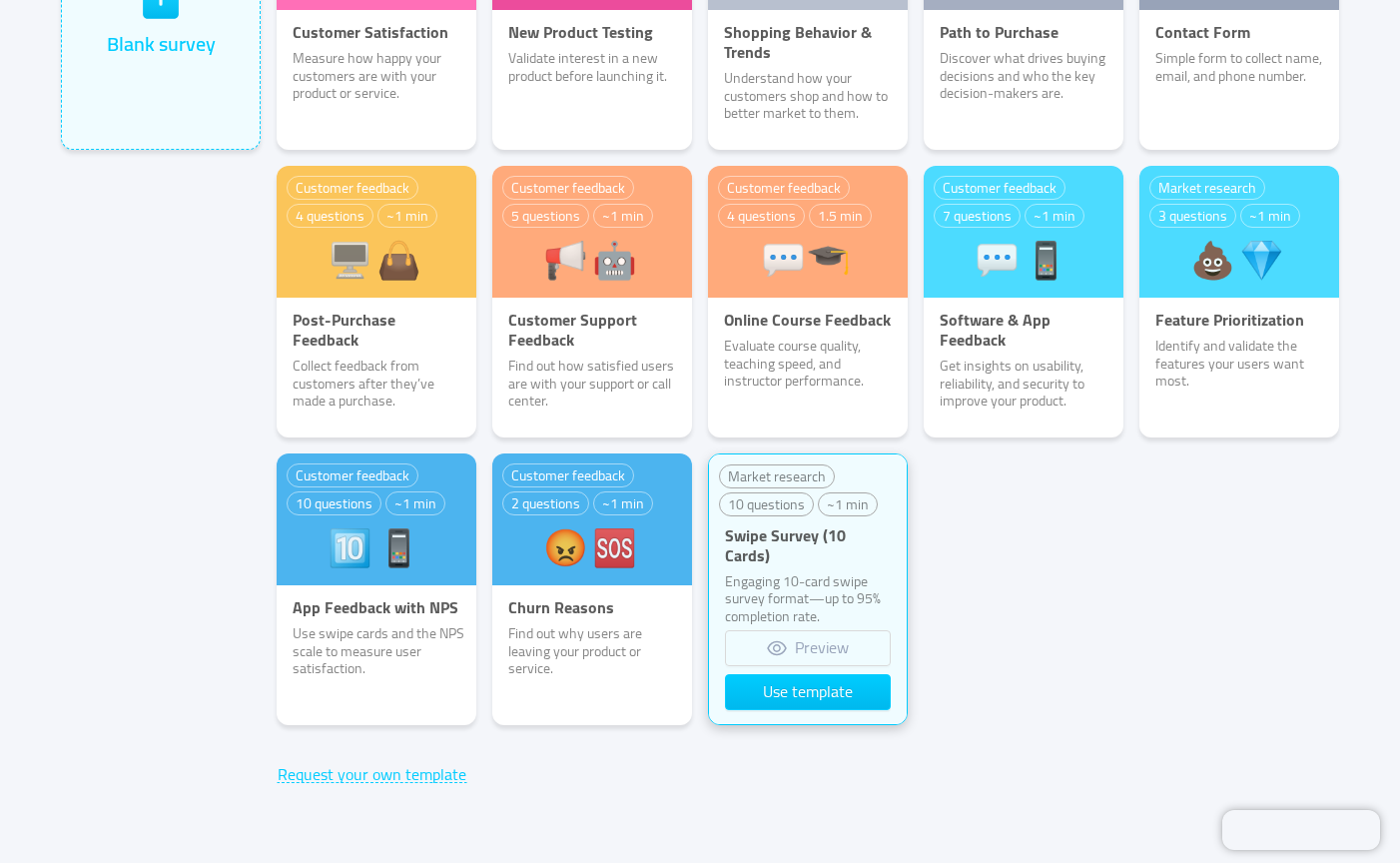 click on "Engaging 10-card swipe survey format—up to 95% completion rate." at bounding box center [808, 599] 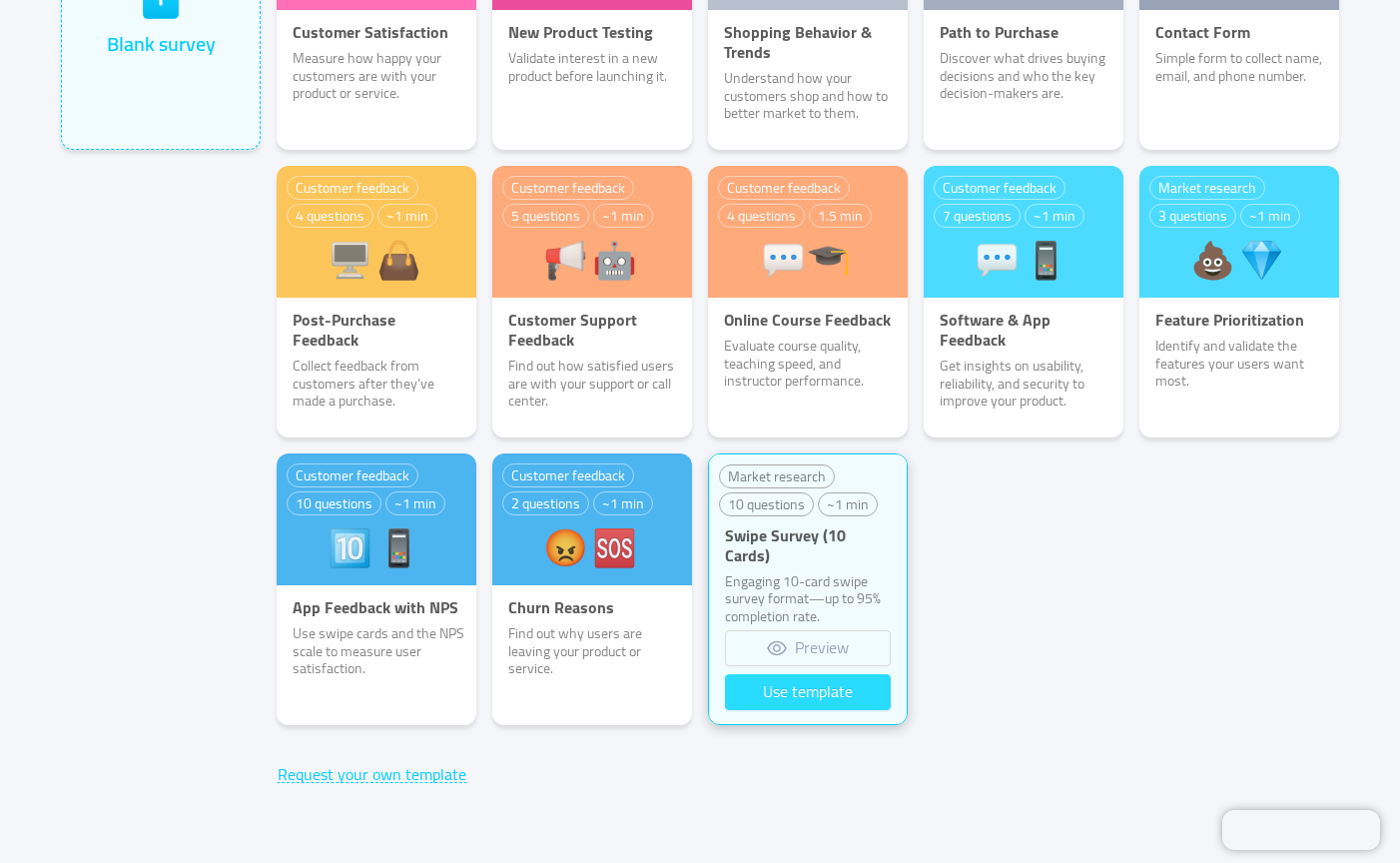 click on "Use template" at bounding box center [808, 692] 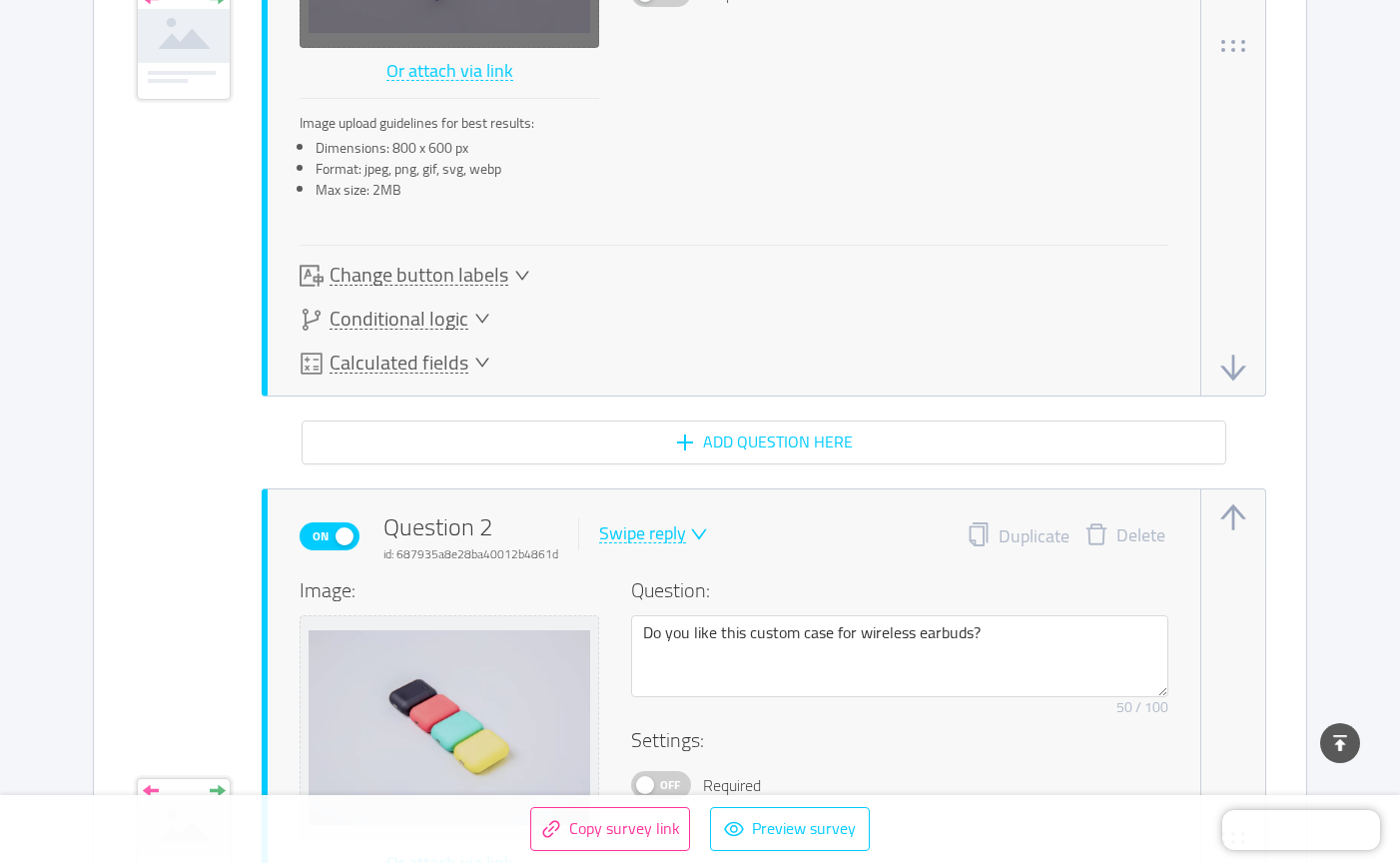scroll, scrollTop: 861, scrollLeft: 0, axis: vertical 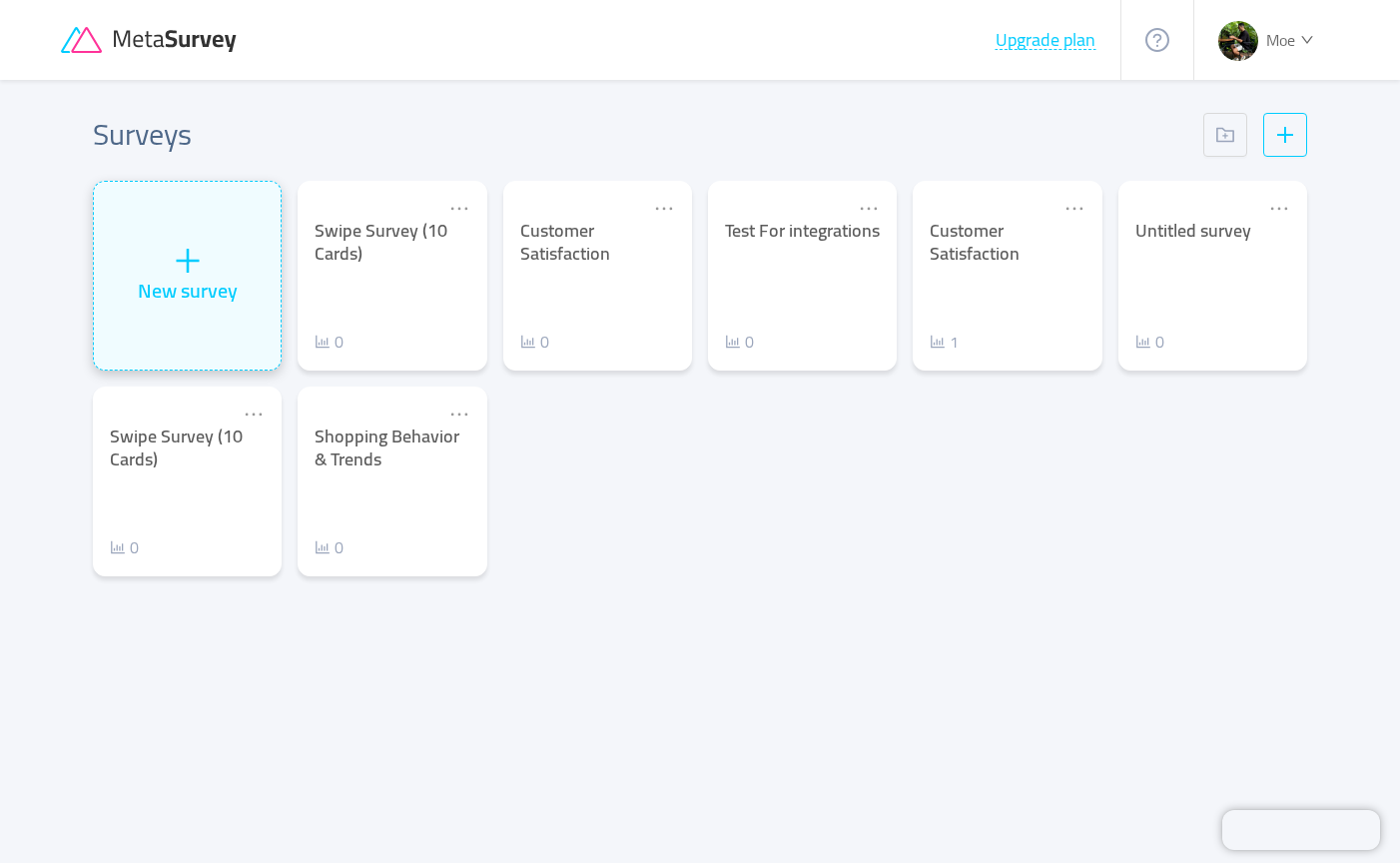 click on "New survey" at bounding box center (187, 276) 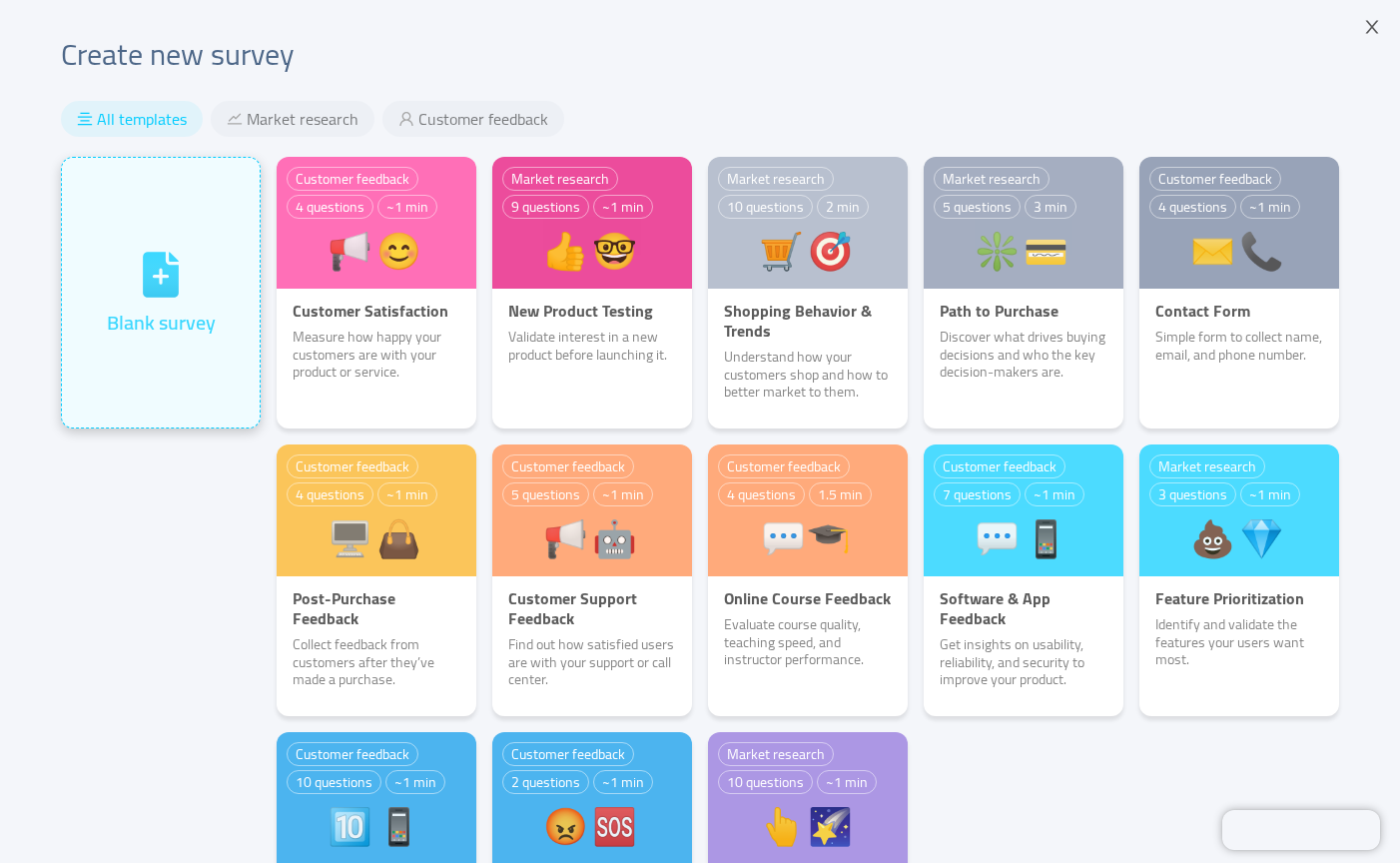 click on "Blank survey" at bounding box center [161, 293] 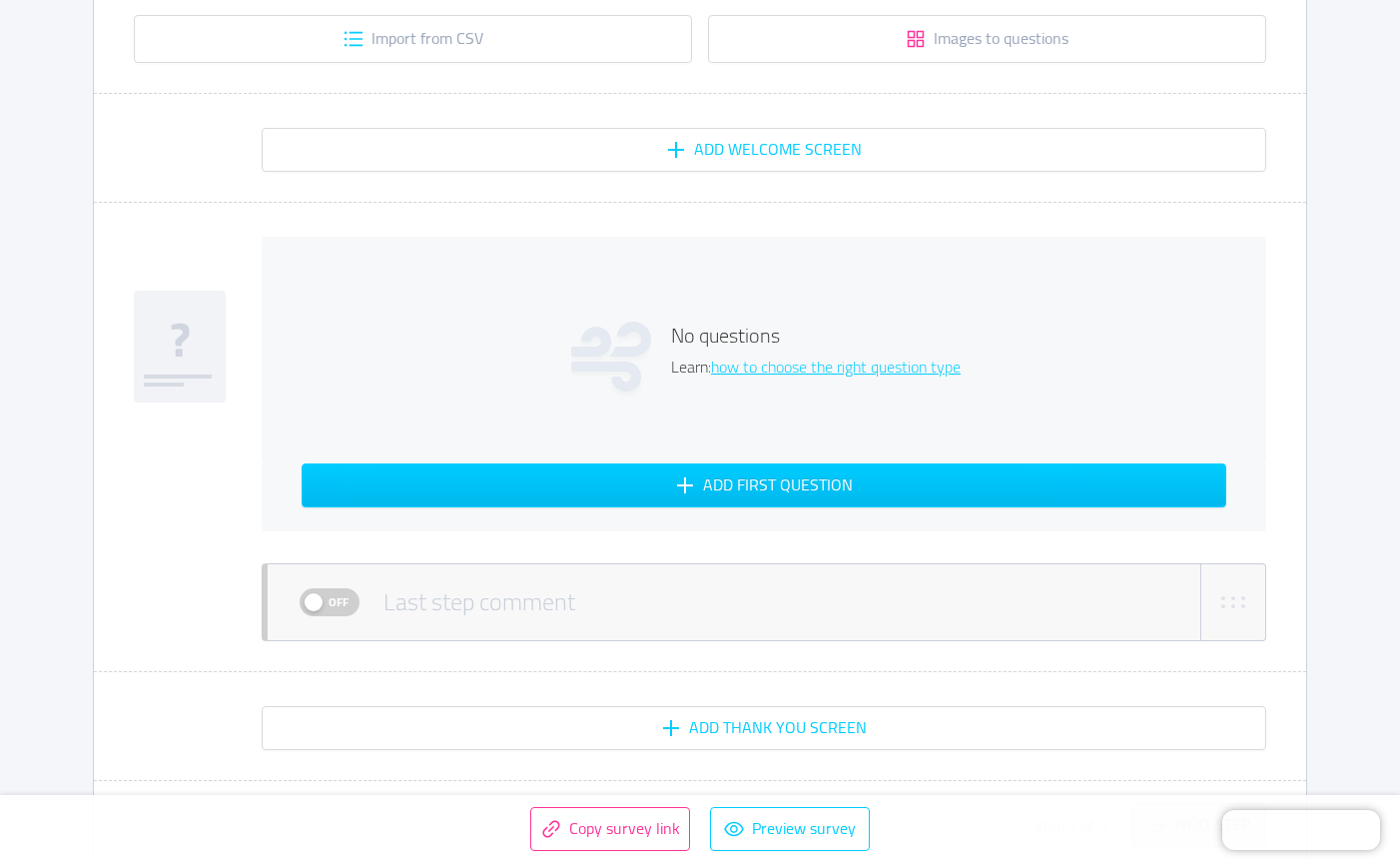 scroll, scrollTop: 397, scrollLeft: 0, axis: vertical 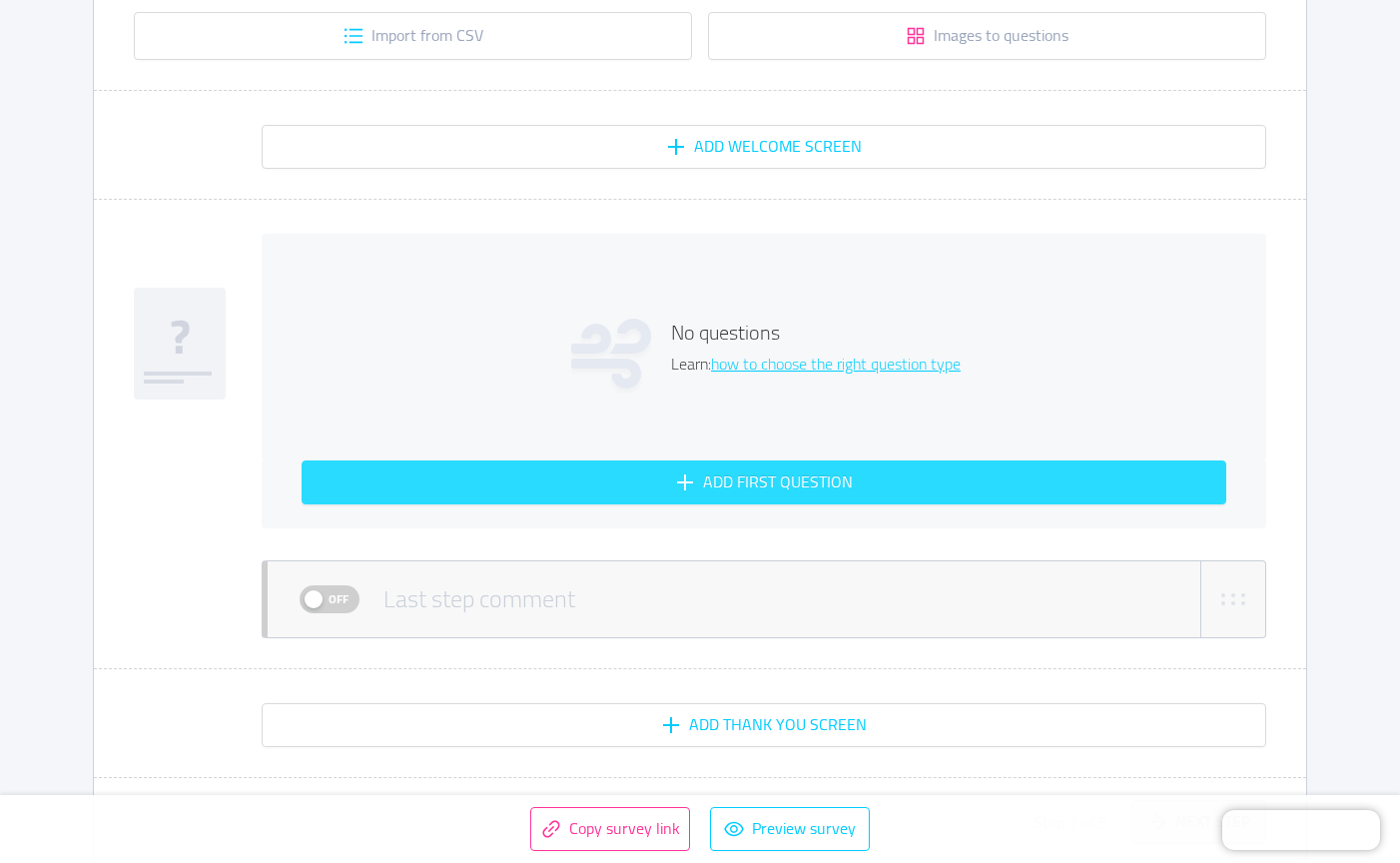 click on "Add first question" at bounding box center (764, 482) 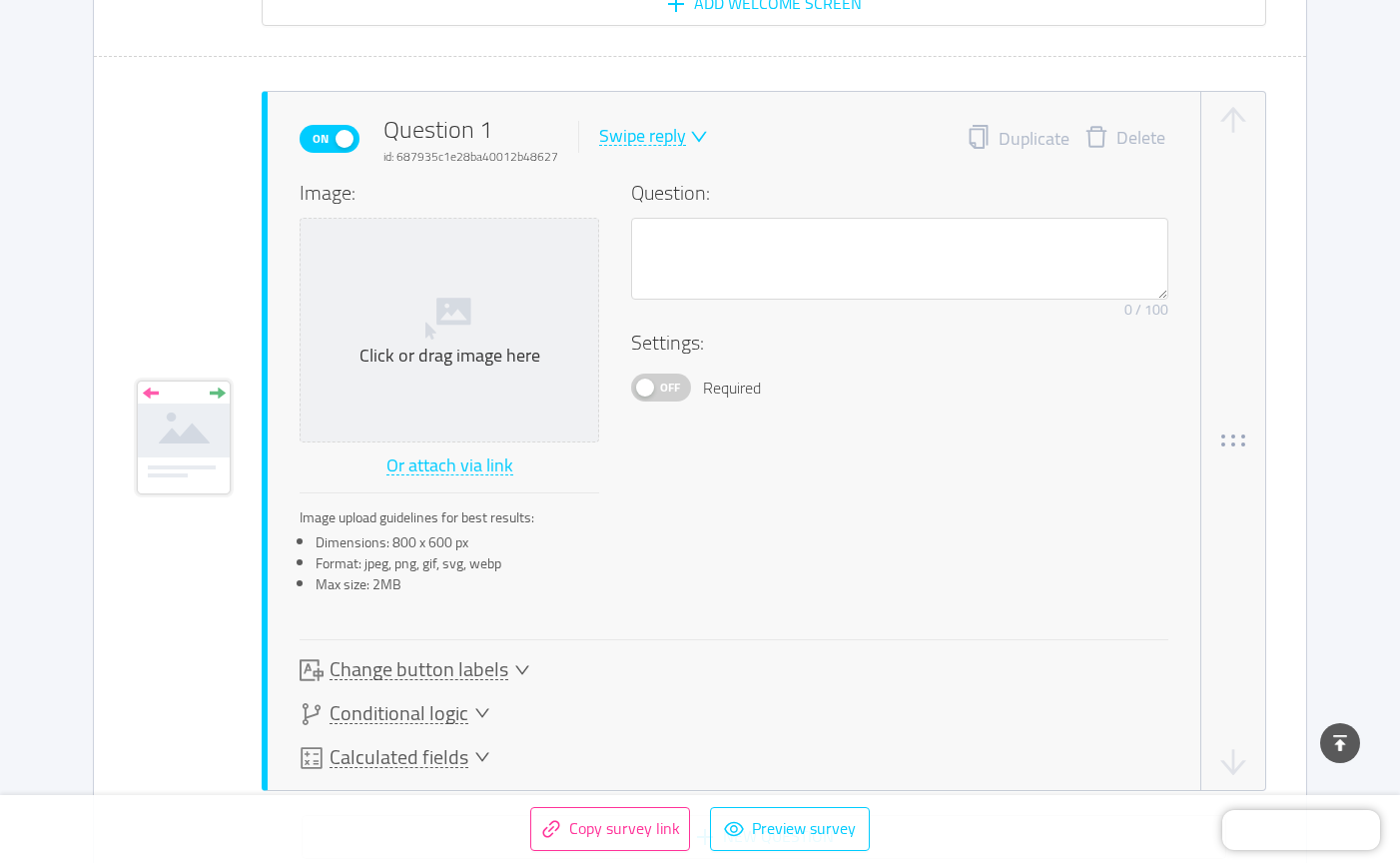 scroll, scrollTop: 548, scrollLeft: 0, axis: vertical 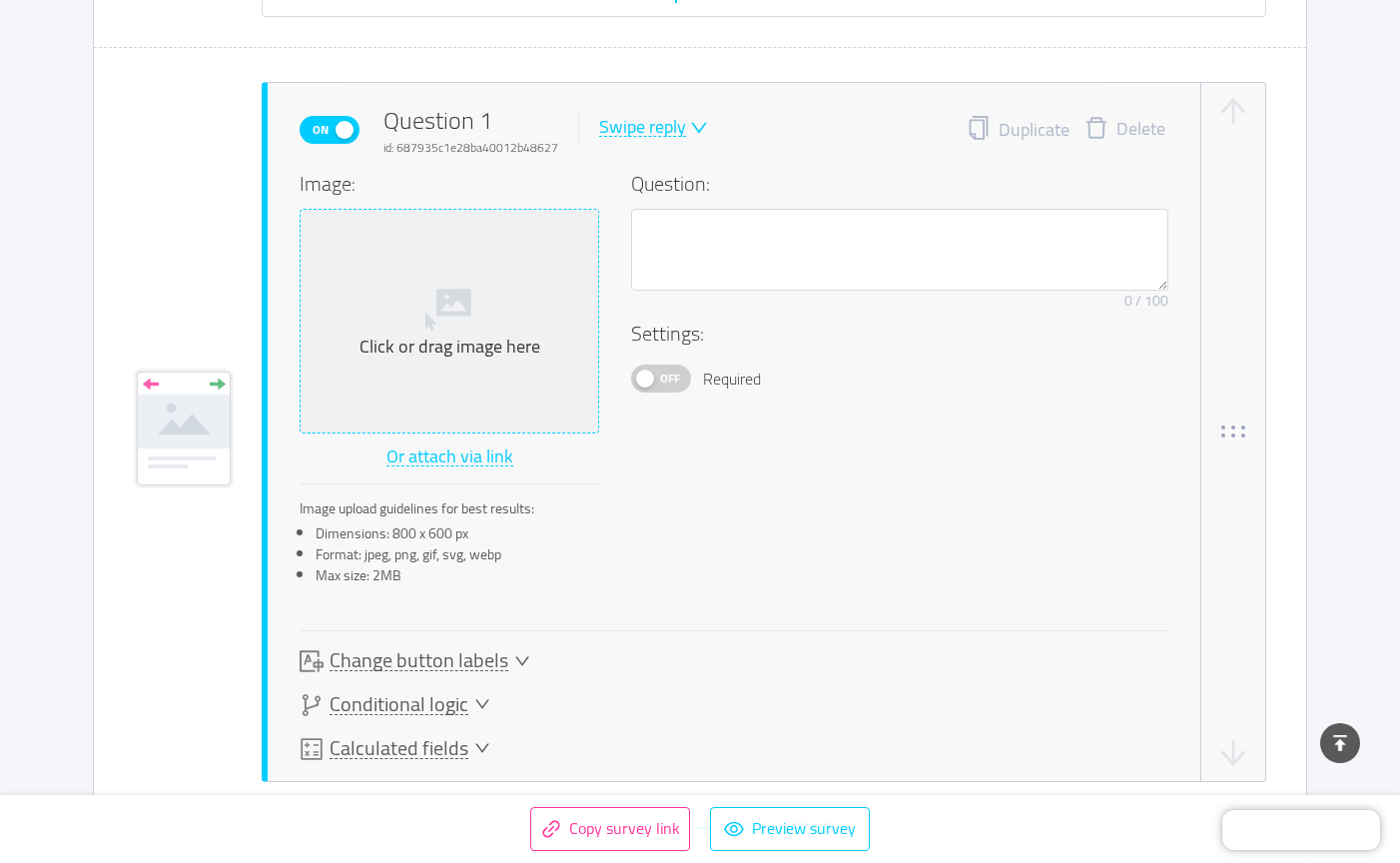 click on "Click or drag image here" at bounding box center (449, 321) 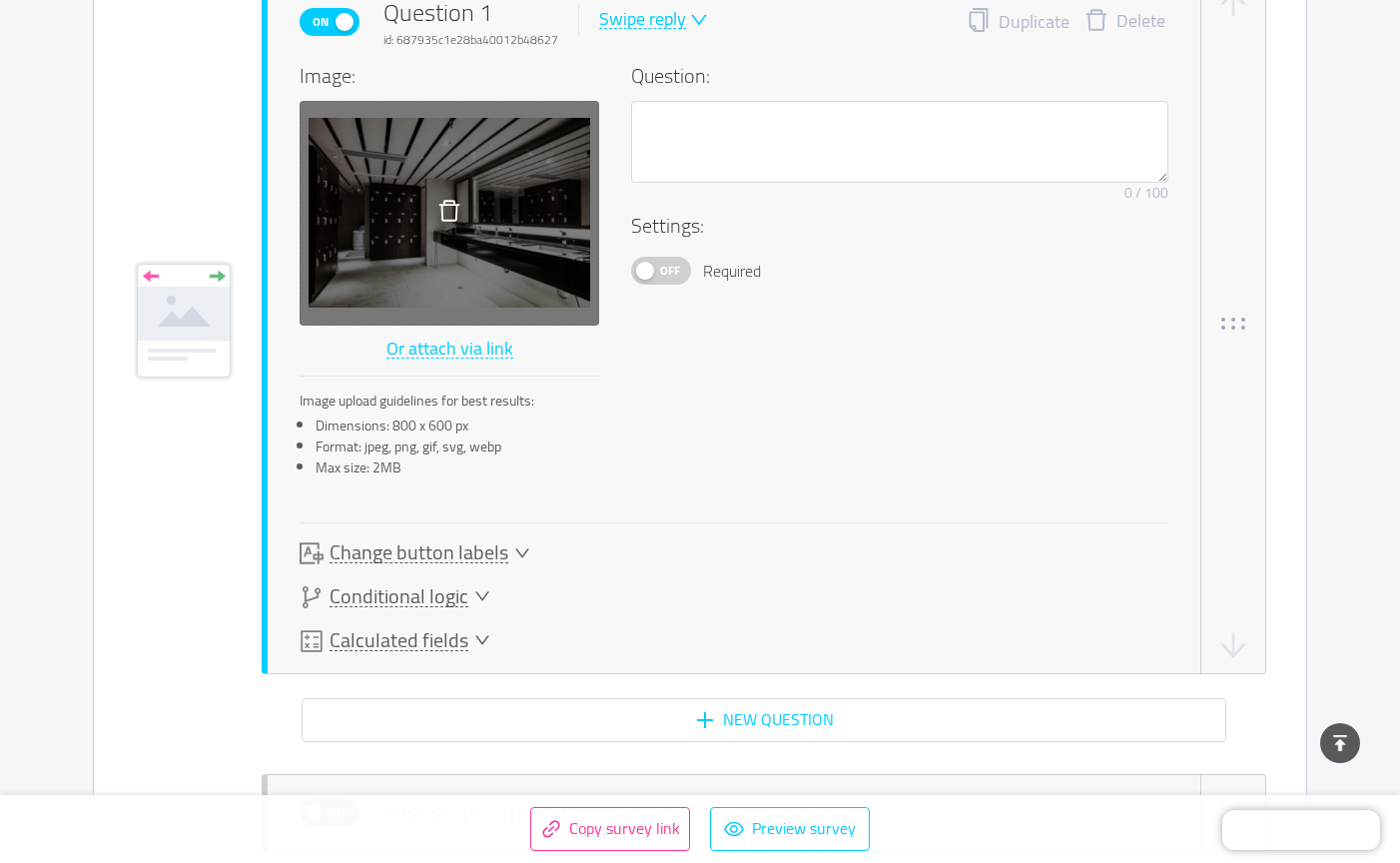 scroll, scrollTop: 658, scrollLeft: 0, axis: vertical 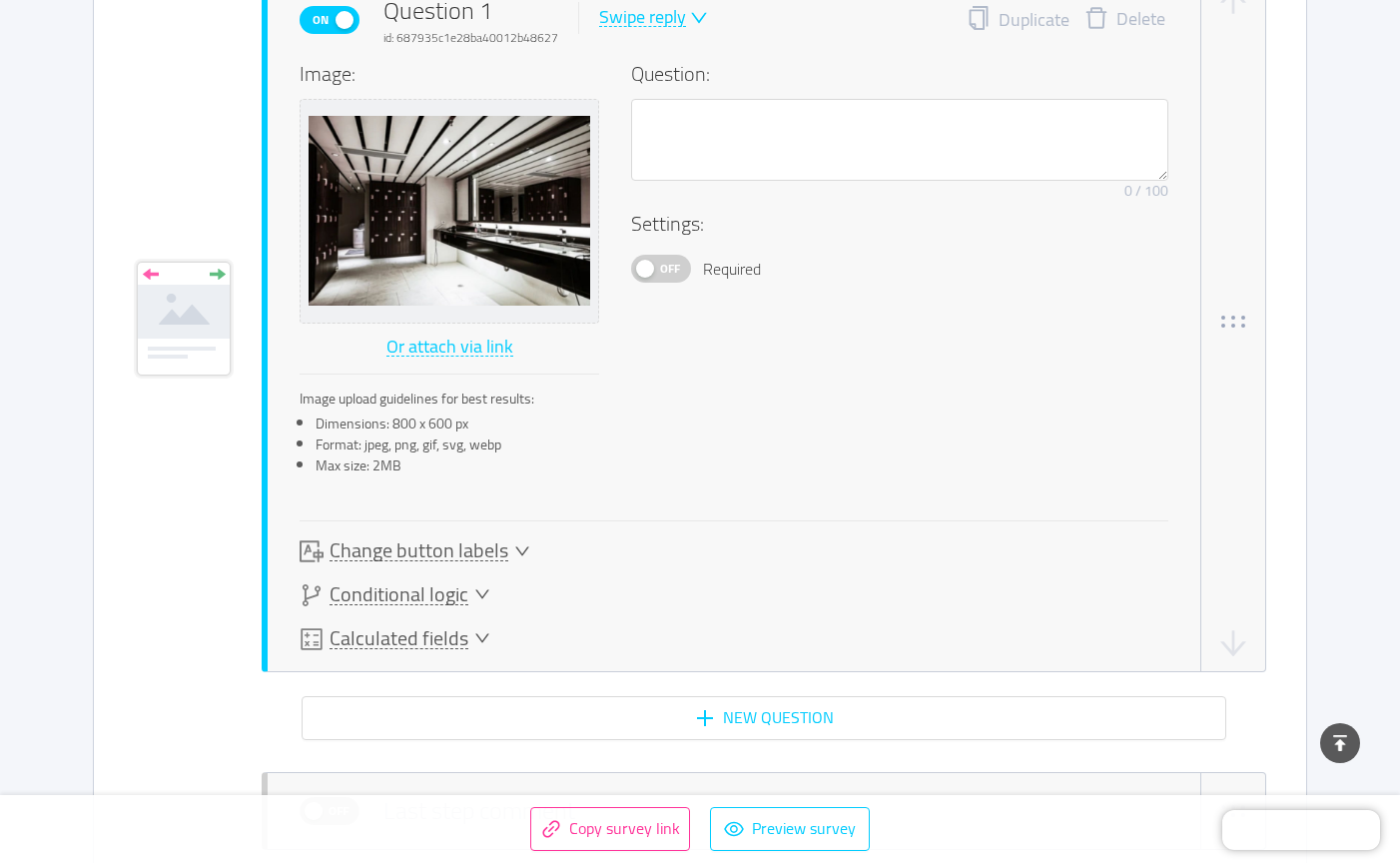 click on "Image: Or attach via link Image upload guidelines for best results: Dimensions: 800 x 600 px Format: jpeg, png, gif, svg, webp Max size: 2MB Question:  Remove character limit   0 / 100  Settings: Off Required" at bounding box center (734, 275) 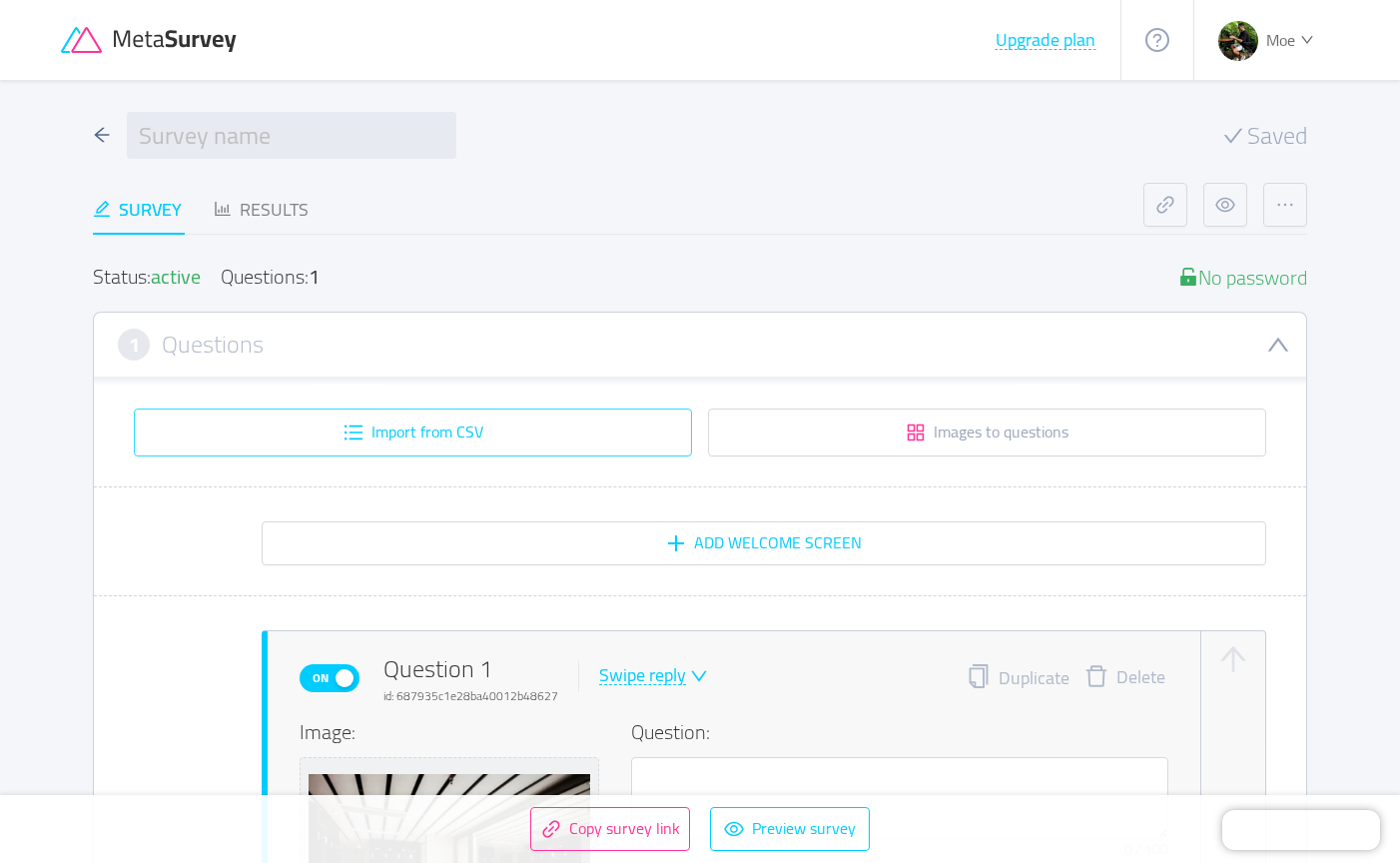 scroll, scrollTop: 0, scrollLeft: 0, axis: both 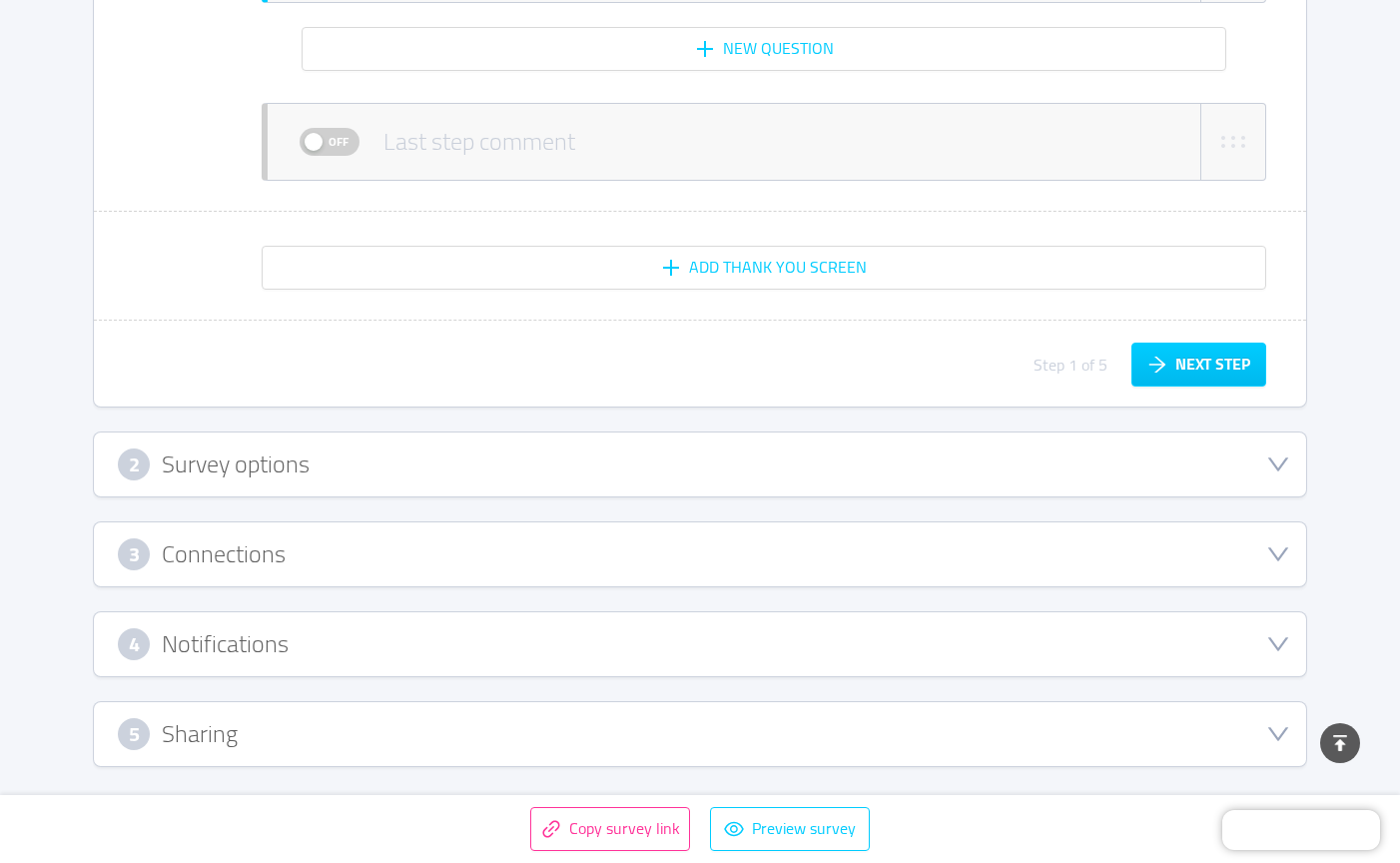click on "2  Survey options" at bounding box center [700, 464] 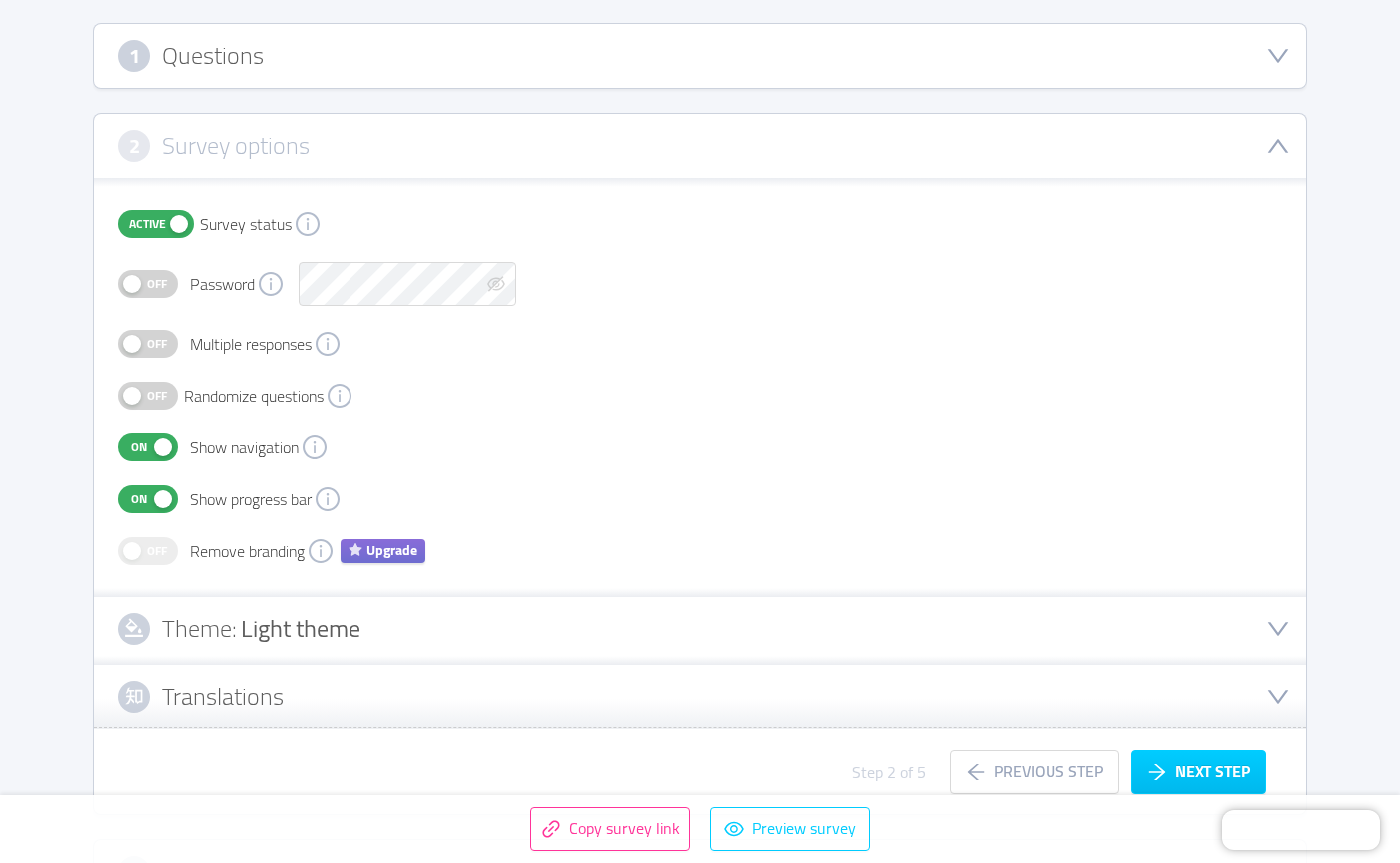 scroll, scrollTop: 289, scrollLeft: 0, axis: vertical 